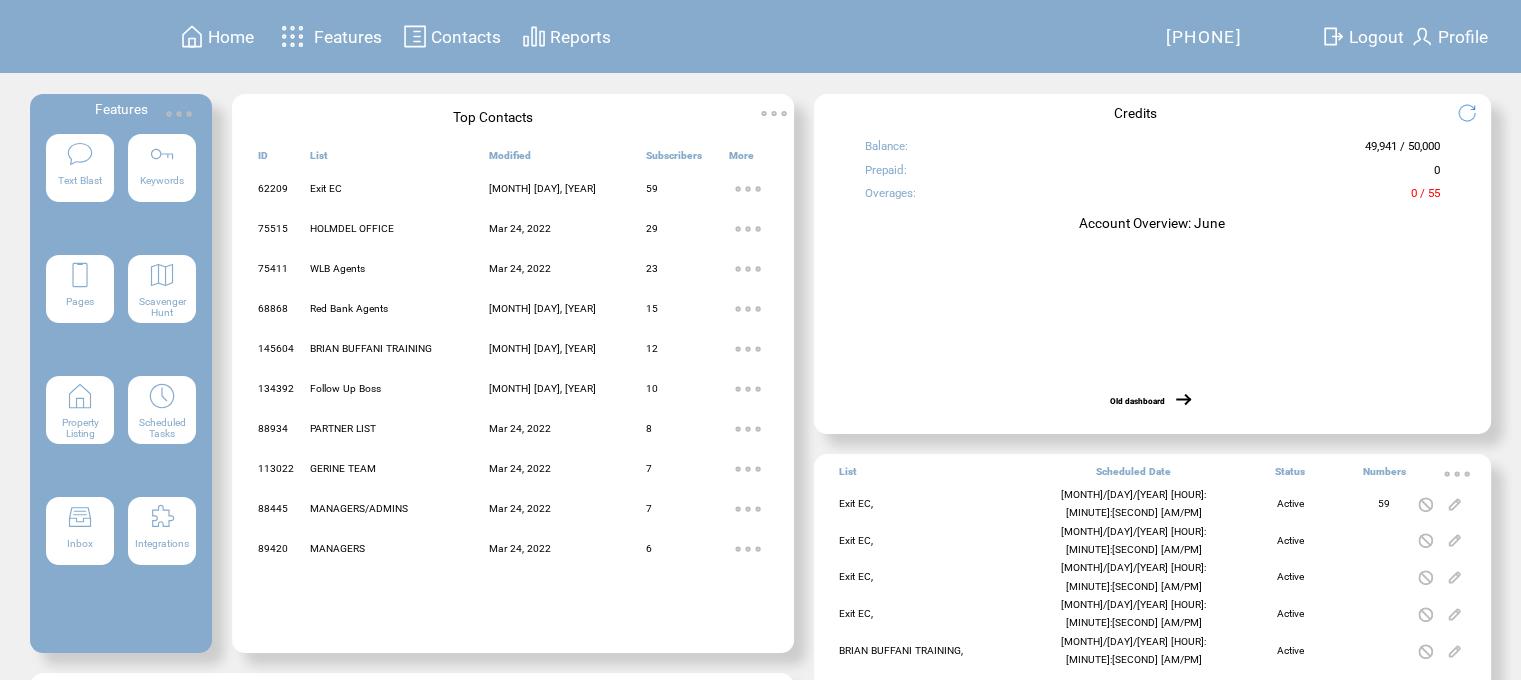 scroll, scrollTop: 0, scrollLeft: 0, axis: both 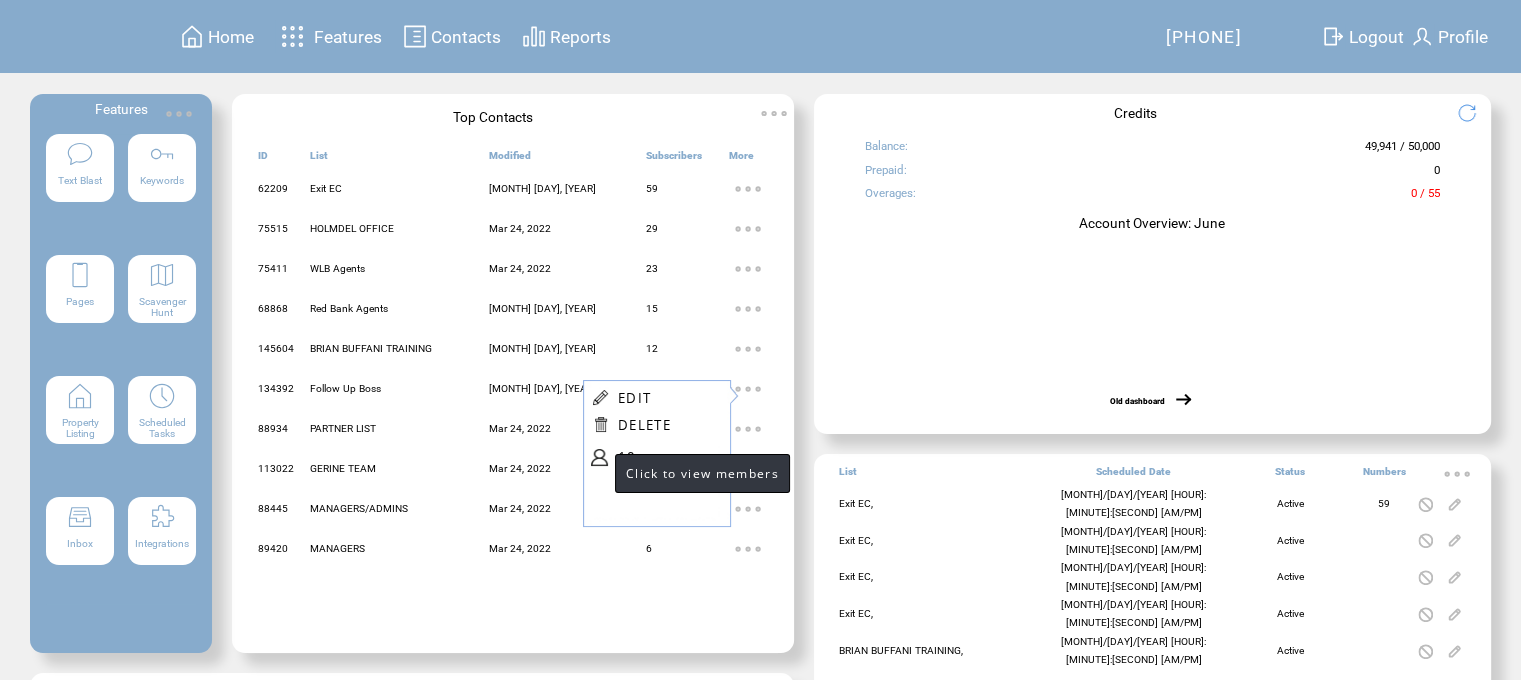 click at bounding box center (599, 457) 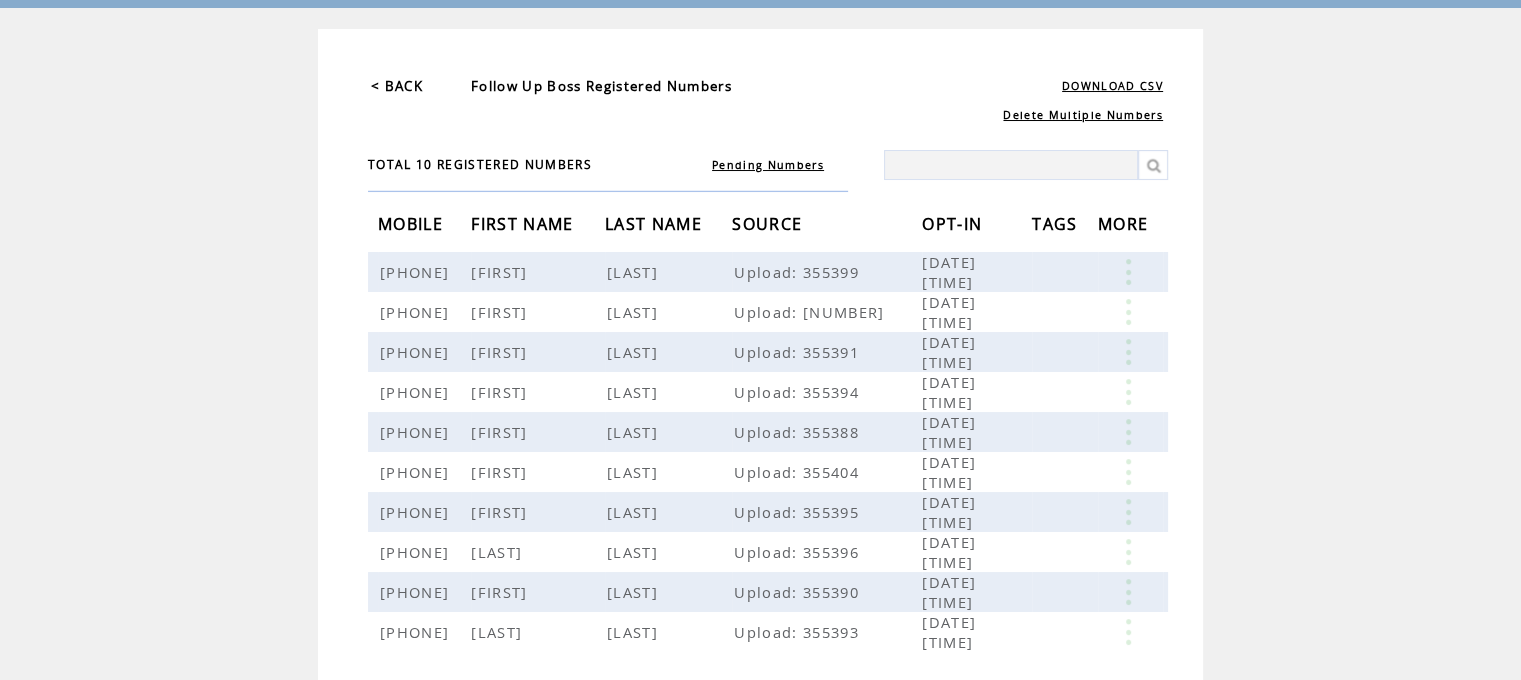 scroll, scrollTop: 100, scrollLeft: 0, axis: vertical 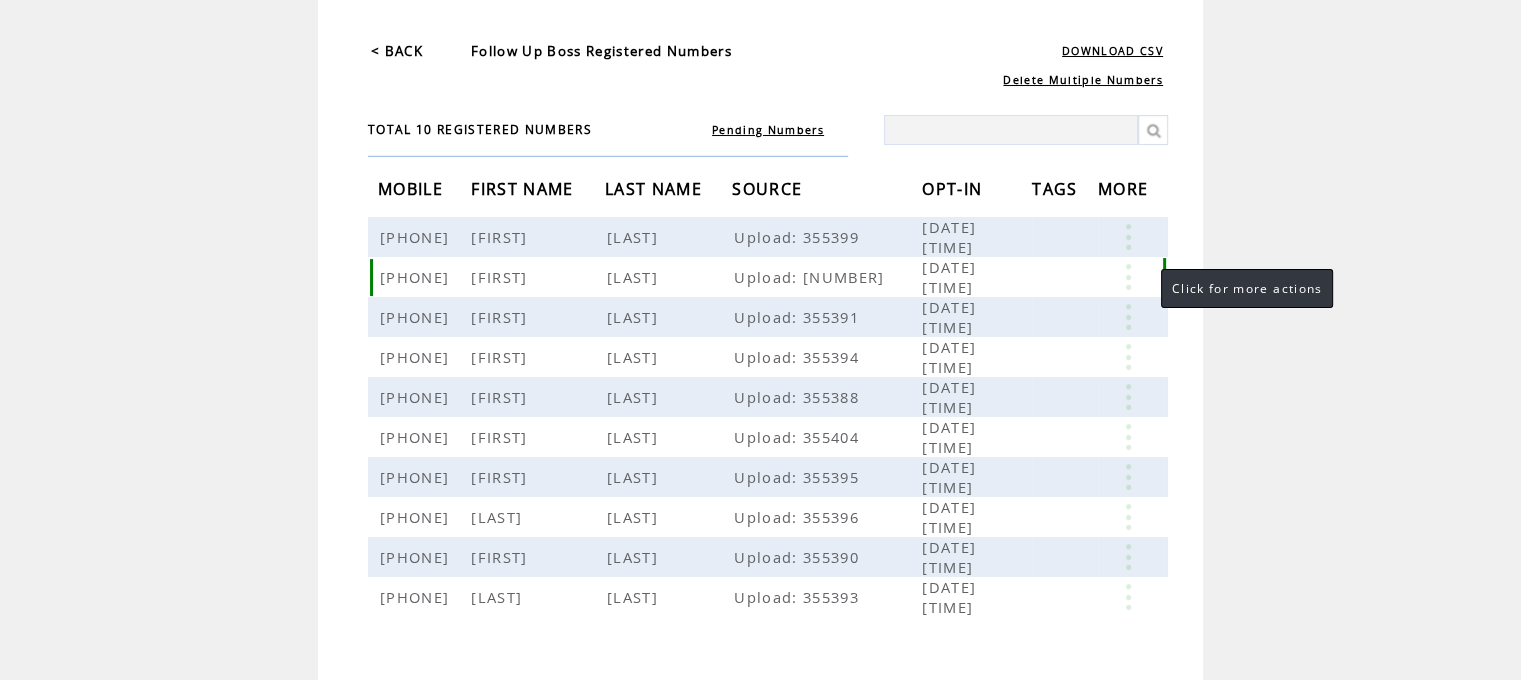 click at bounding box center [1128, 277] 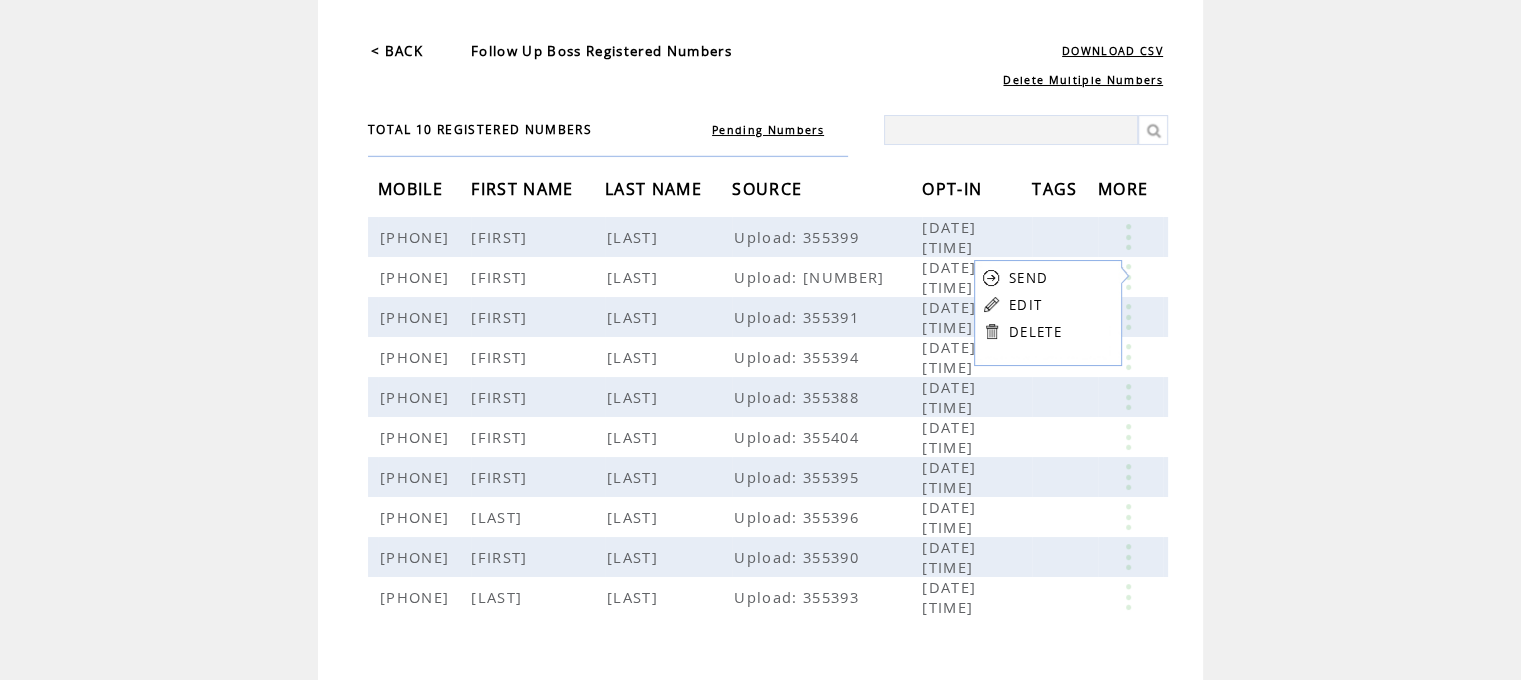 click on "DELETE" at bounding box center [1035, 332] 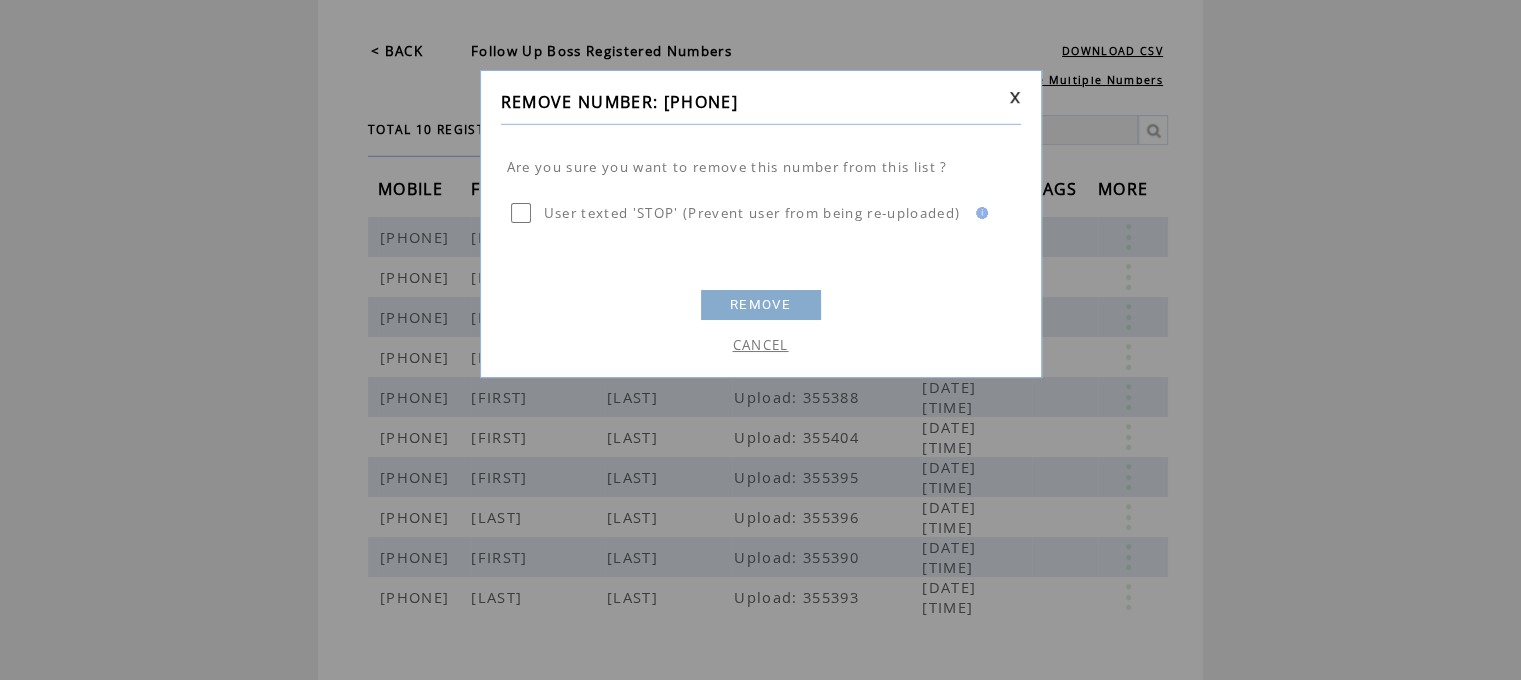 click on "REMOVE" at bounding box center [761, 305] 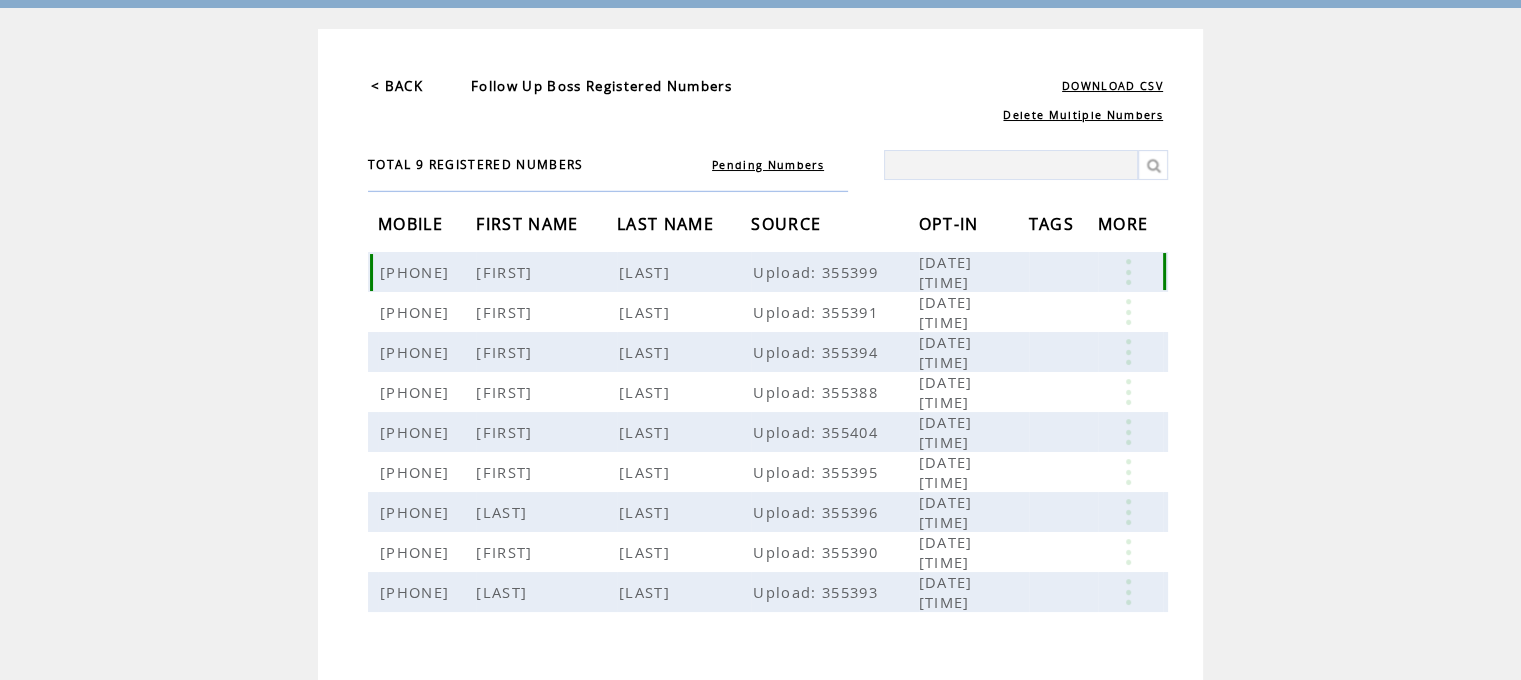 scroll, scrollTop: 100, scrollLeft: 0, axis: vertical 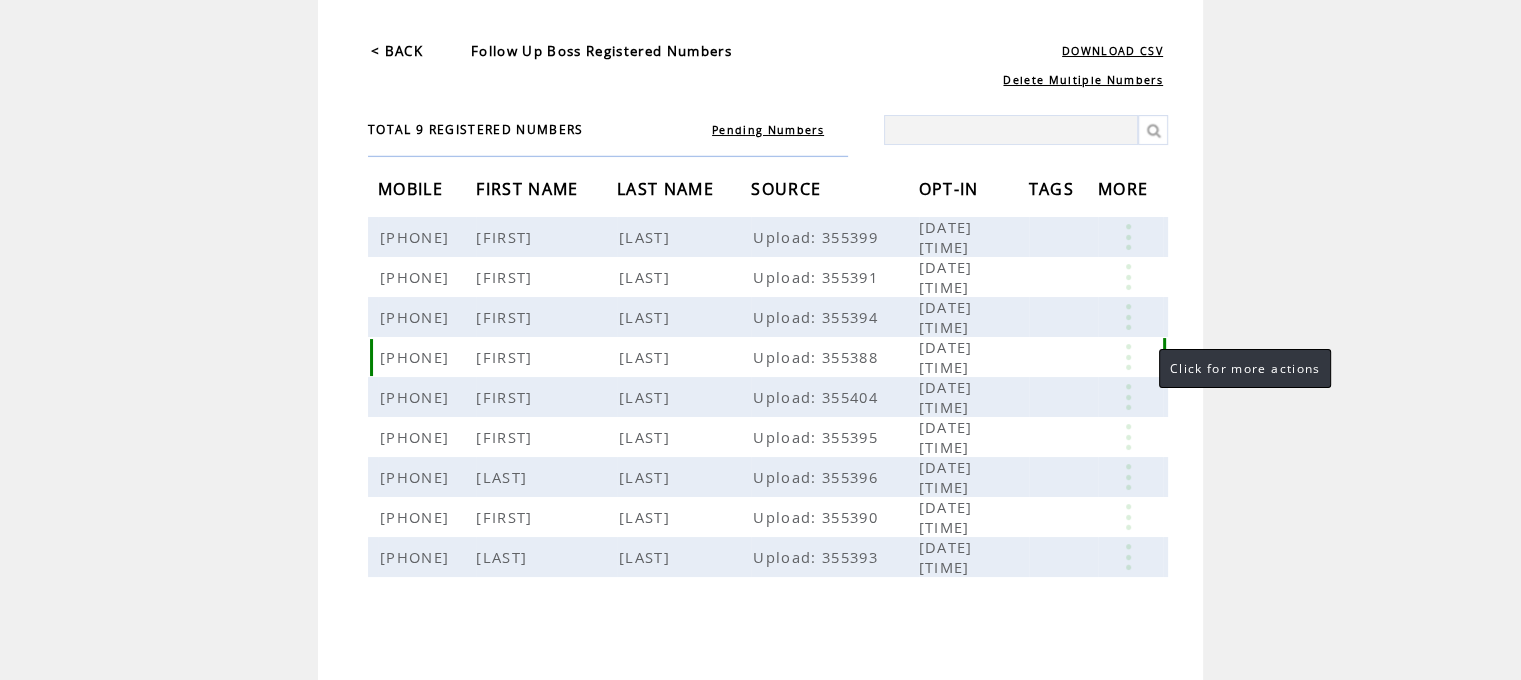 click at bounding box center [1128, 357] 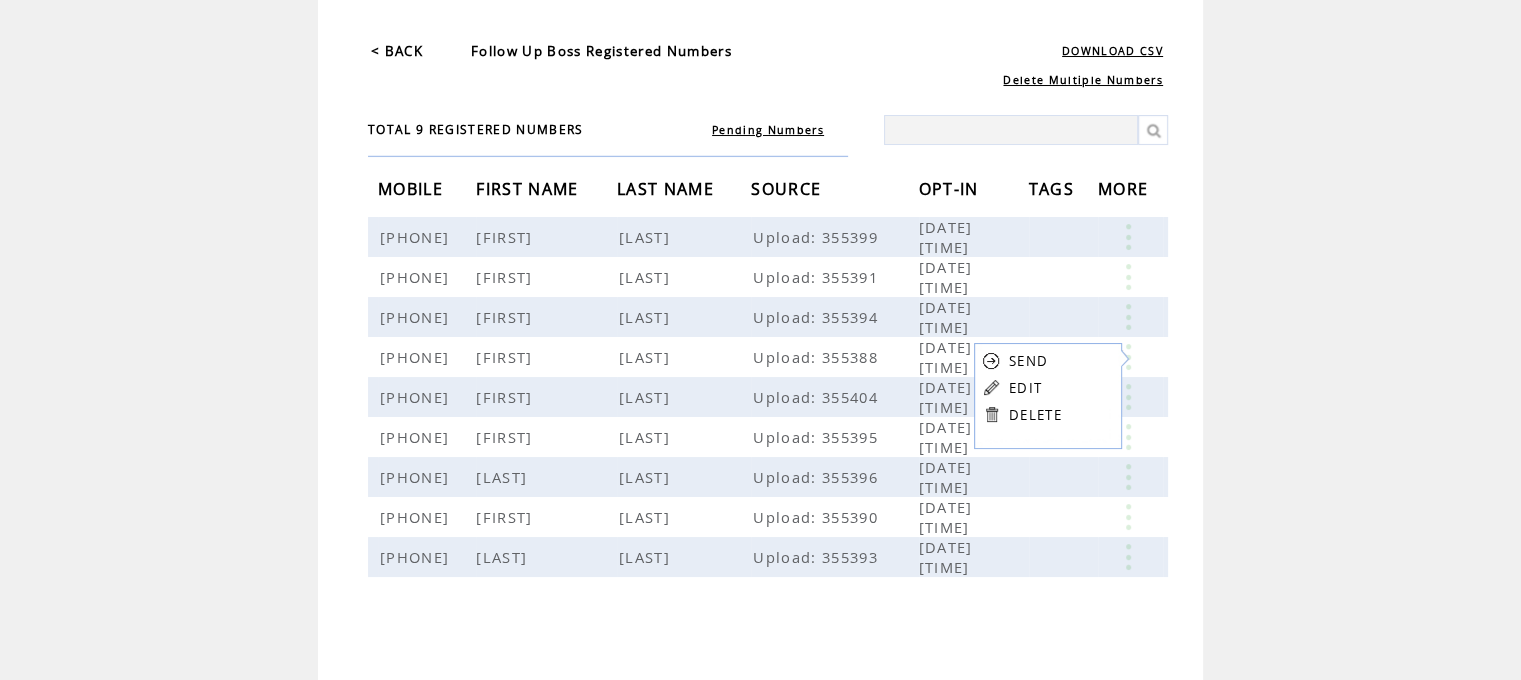 click on "DELETE" at bounding box center (1035, 415) 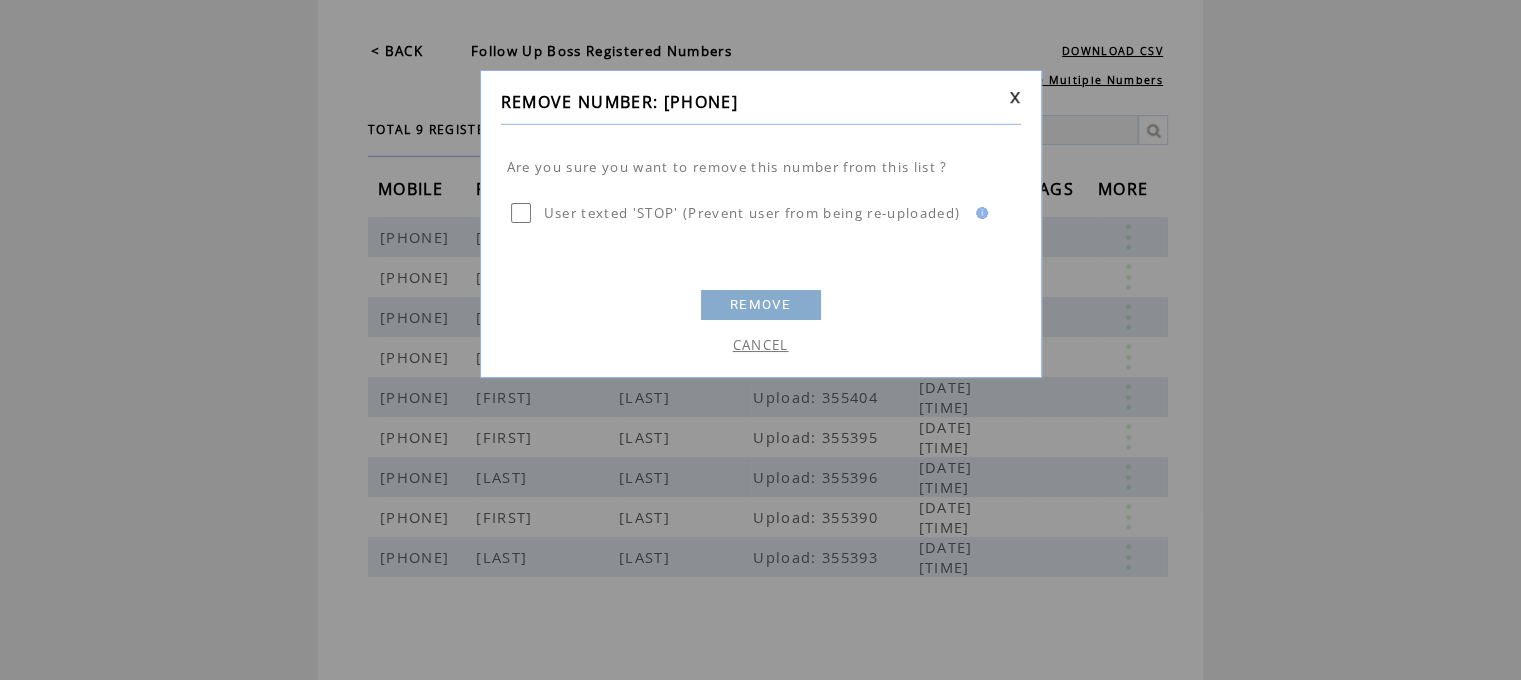 click on "REMOVE" at bounding box center (761, 305) 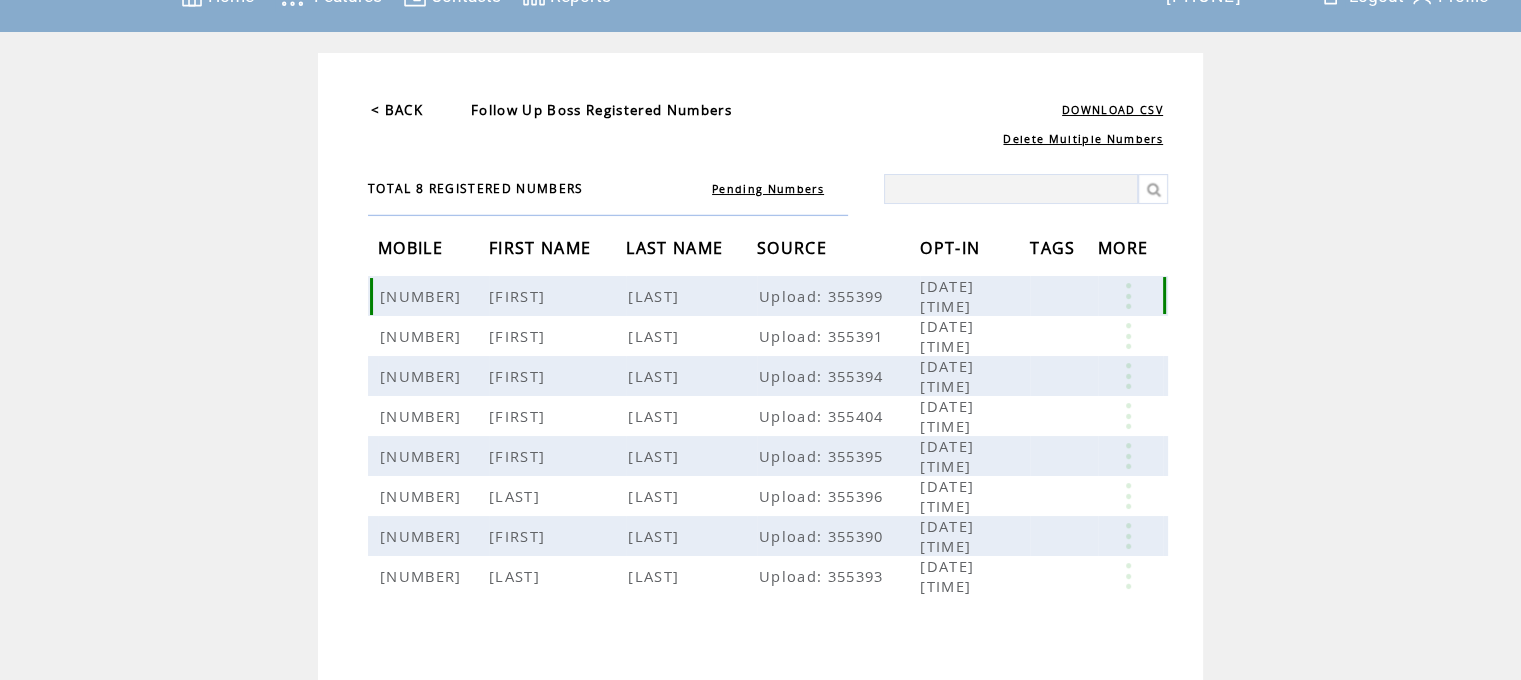 scroll, scrollTop: 64, scrollLeft: 0, axis: vertical 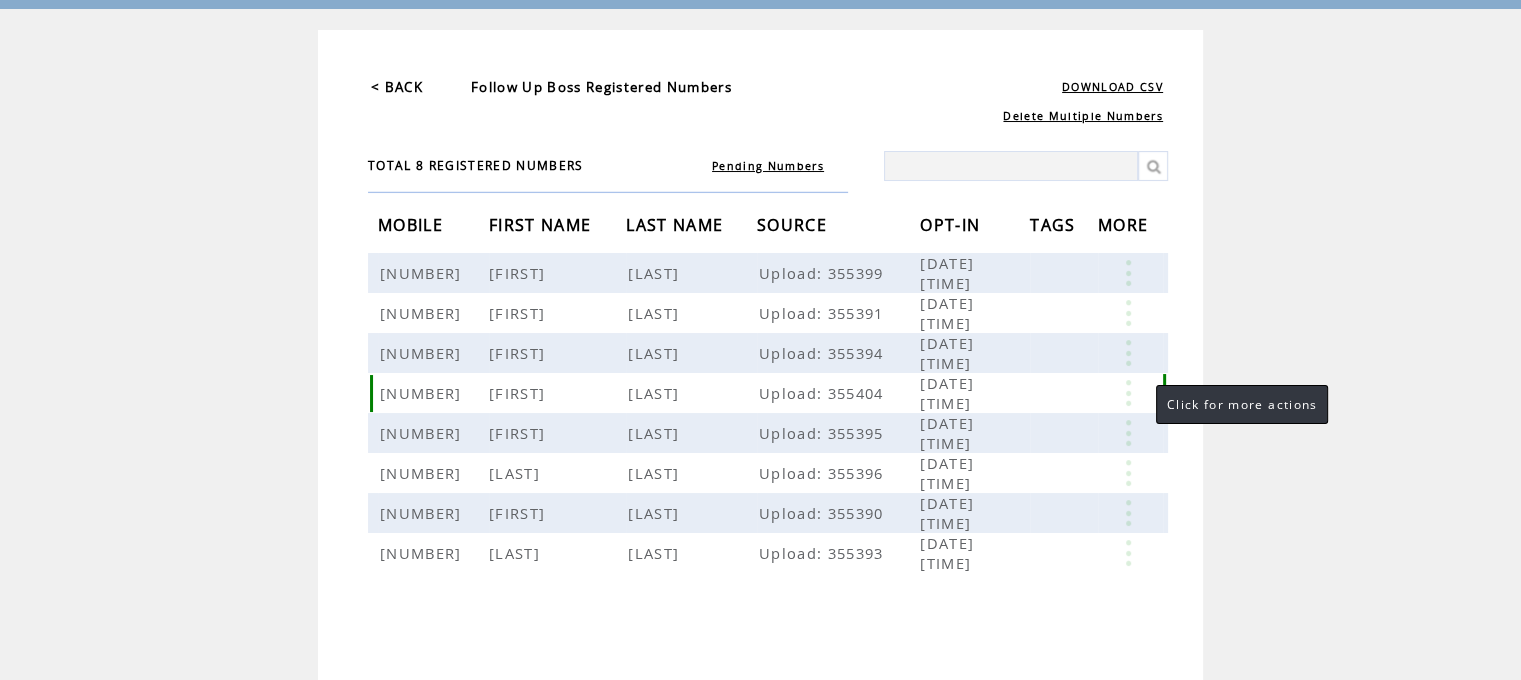 click at bounding box center (1128, 393) 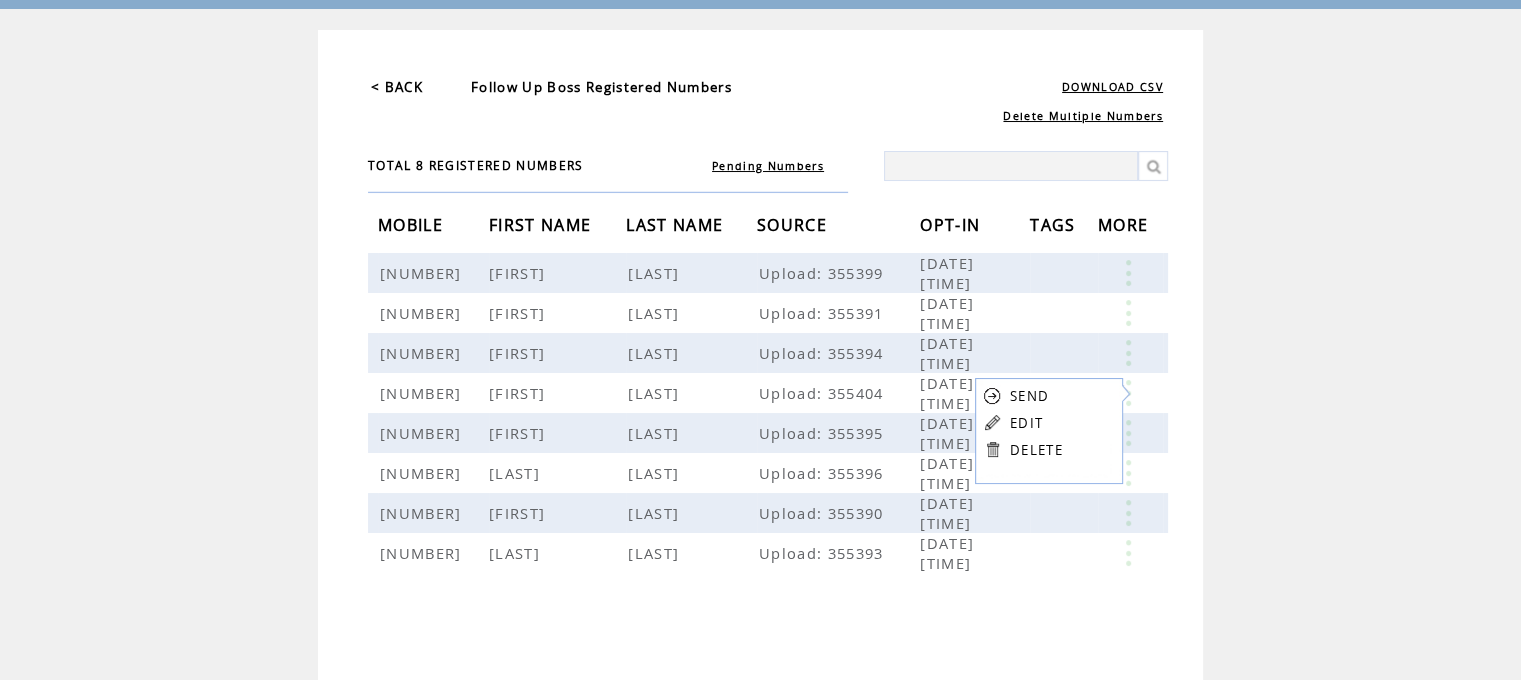 click on "DELETE" at bounding box center (1036, 450) 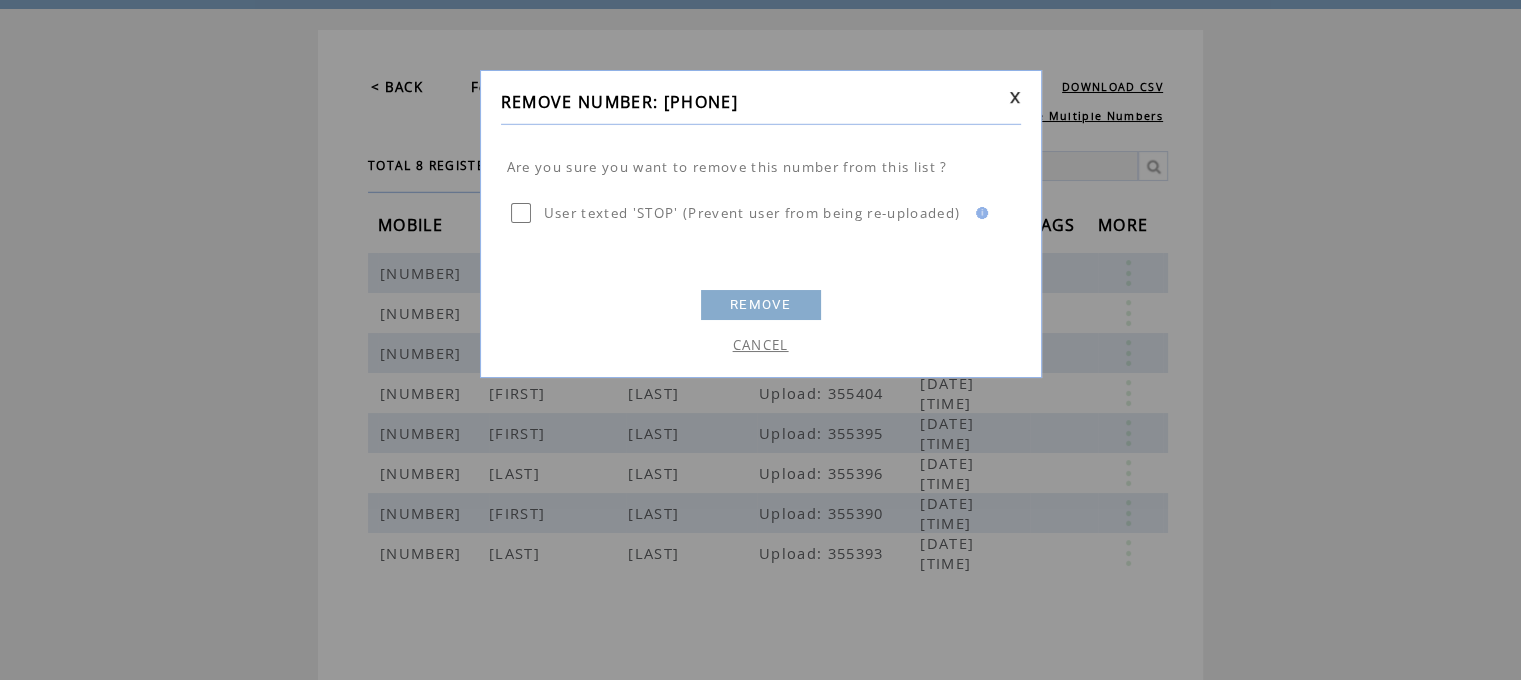 click on "REMOVE" at bounding box center (761, 305) 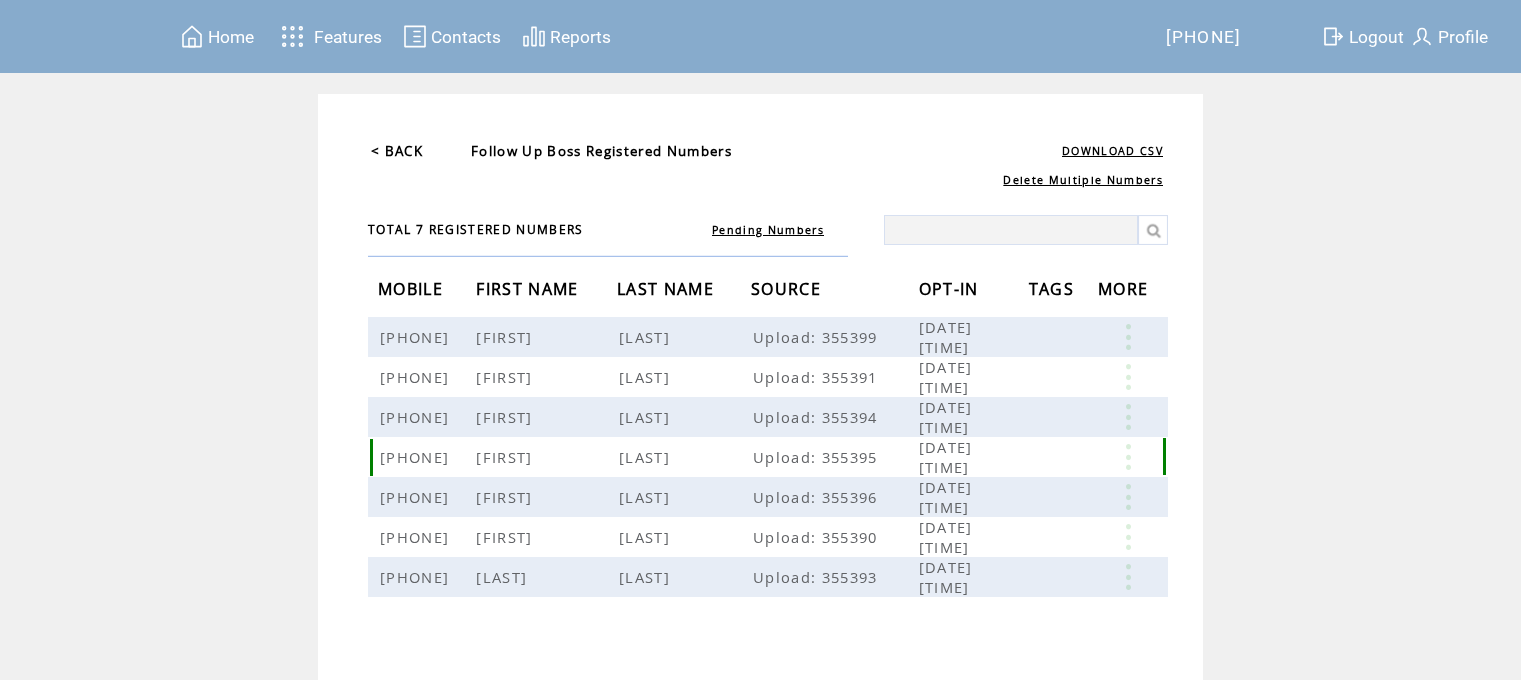 scroll, scrollTop: 0, scrollLeft: 0, axis: both 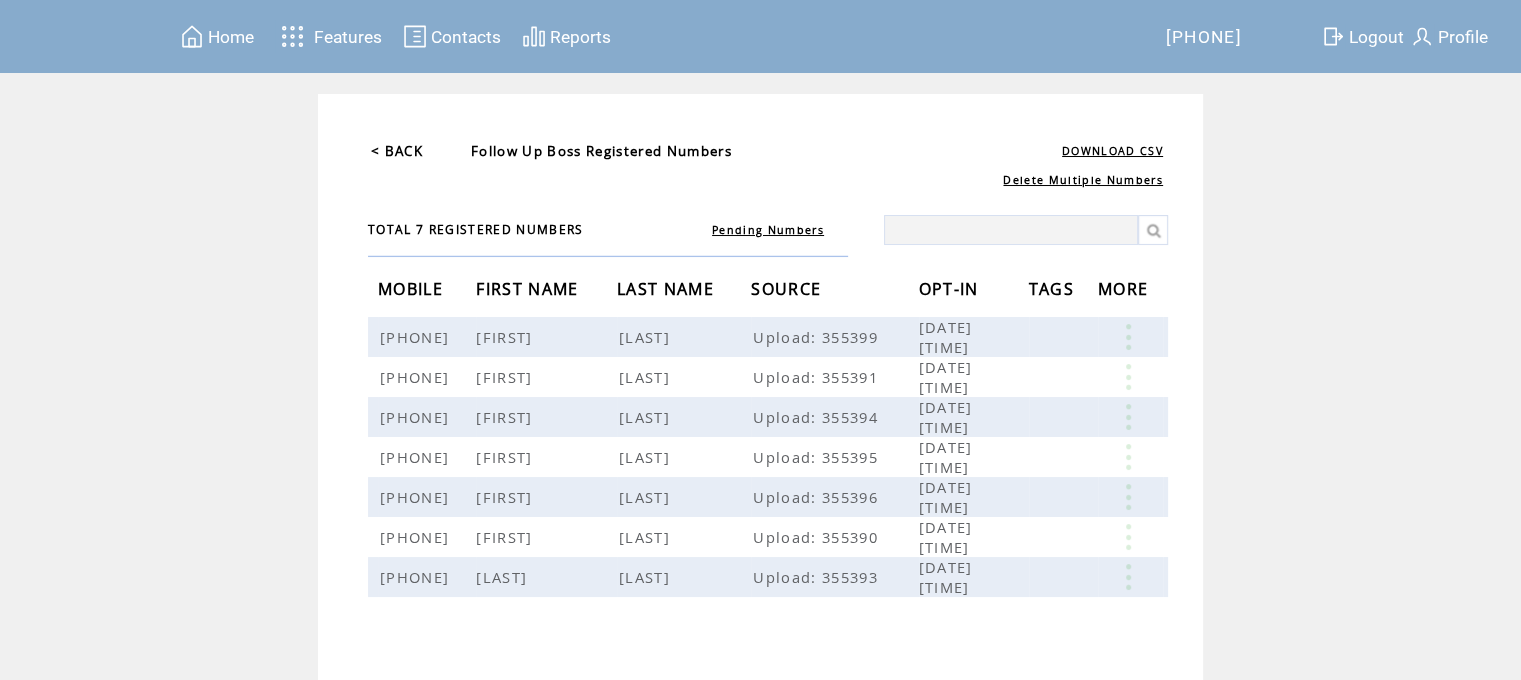 click on "< BACK" at bounding box center [397, 151] 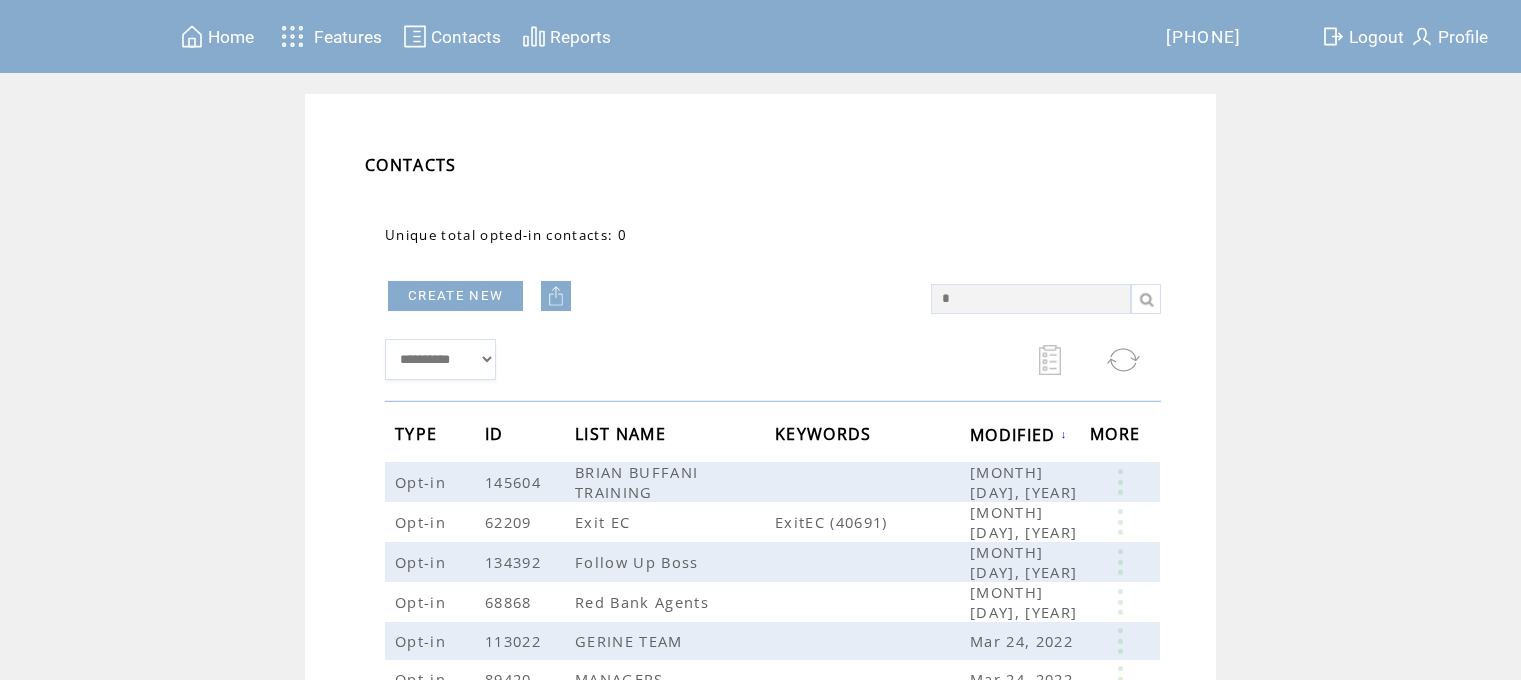 scroll, scrollTop: 0, scrollLeft: 0, axis: both 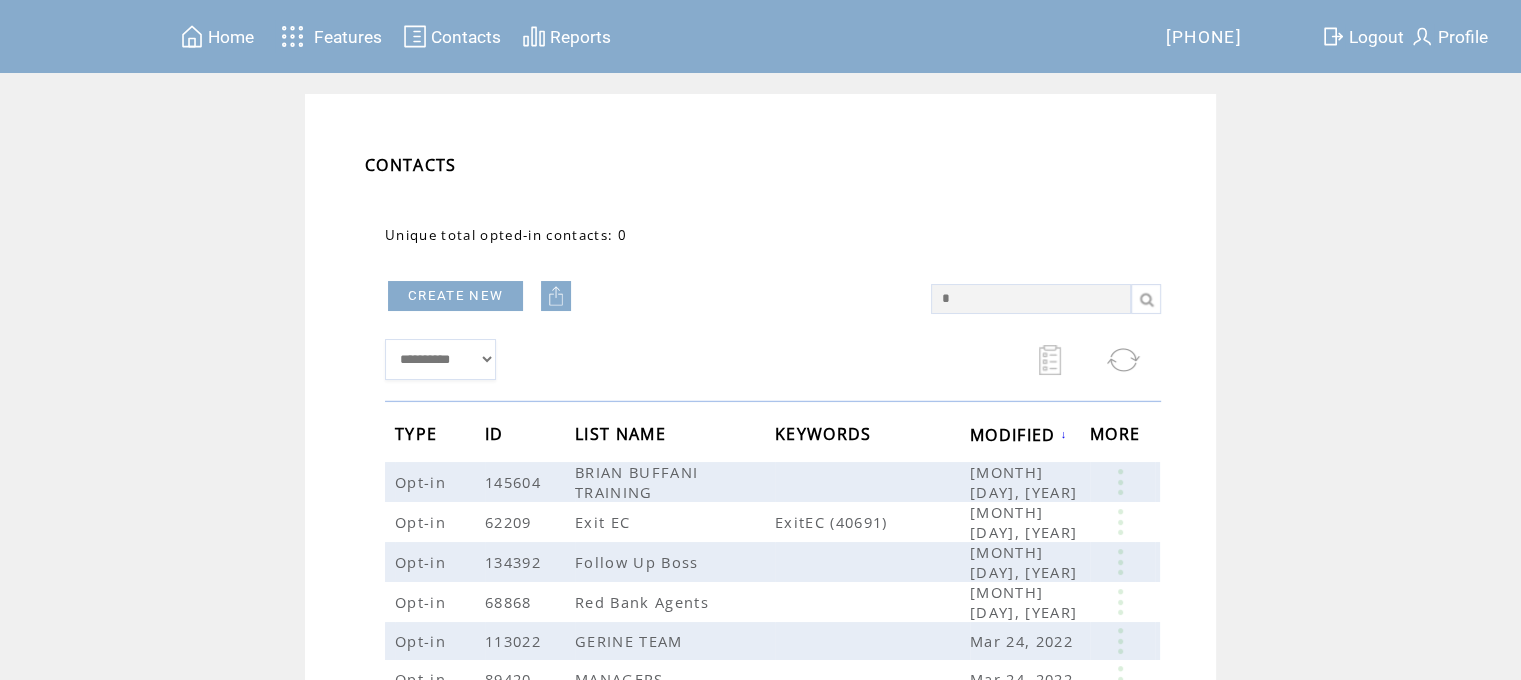 click at bounding box center [556, 296] 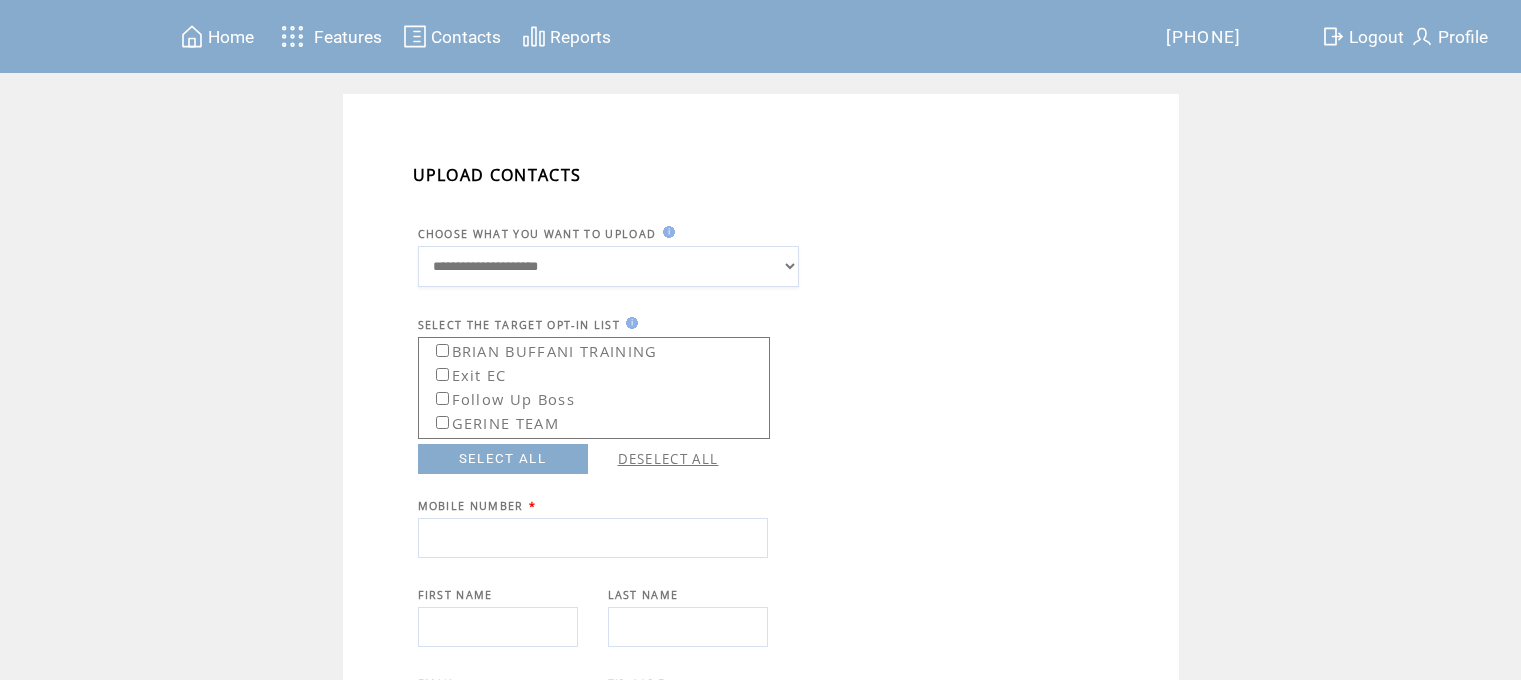 scroll, scrollTop: 0, scrollLeft: 0, axis: both 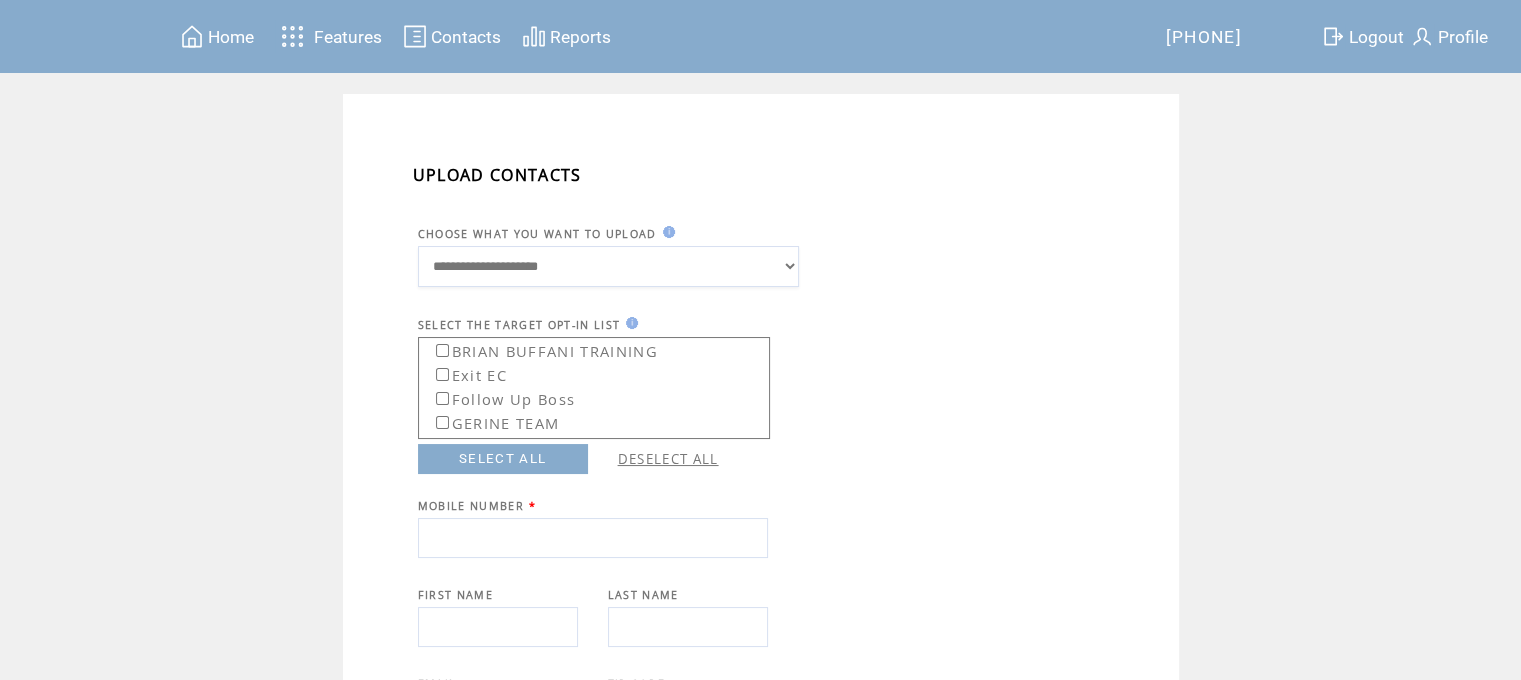 click at bounding box center (593, 538) 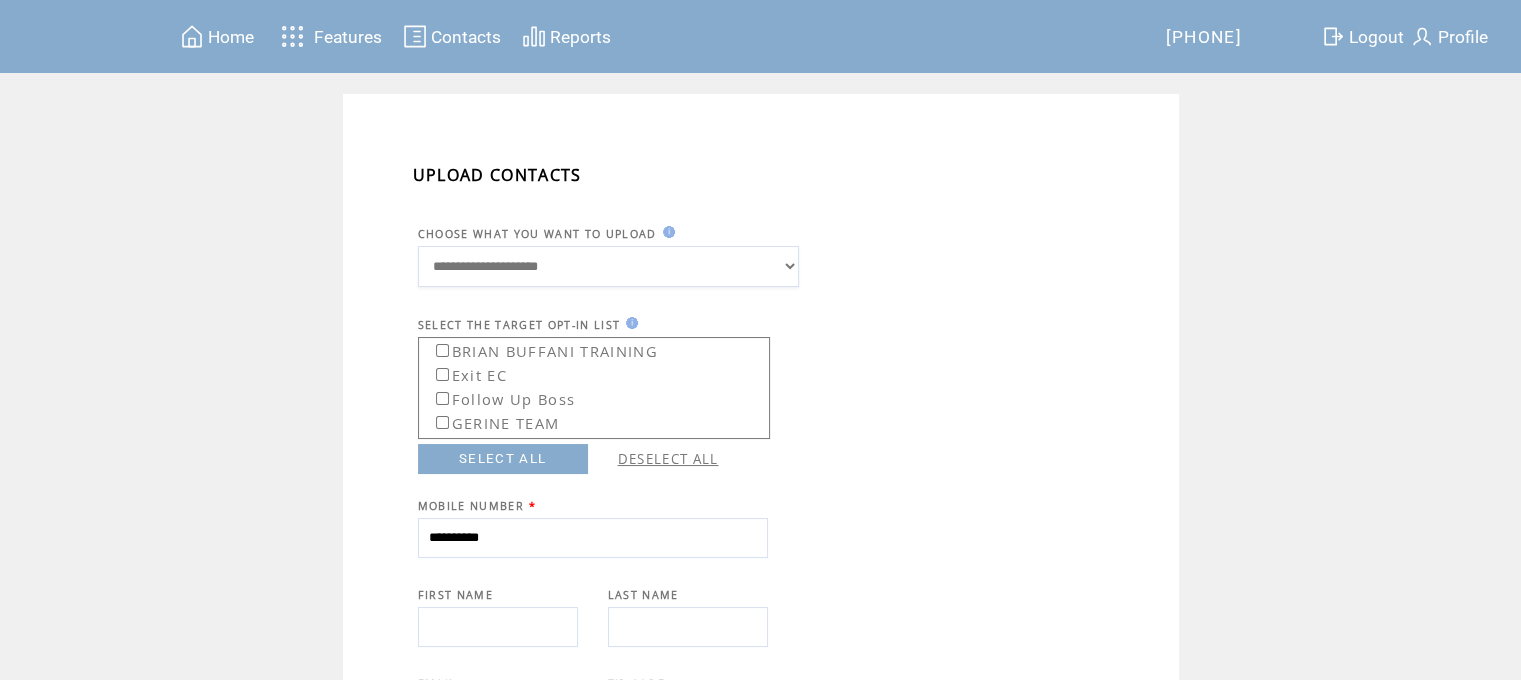 type on "**********" 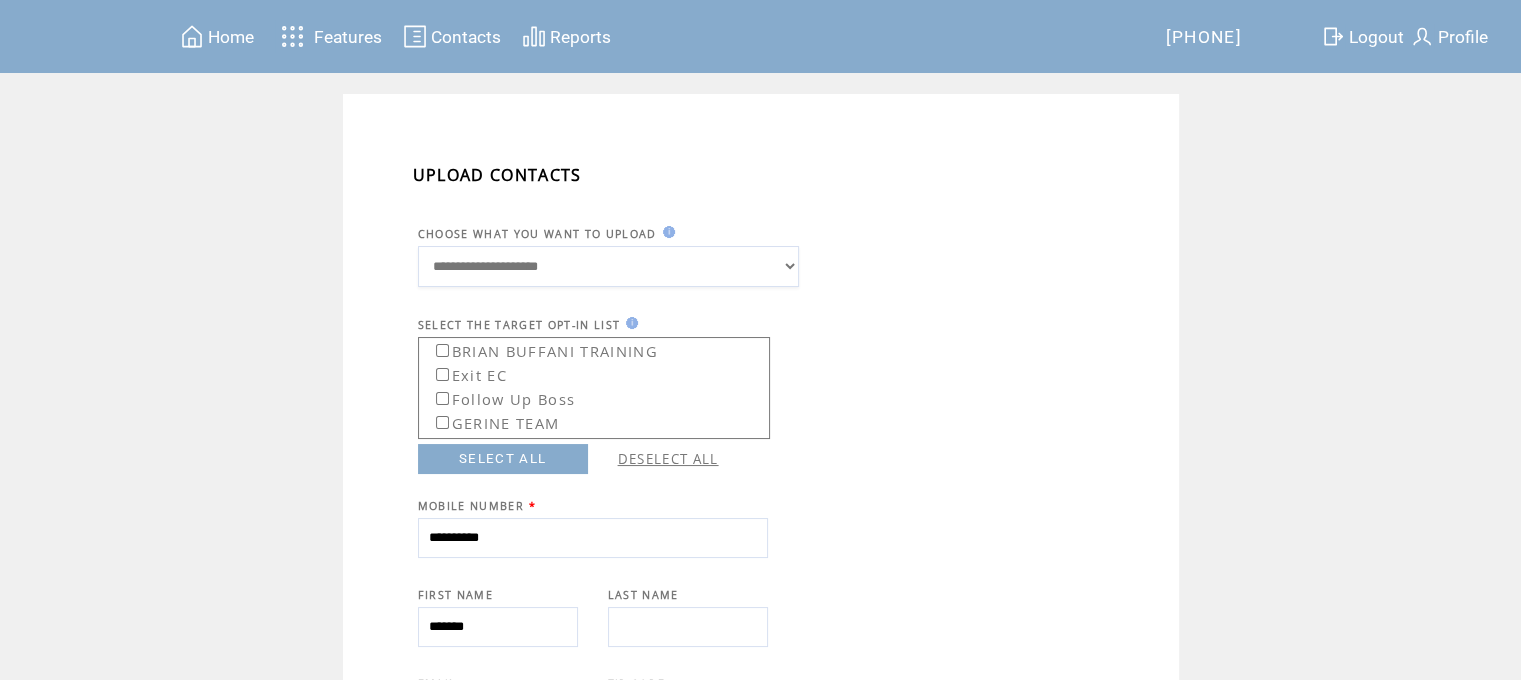 type on "*******" 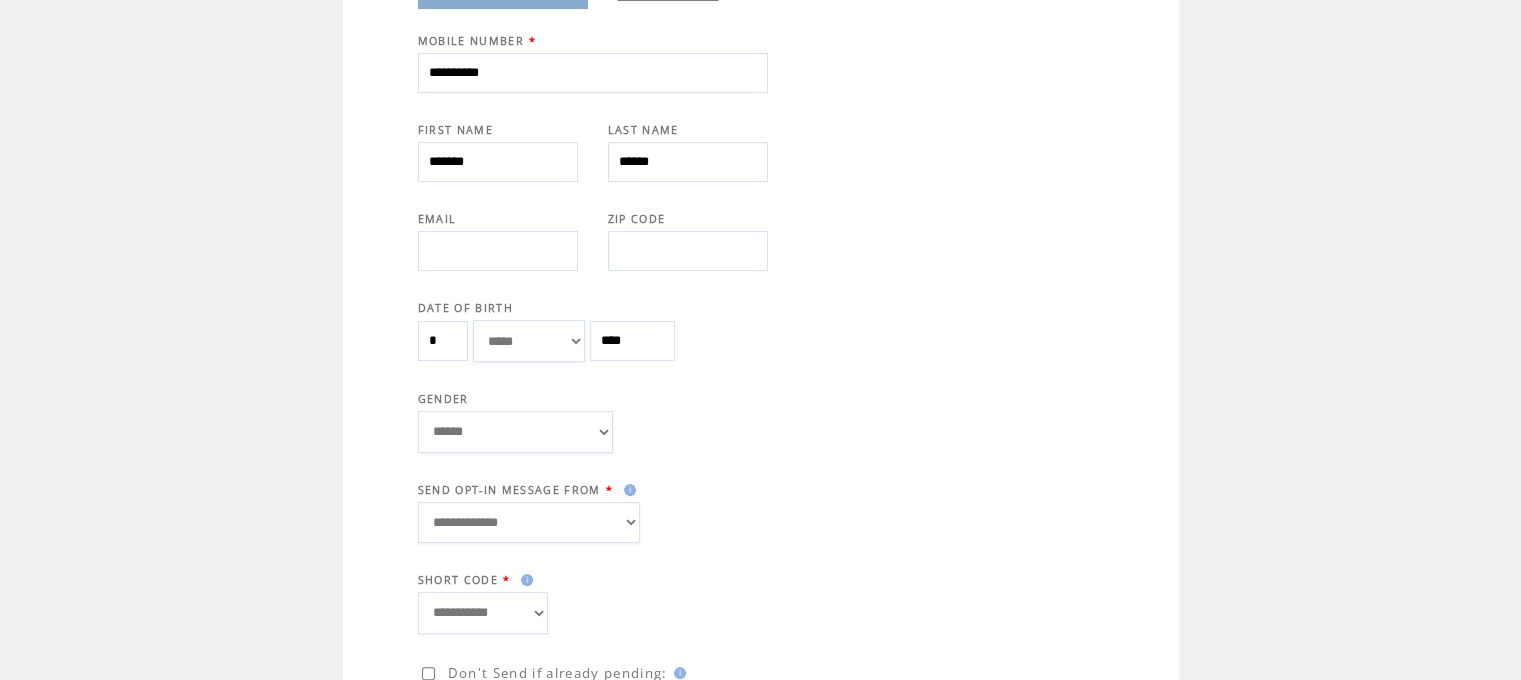 scroll, scrollTop: 500, scrollLeft: 0, axis: vertical 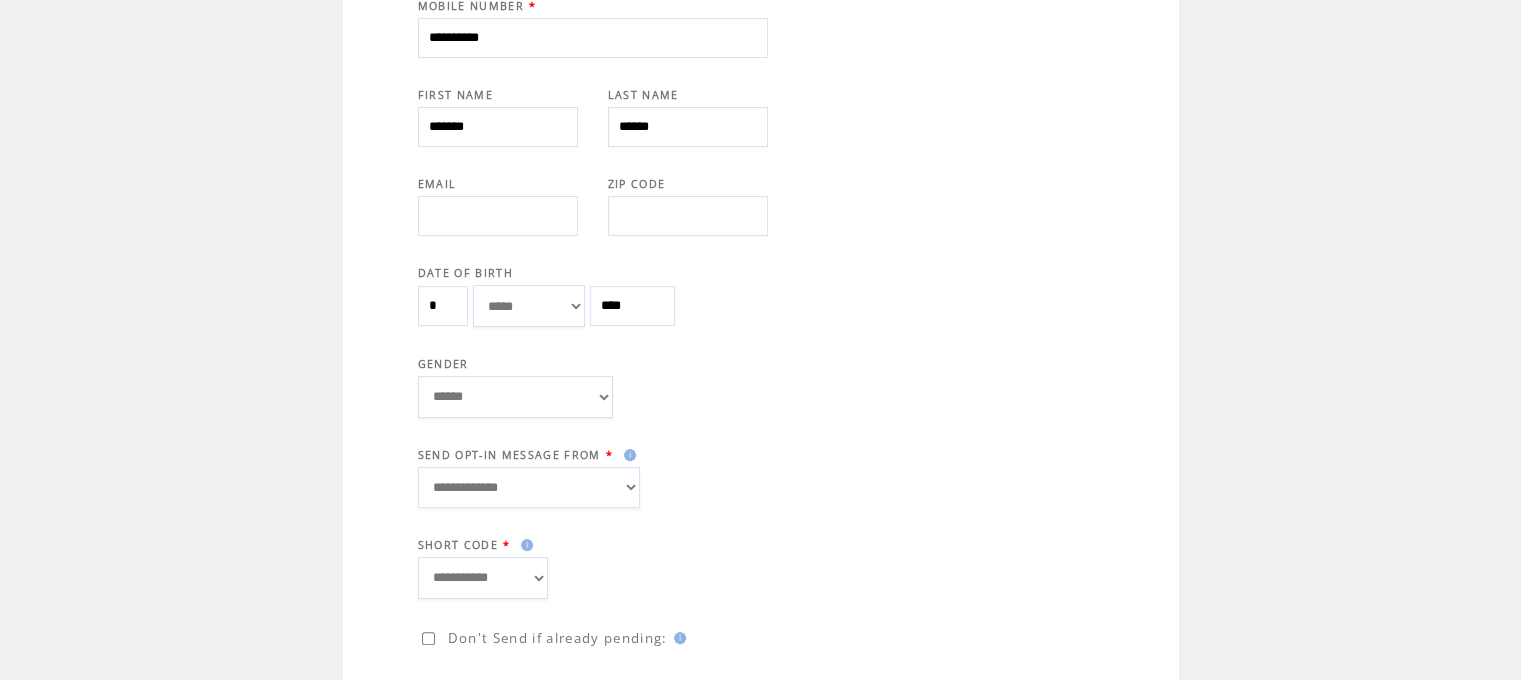 type on "******" 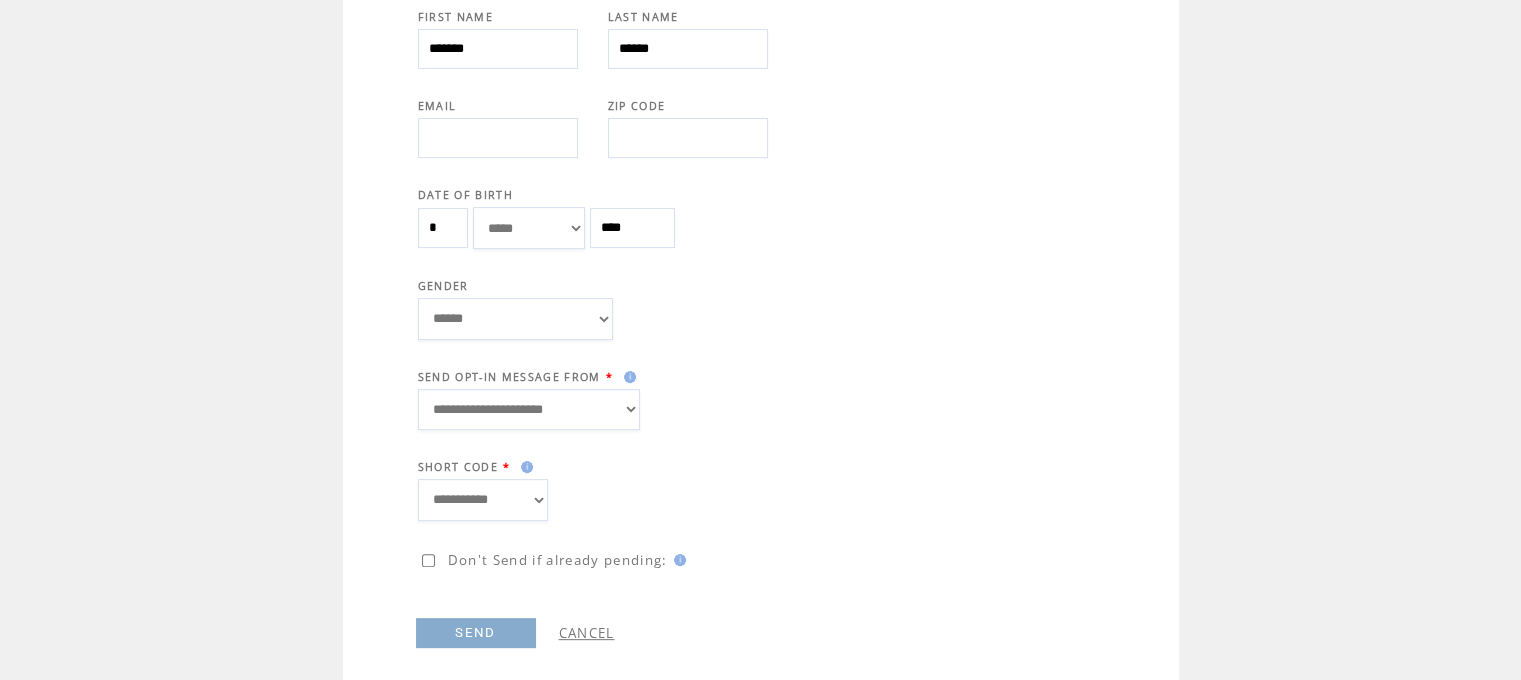 scroll, scrollTop: 588, scrollLeft: 0, axis: vertical 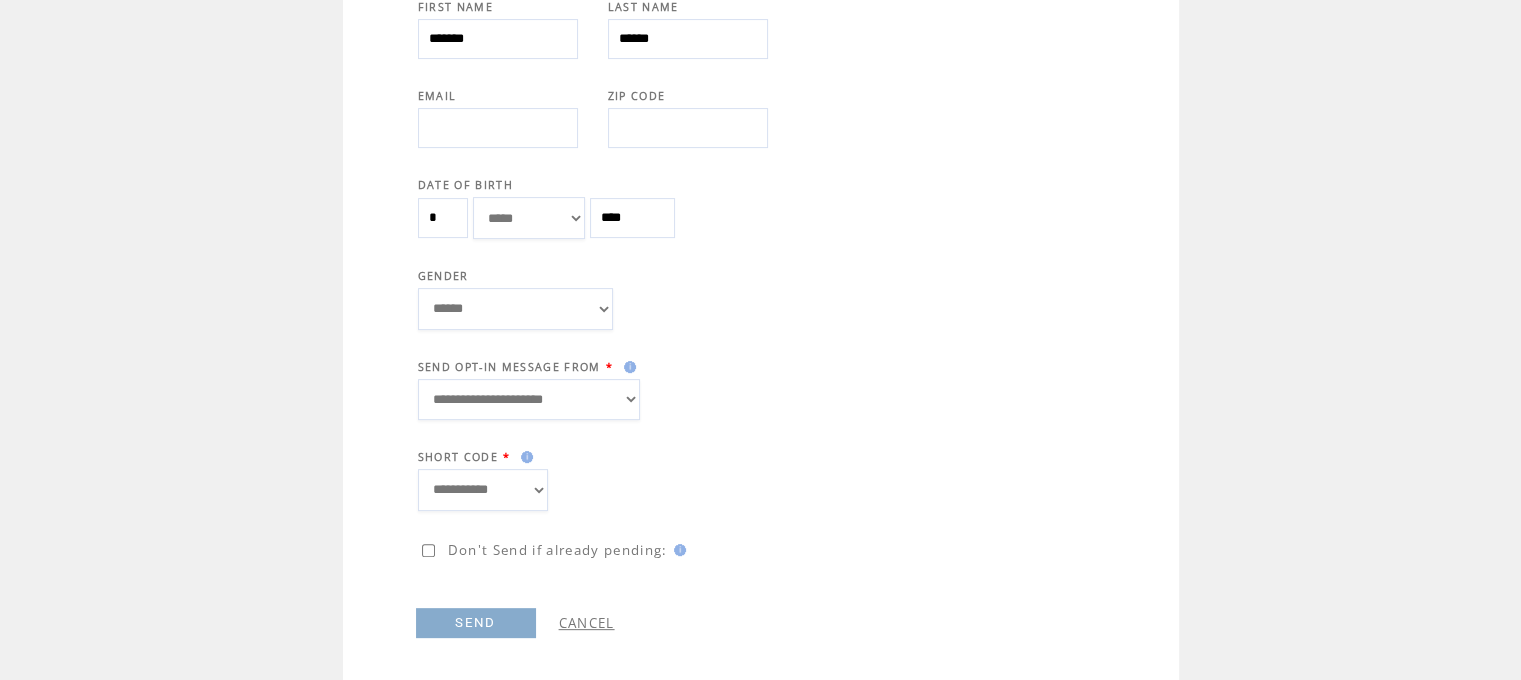 click on "SEND" at bounding box center [476, 623] 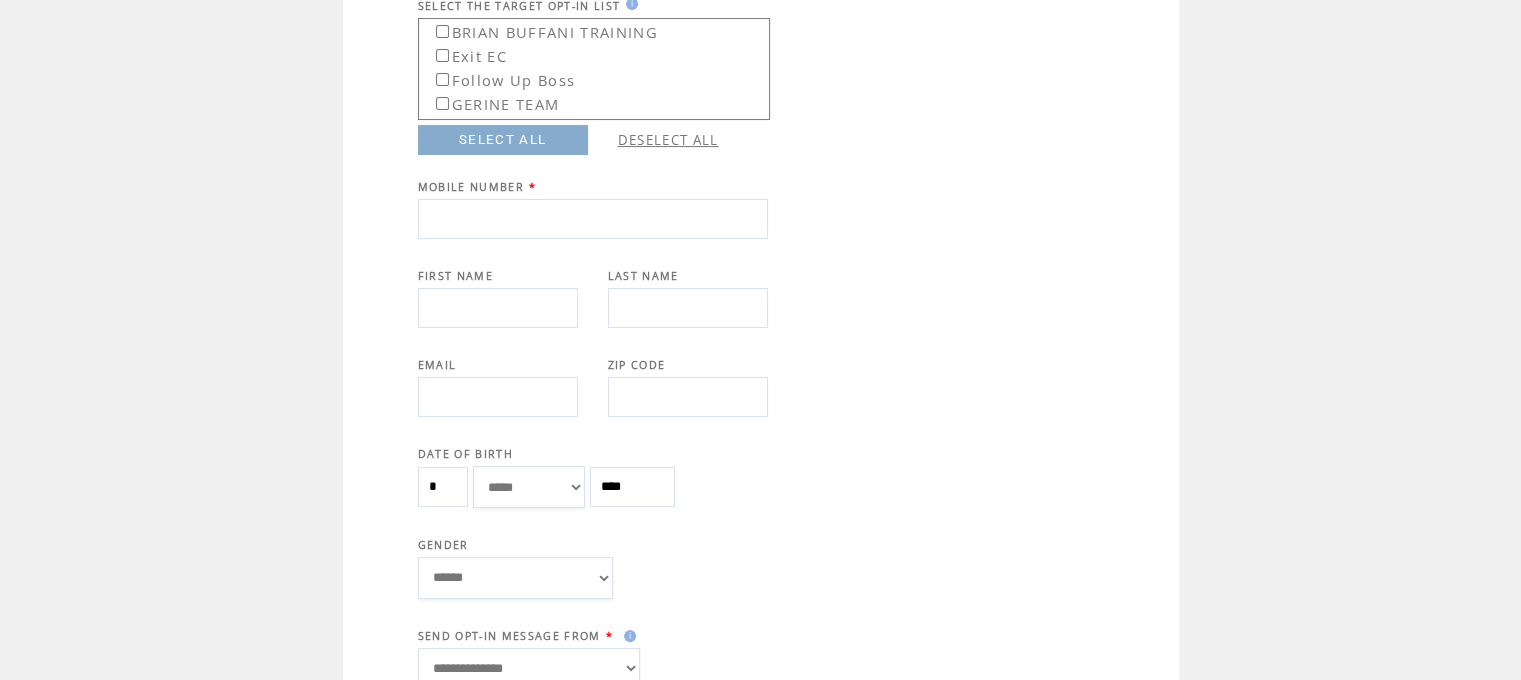 scroll, scrollTop: 119, scrollLeft: 0, axis: vertical 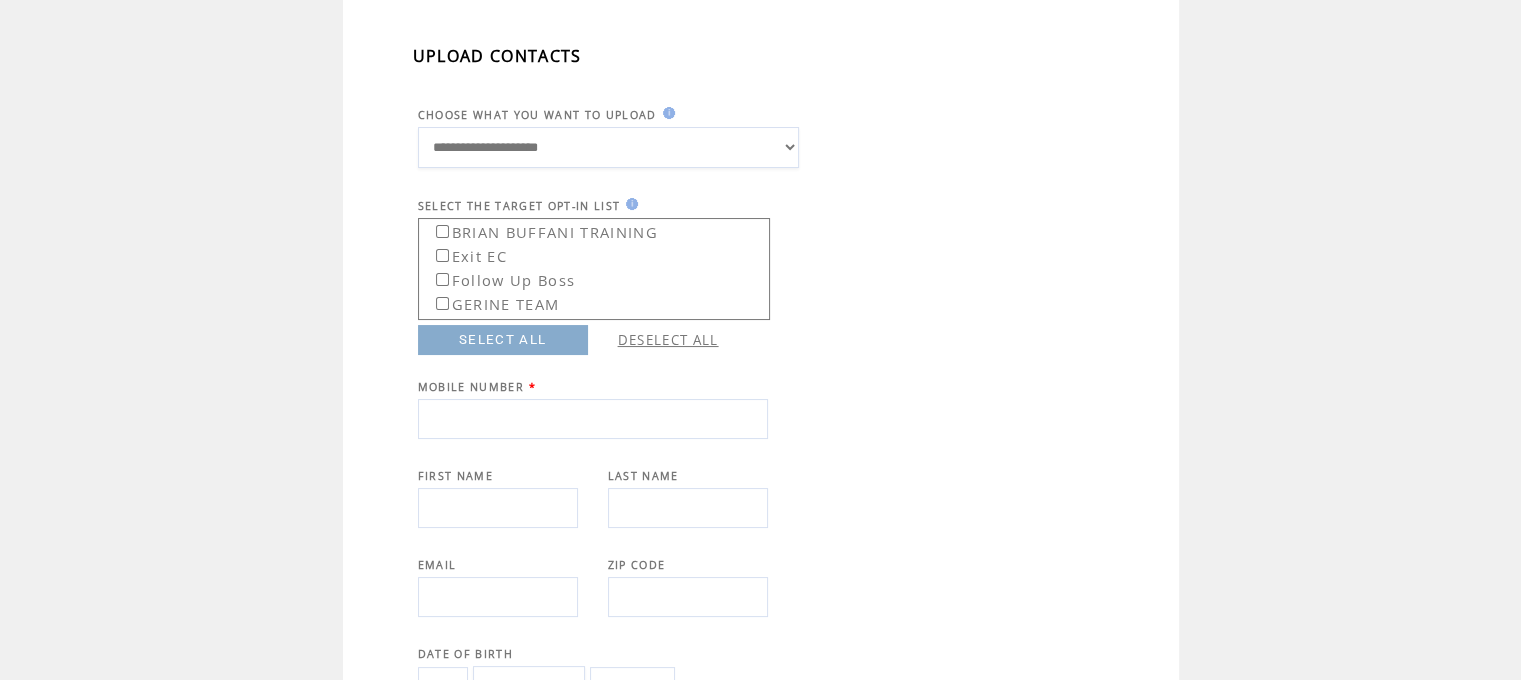 click at bounding box center (593, 419) 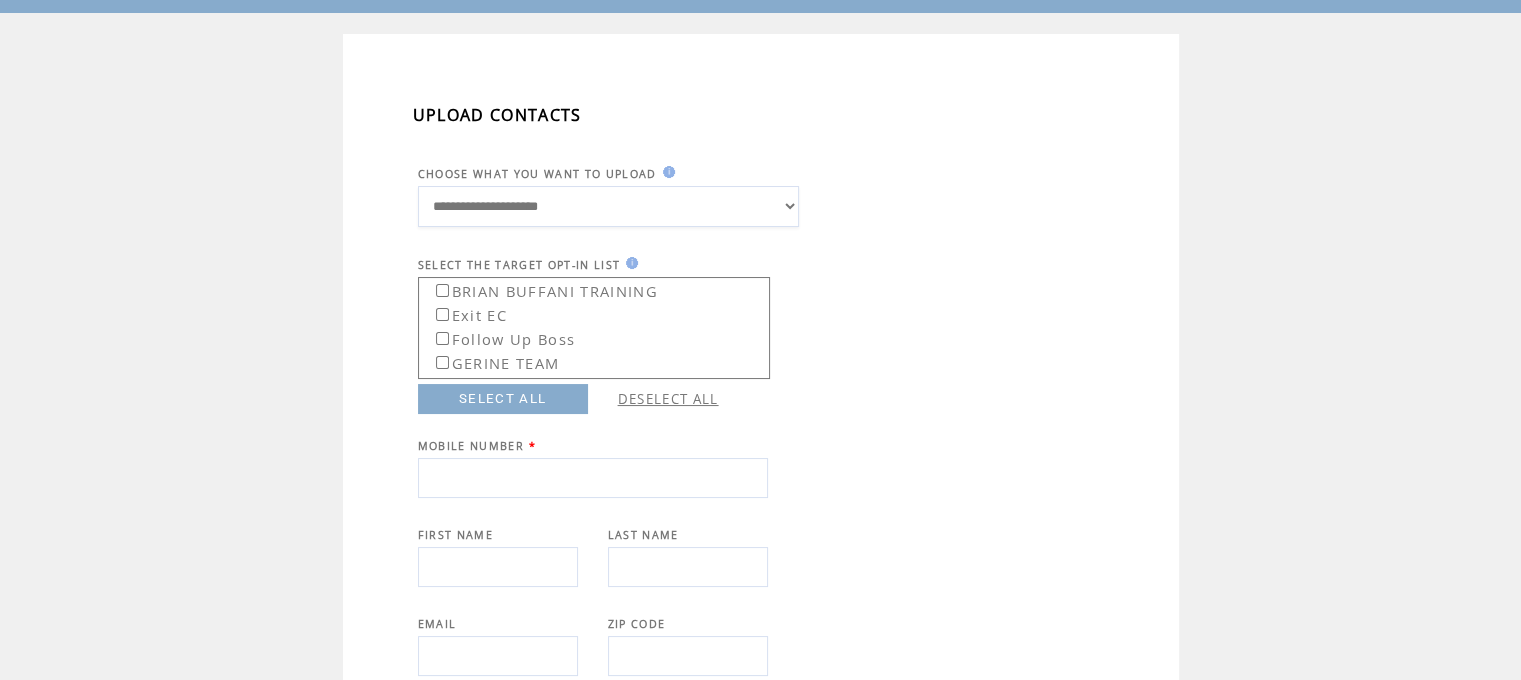 scroll, scrollTop: 0, scrollLeft: 0, axis: both 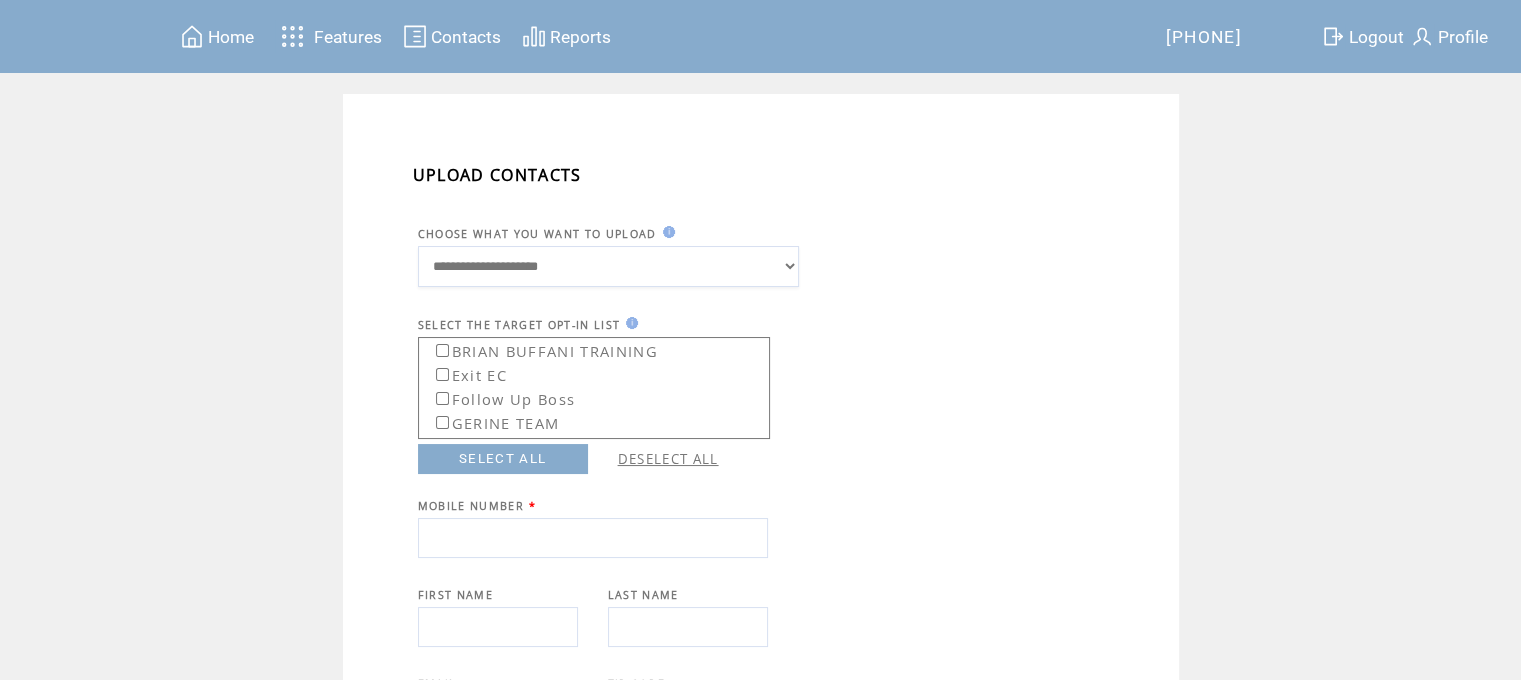 click on "Contacts" at bounding box center [466, 37] 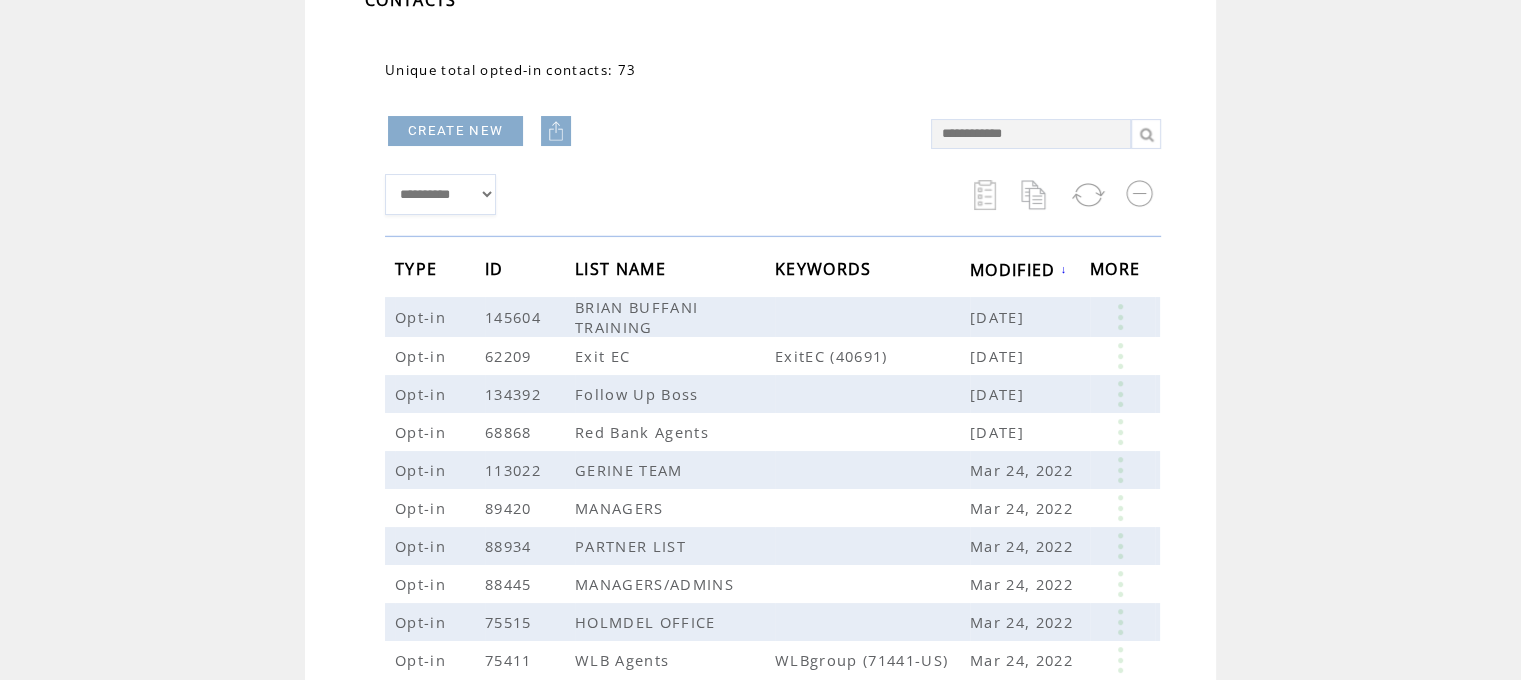 scroll, scrollTop: 200, scrollLeft: 0, axis: vertical 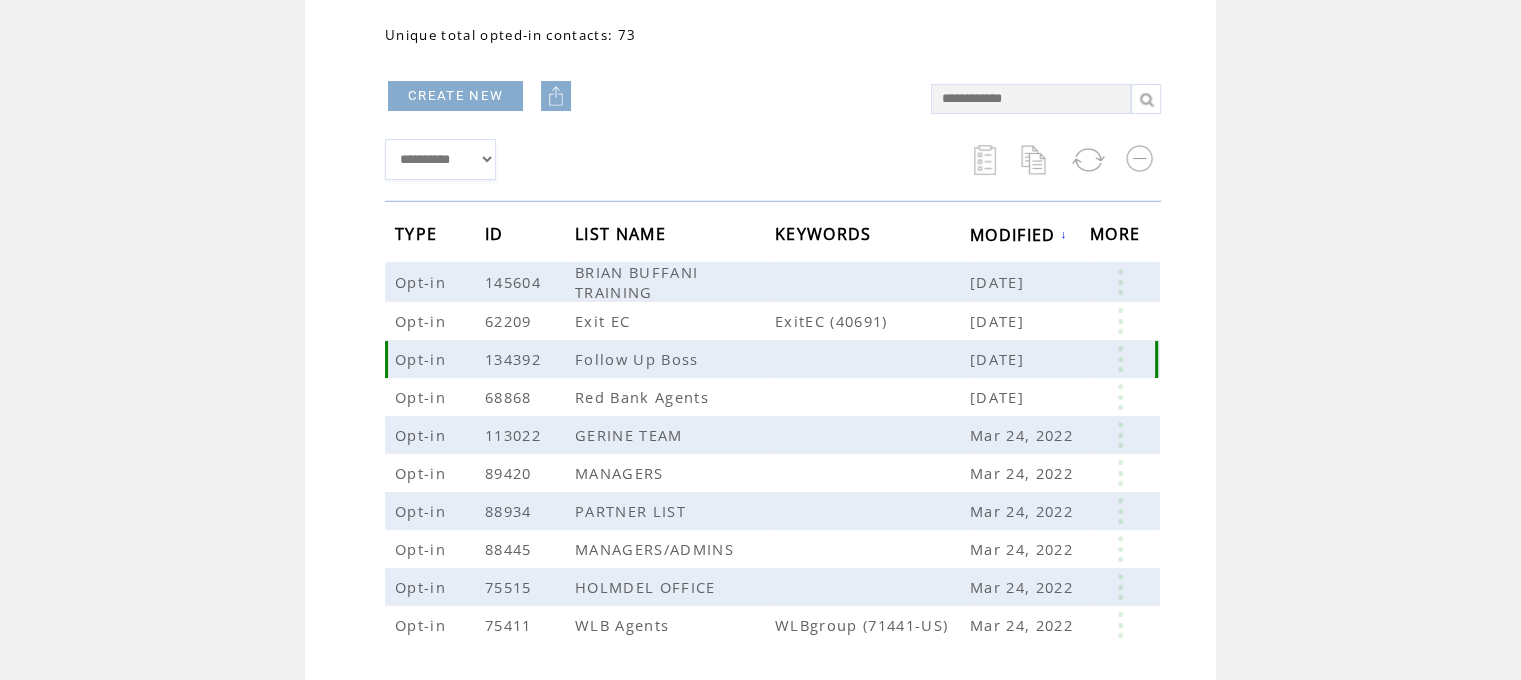 click at bounding box center (1120, 359) 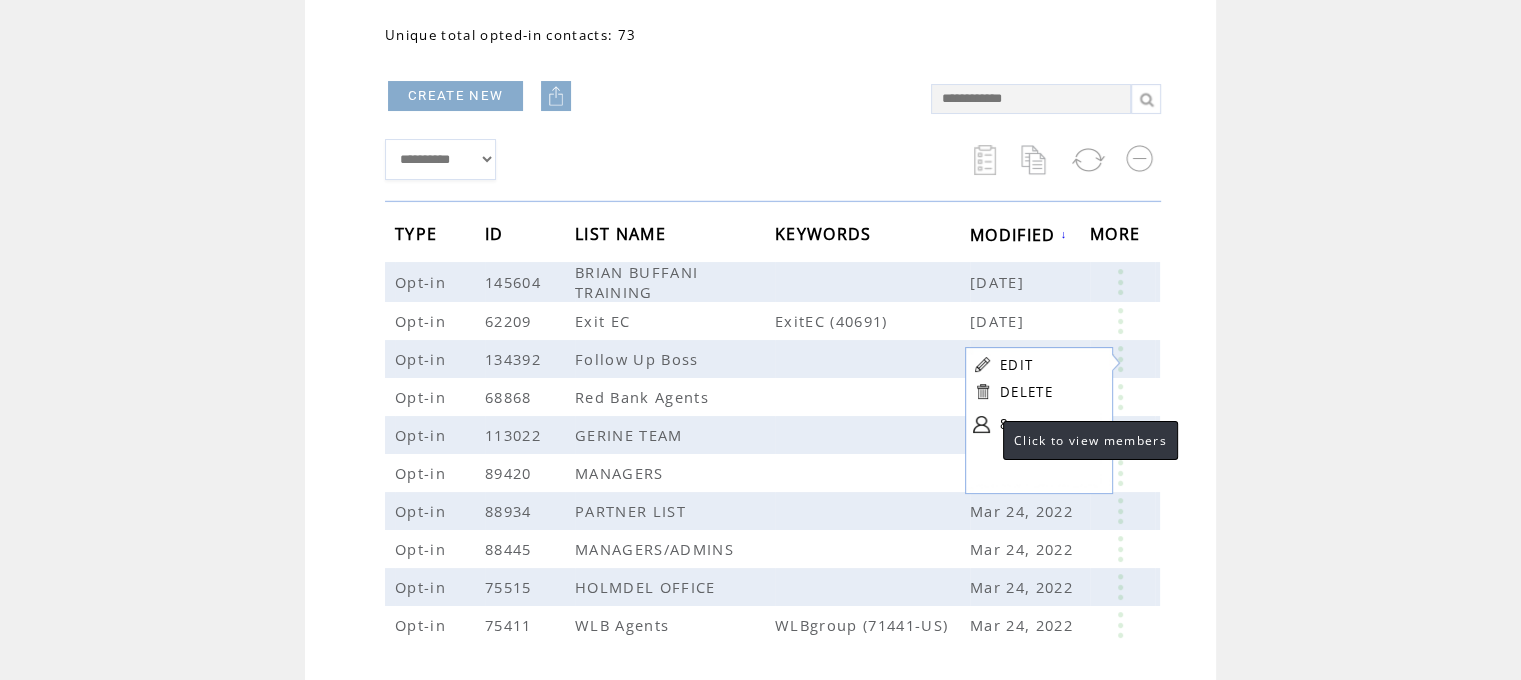 click at bounding box center (981, 424) 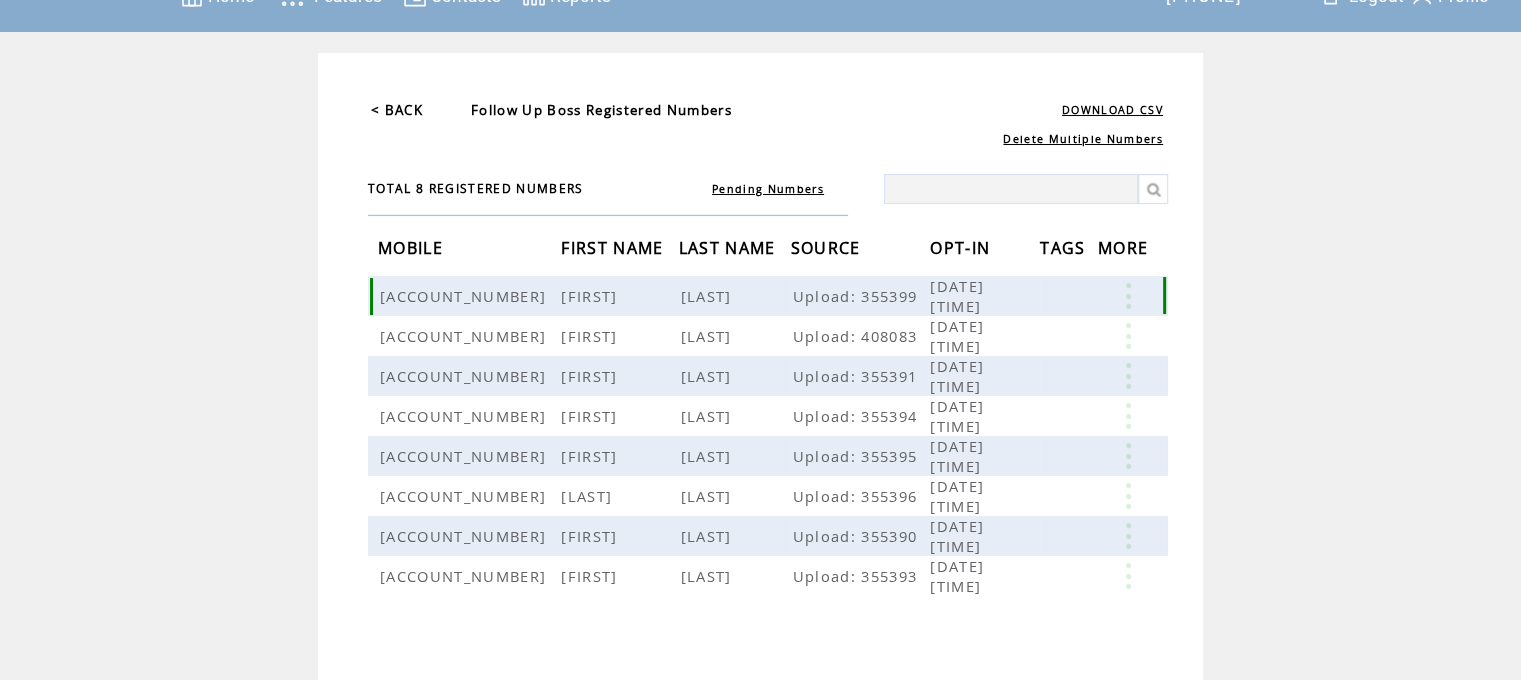 scroll, scrollTop: 64, scrollLeft: 0, axis: vertical 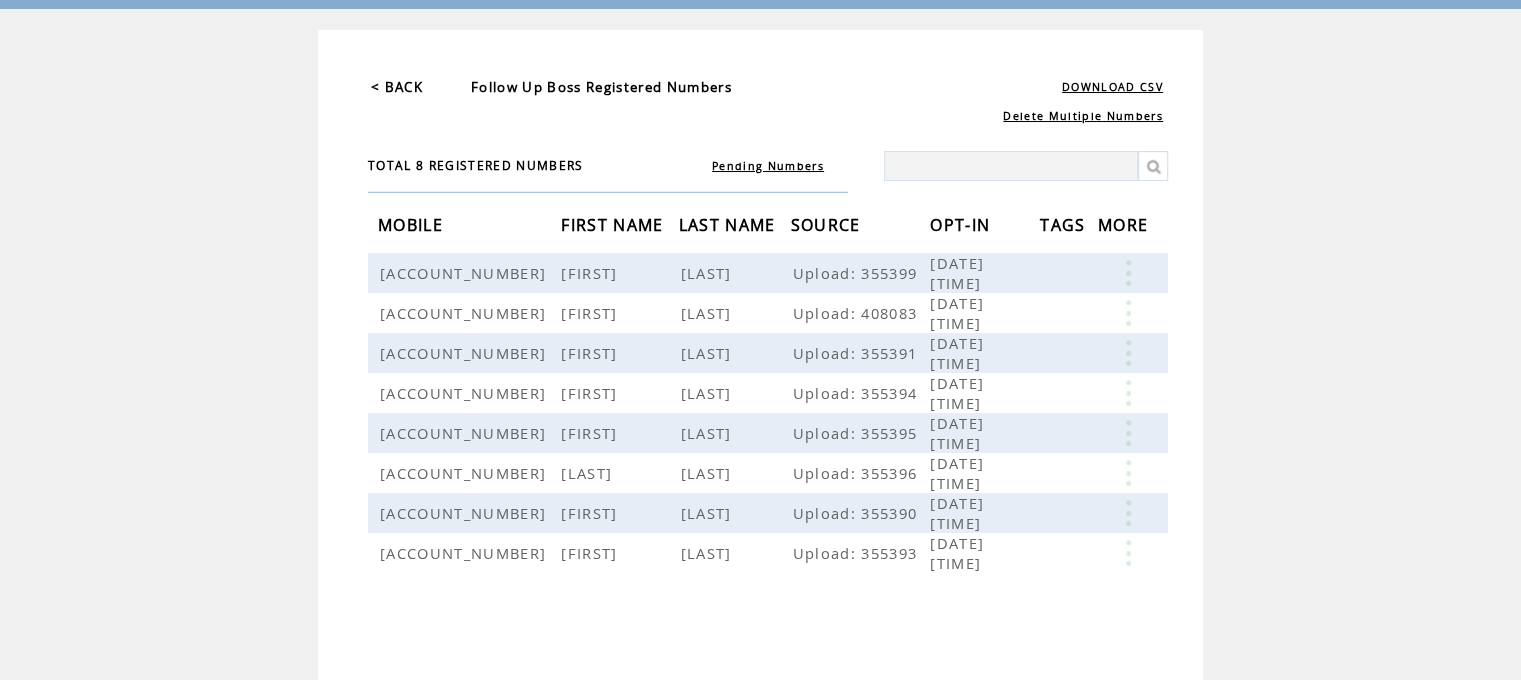 click on "< BACK Follow Up Boss Registered Numbers" at bounding box center (575, 87) 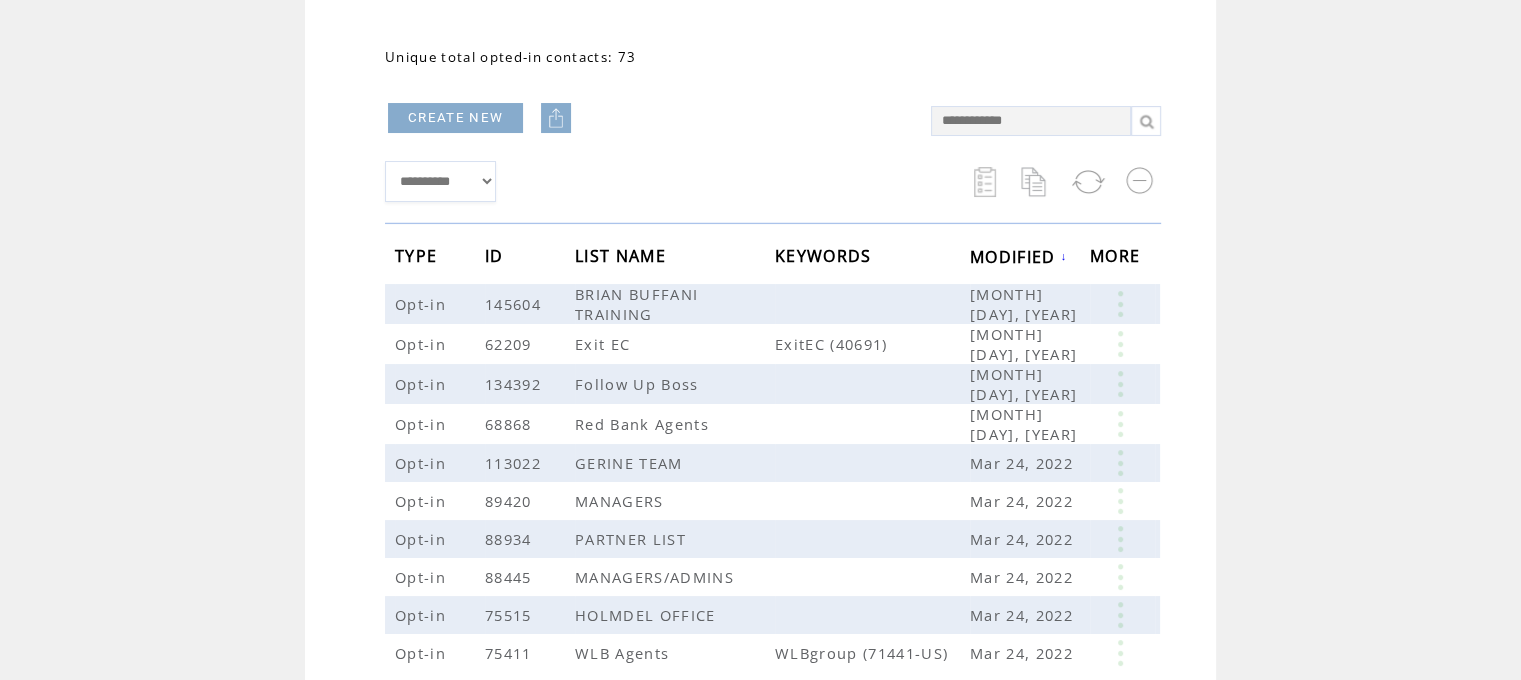 scroll, scrollTop: 200, scrollLeft: 0, axis: vertical 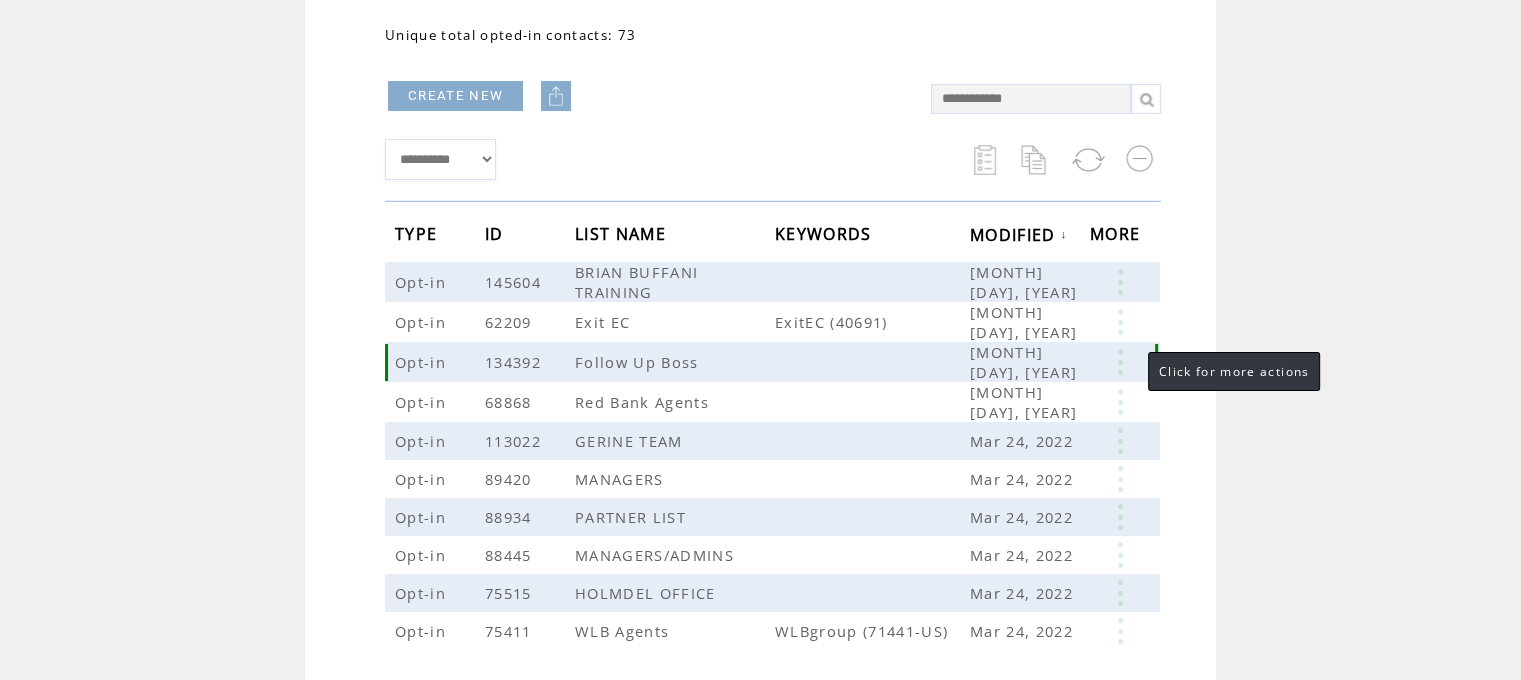 click at bounding box center [1120, 362] 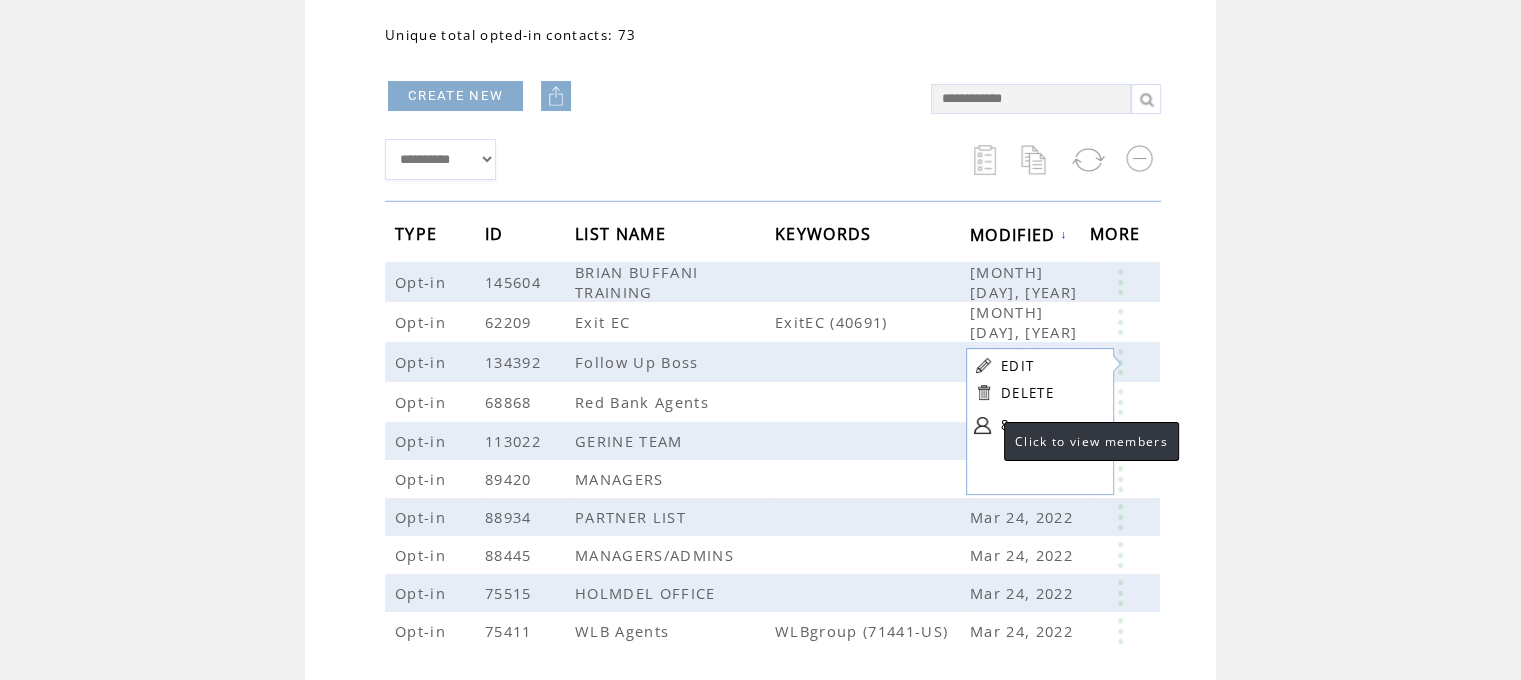 click at bounding box center (982, 425) 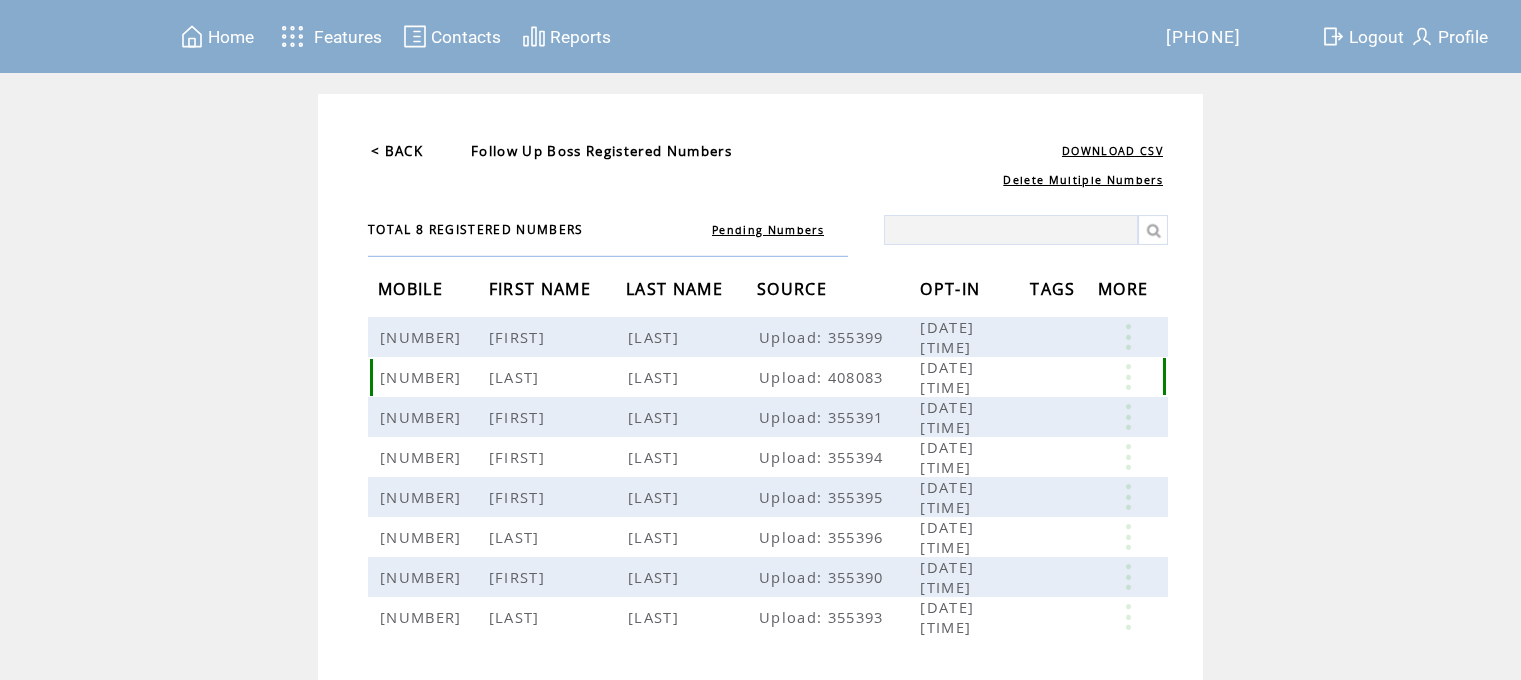 scroll, scrollTop: 0, scrollLeft: 0, axis: both 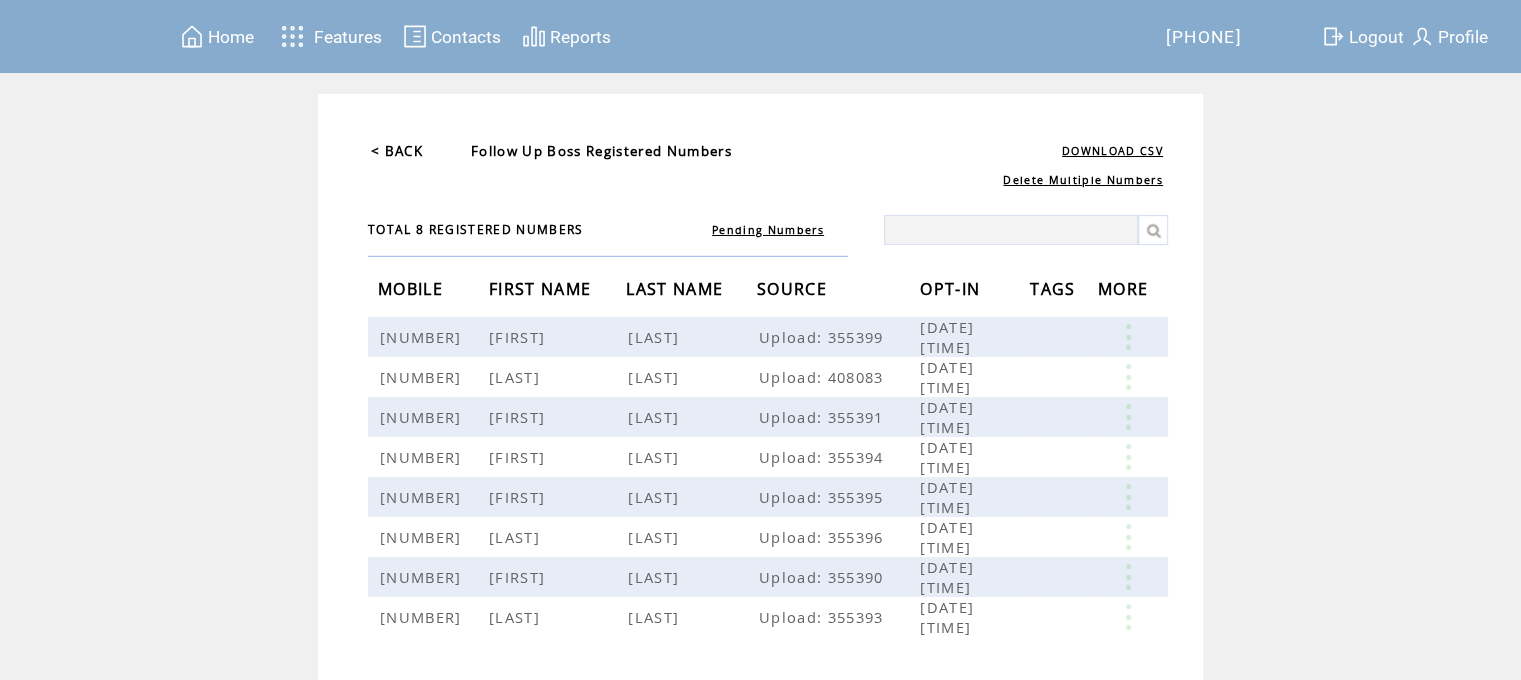 click on "Contacts" at bounding box center [466, 37] 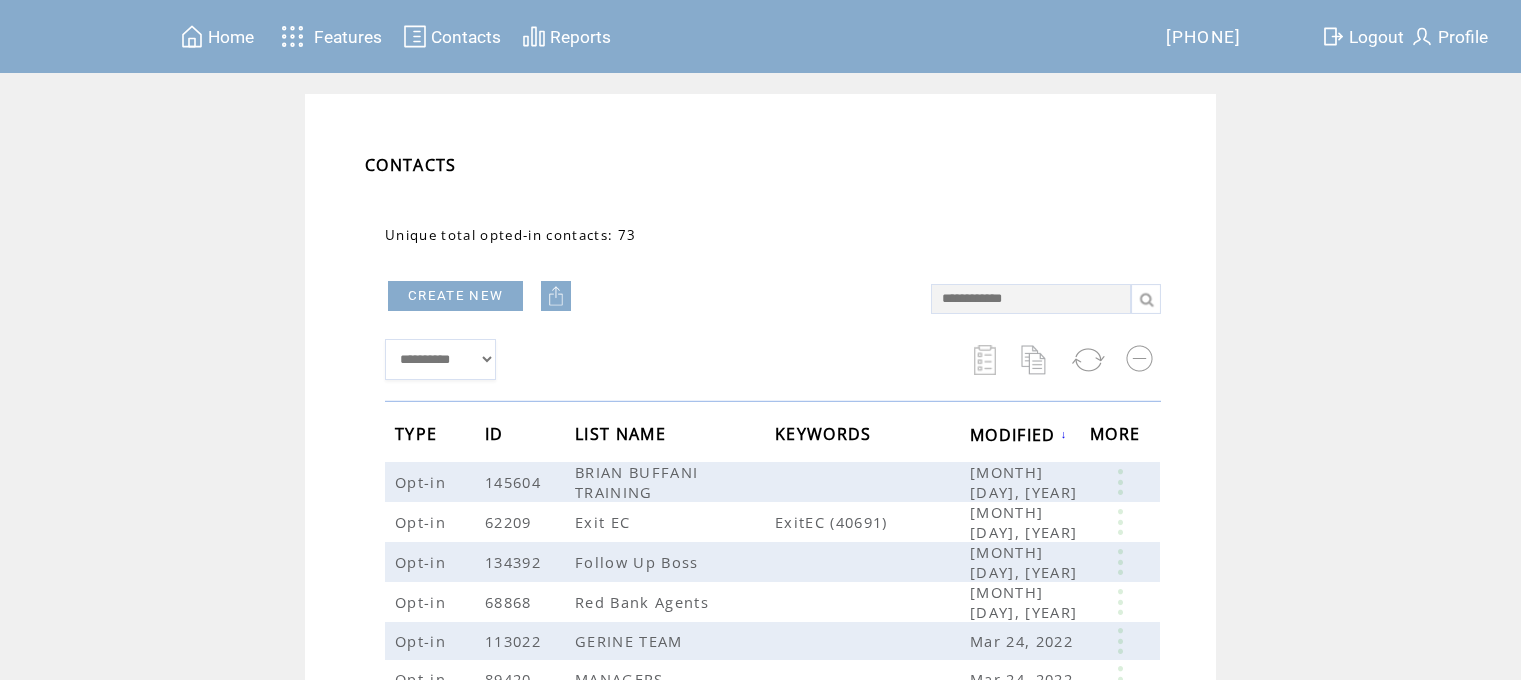 scroll, scrollTop: 0, scrollLeft: 0, axis: both 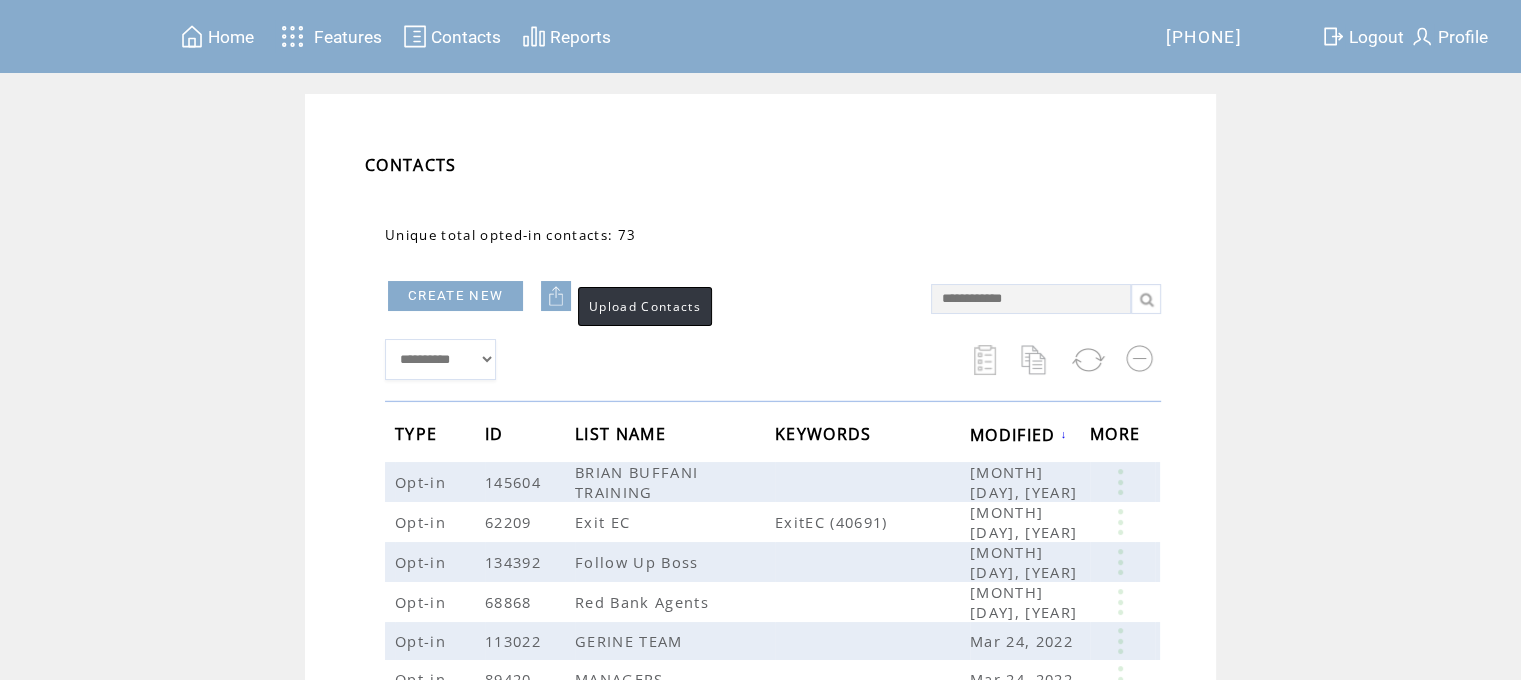 click at bounding box center [556, 296] 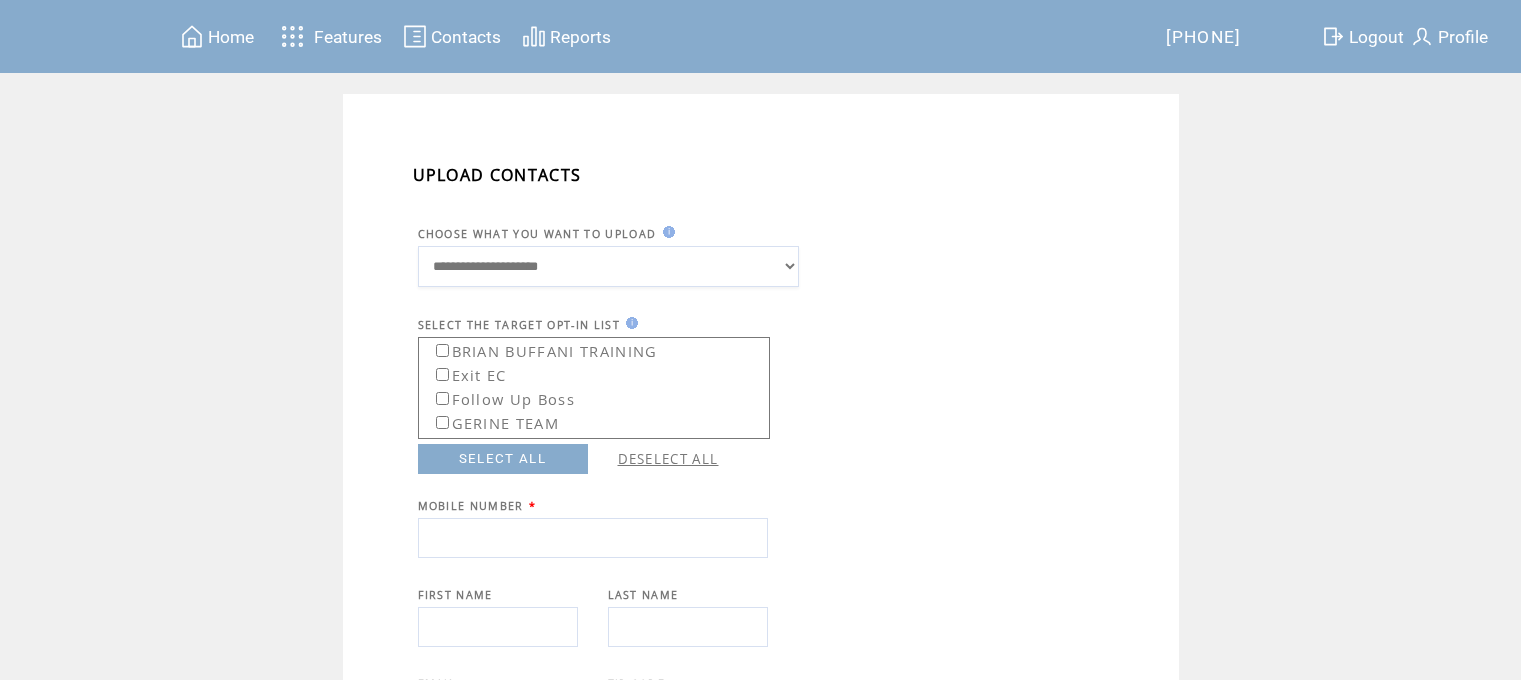 scroll, scrollTop: 0, scrollLeft: 0, axis: both 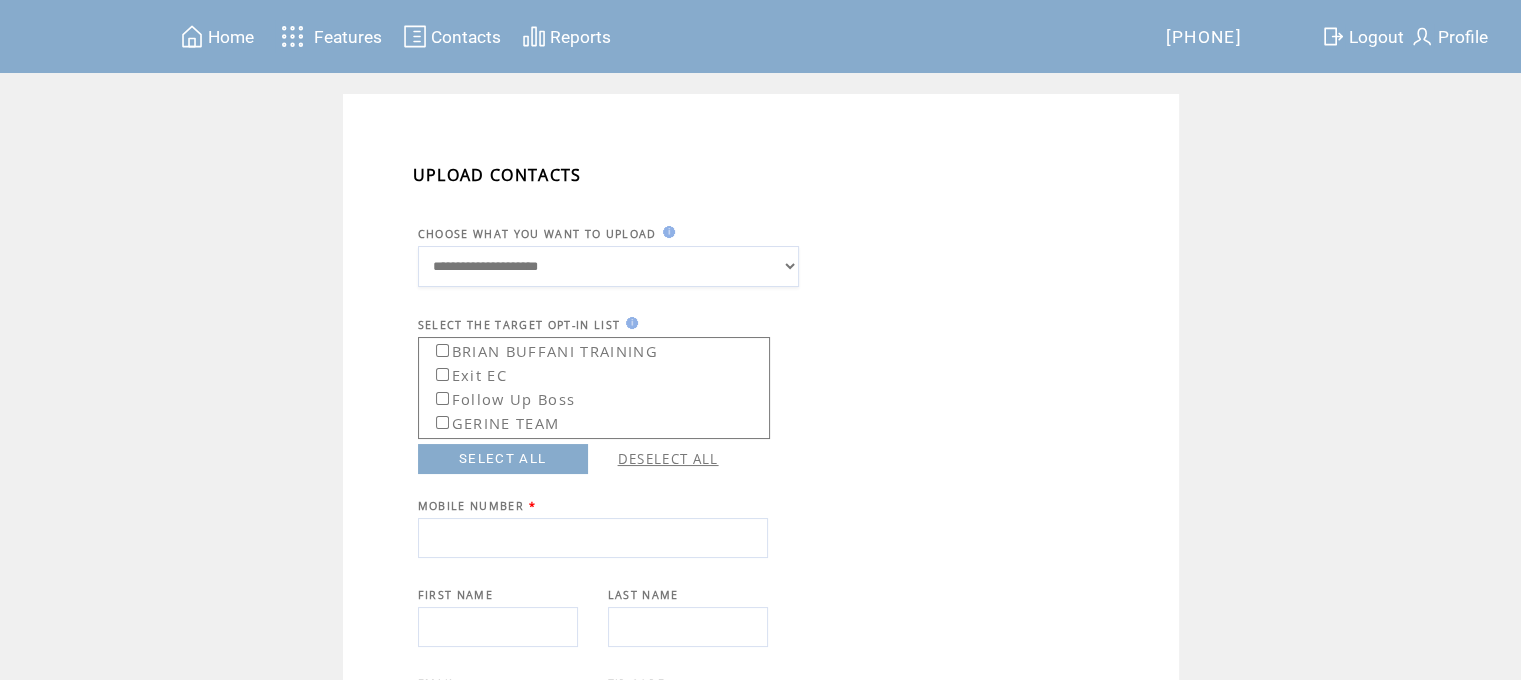 click at bounding box center [593, 538] 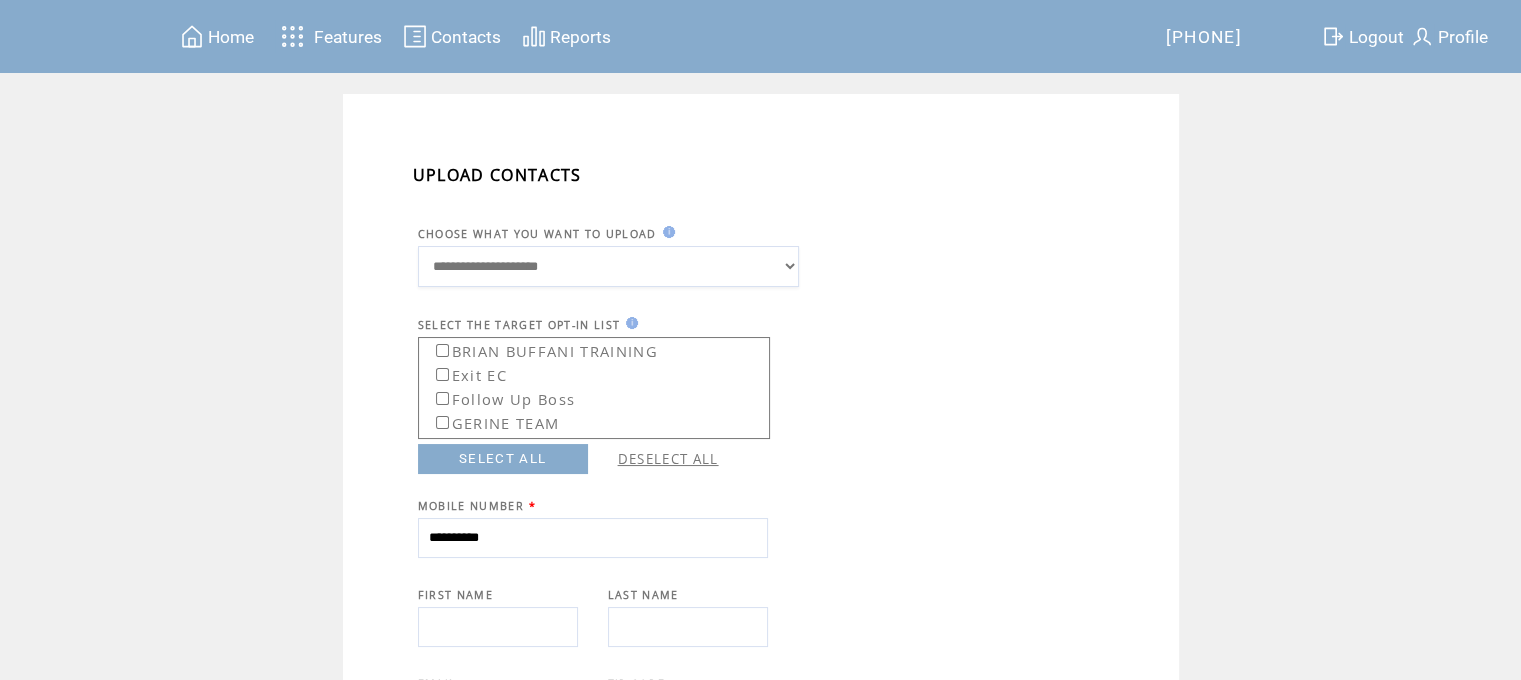 type on "**********" 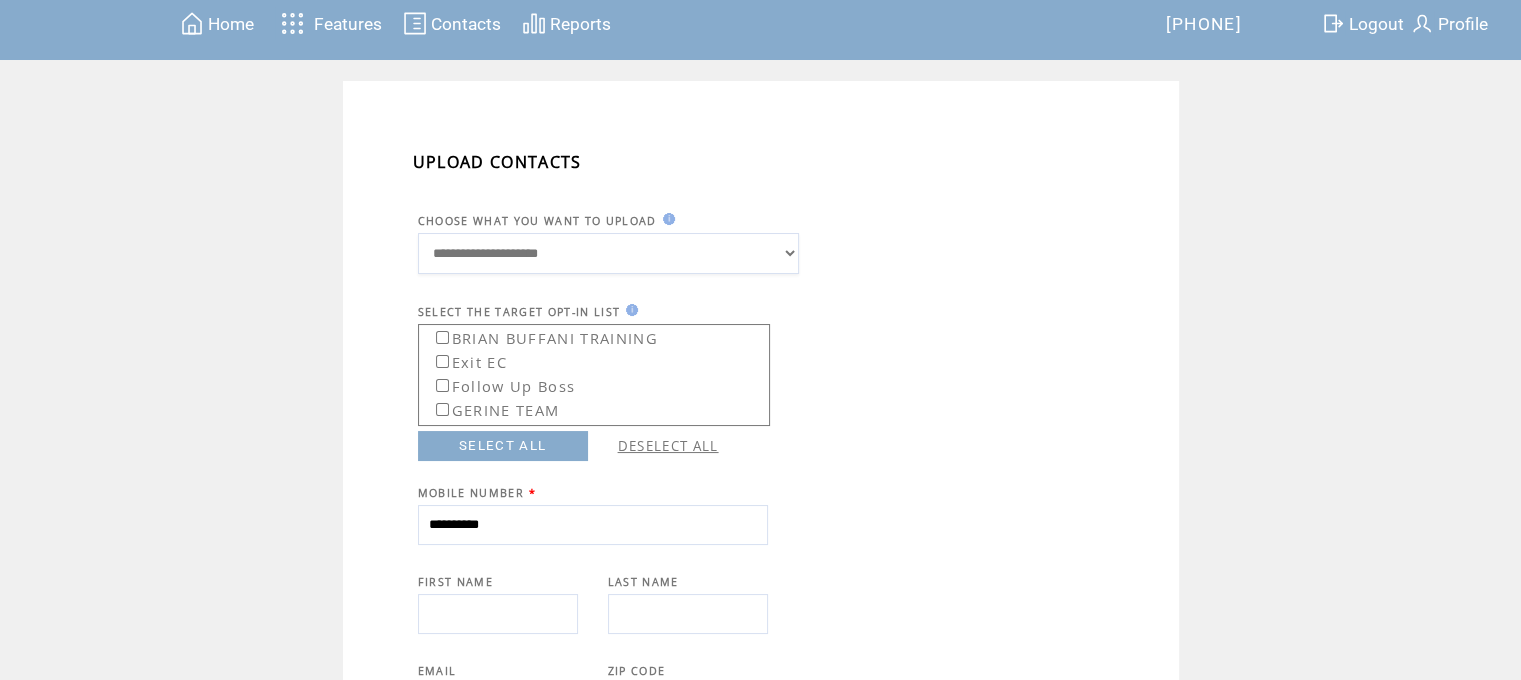 scroll, scrollTop: 200, scrollLeft: 0, axis: vertical 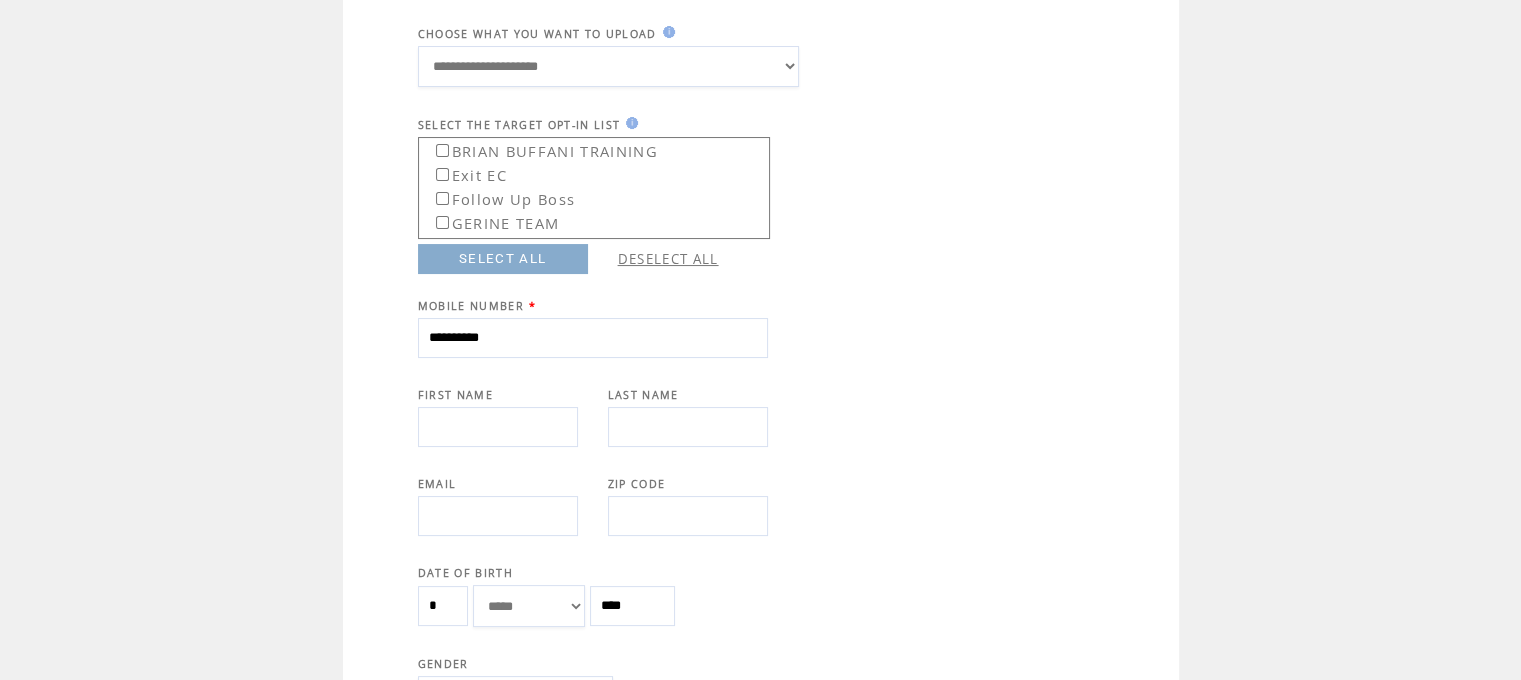 click at bounding box center (498, 427) 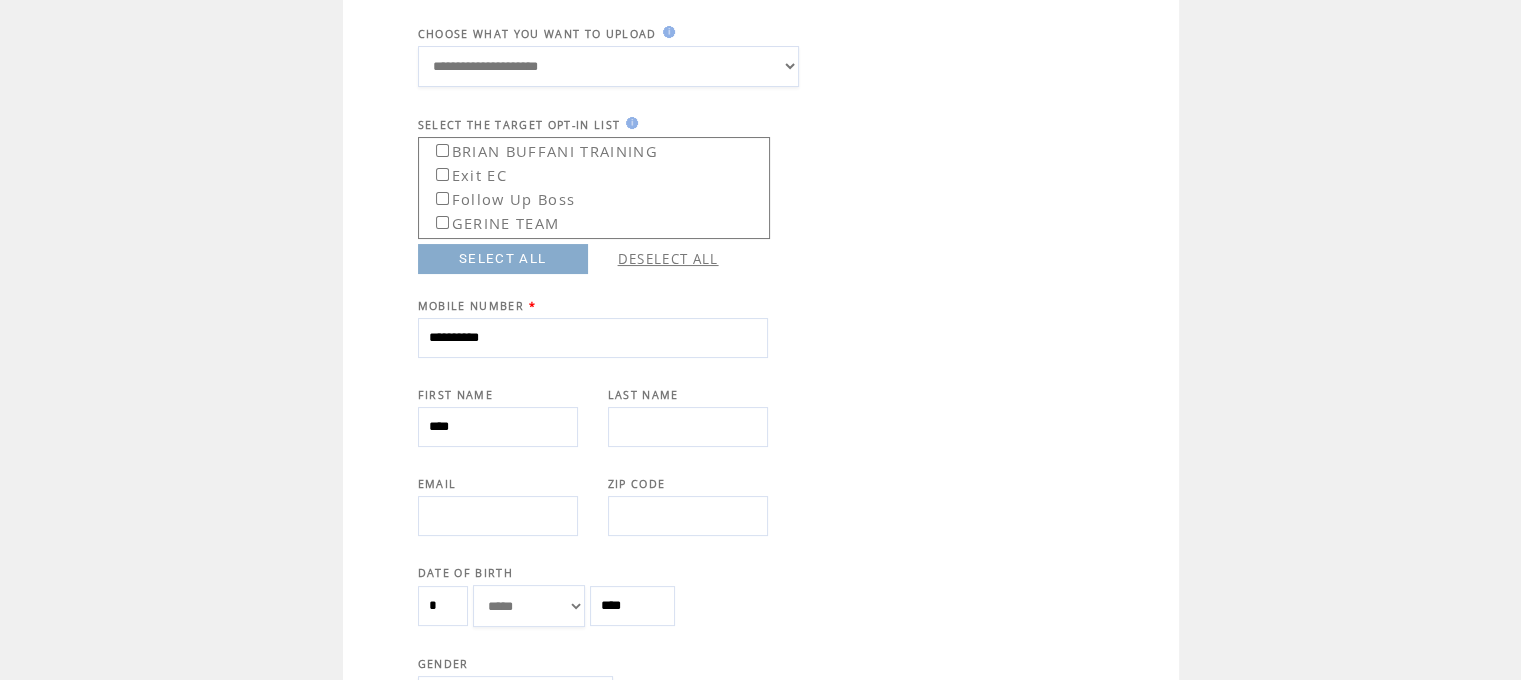 type on "****" 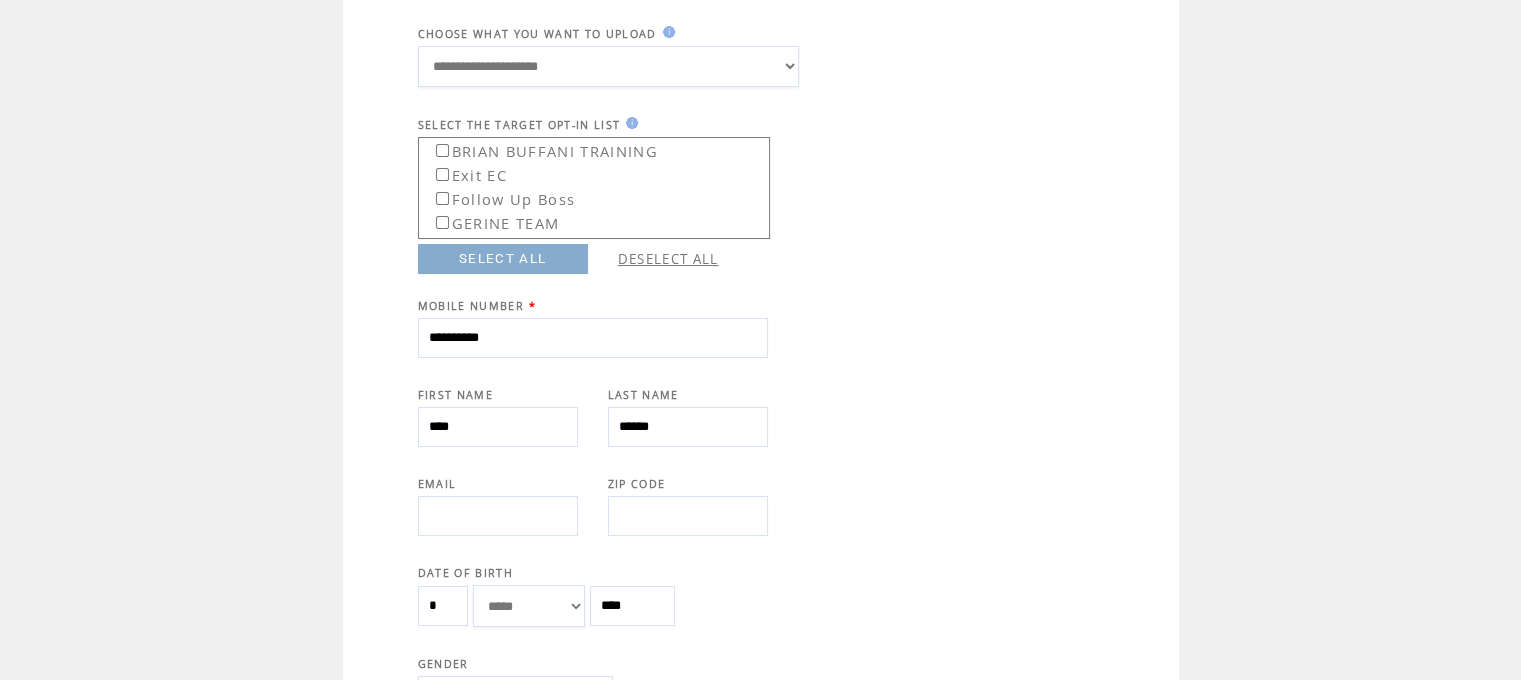 type on "******" 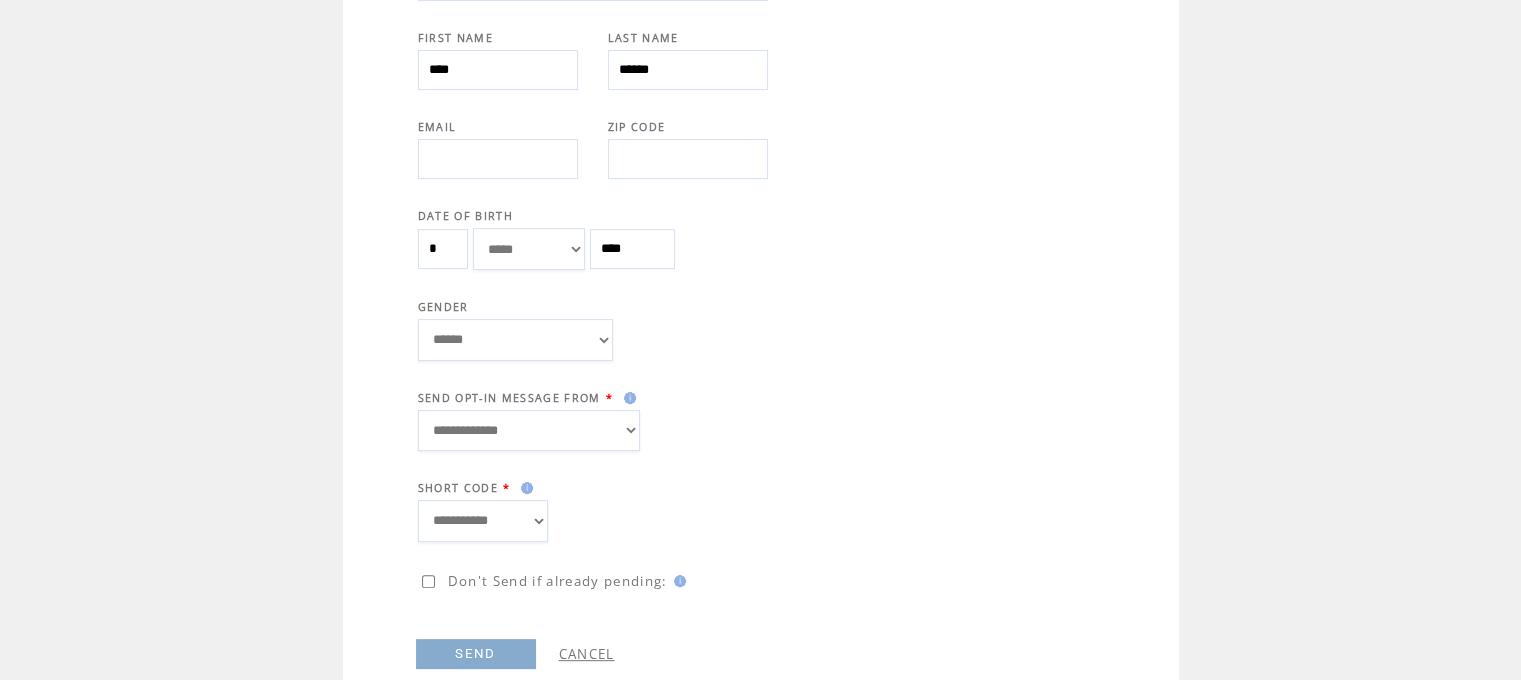 scroll, scrollTop: 588, scrollLeft: 0, axis: vertical 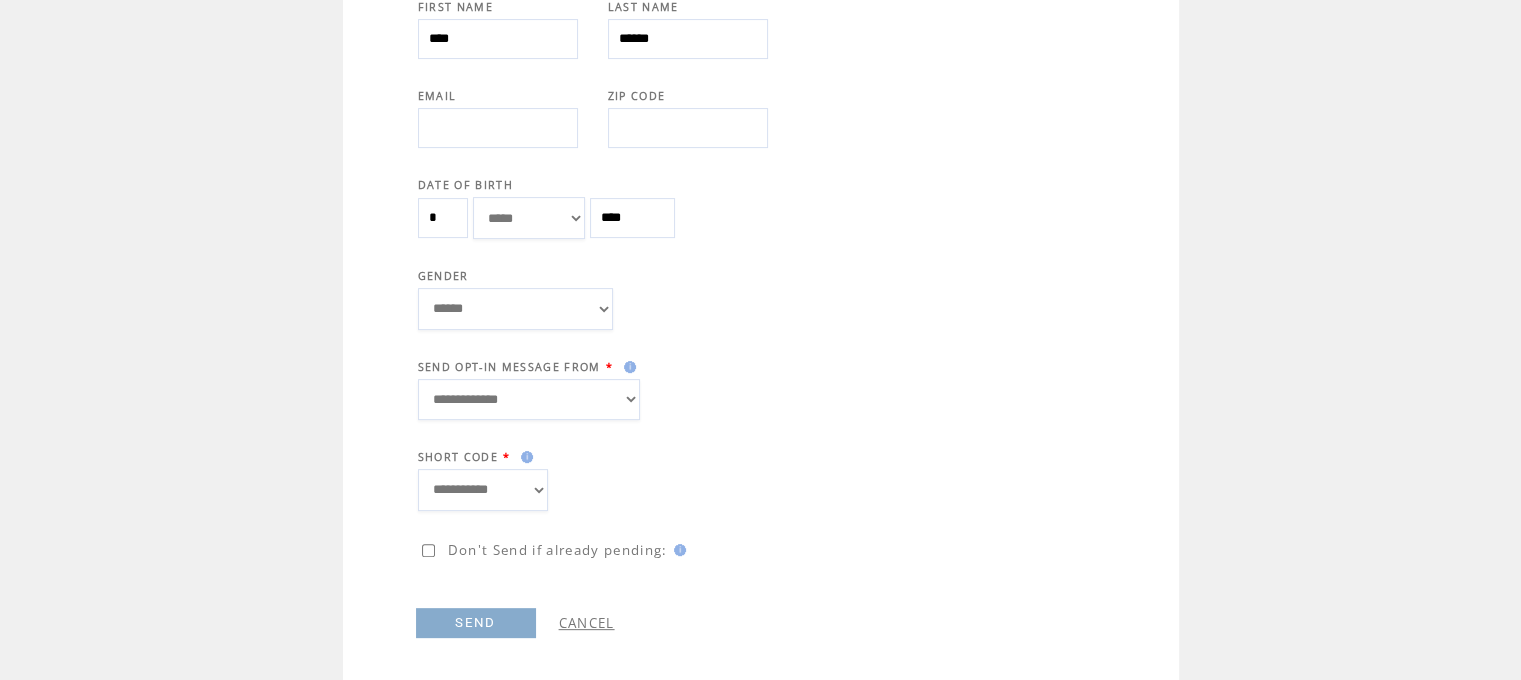 click on "**********" at bounding box center [529, 400] 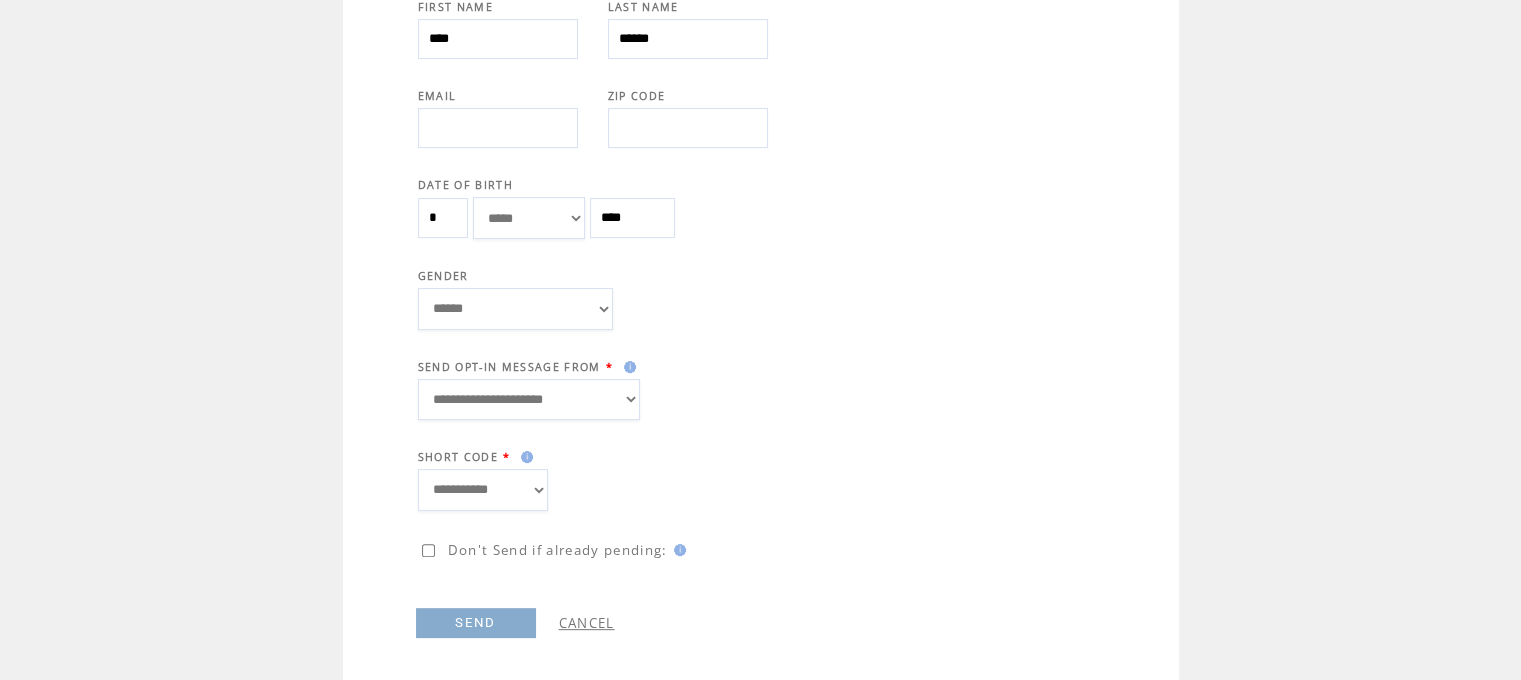 click on "SEND" at bounding box center (476, 623) 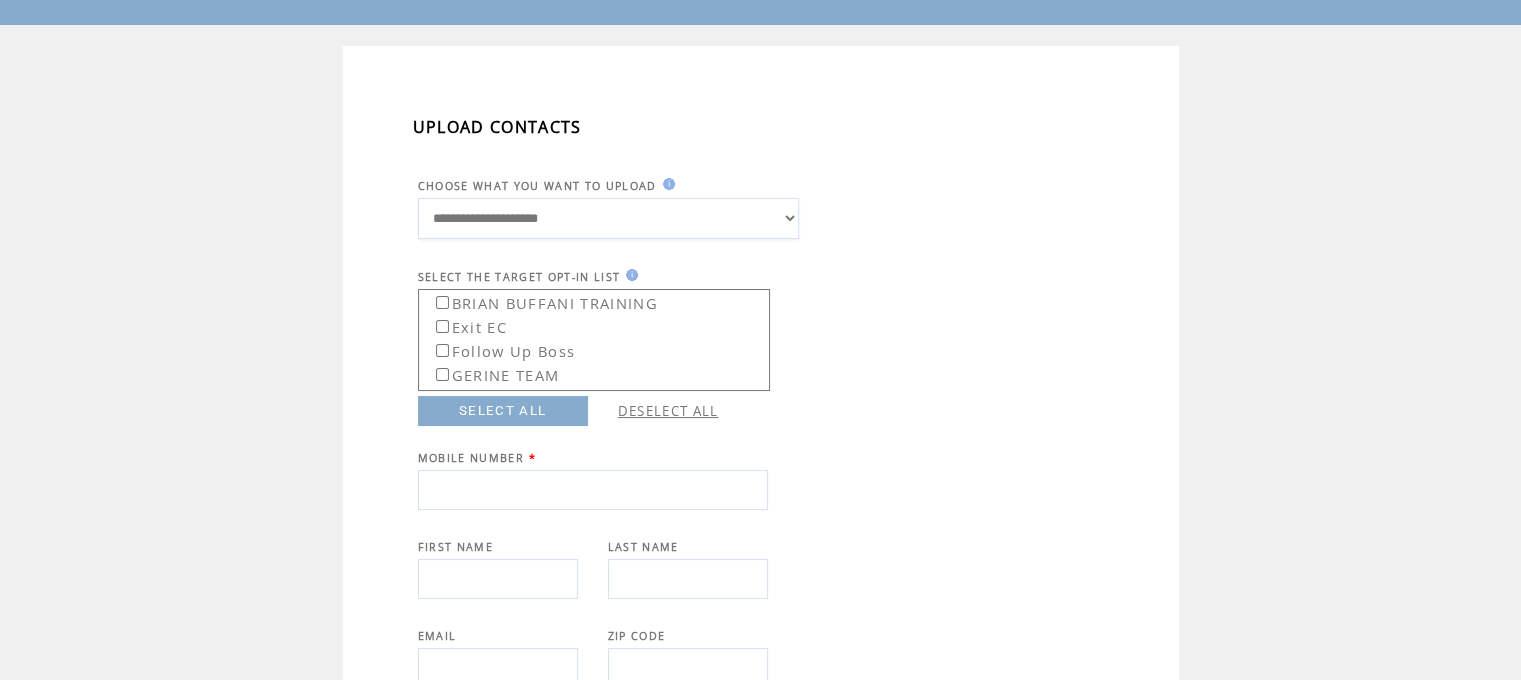 scroll, scrollTop: 0, scrollLeft: 0, axis: both 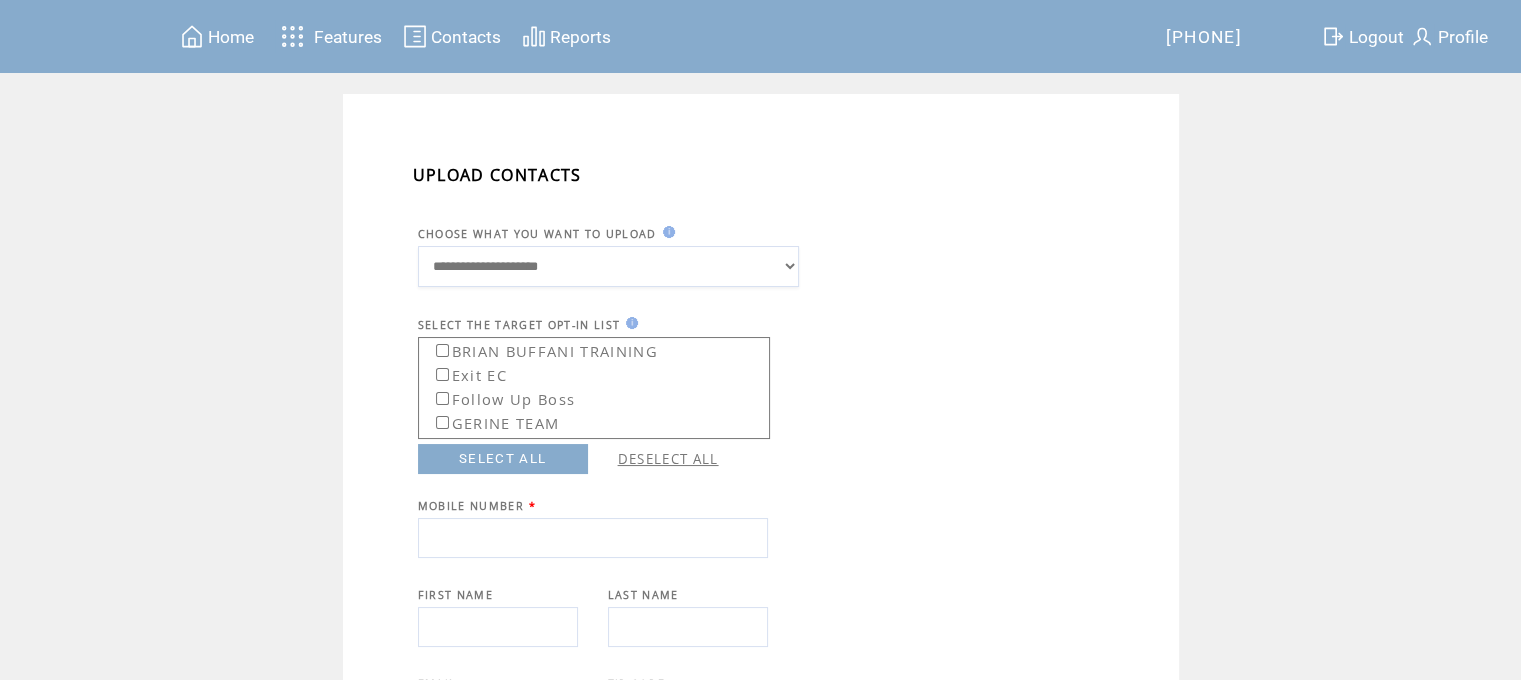 click on "Contacts" at bounding box center (466, 37) 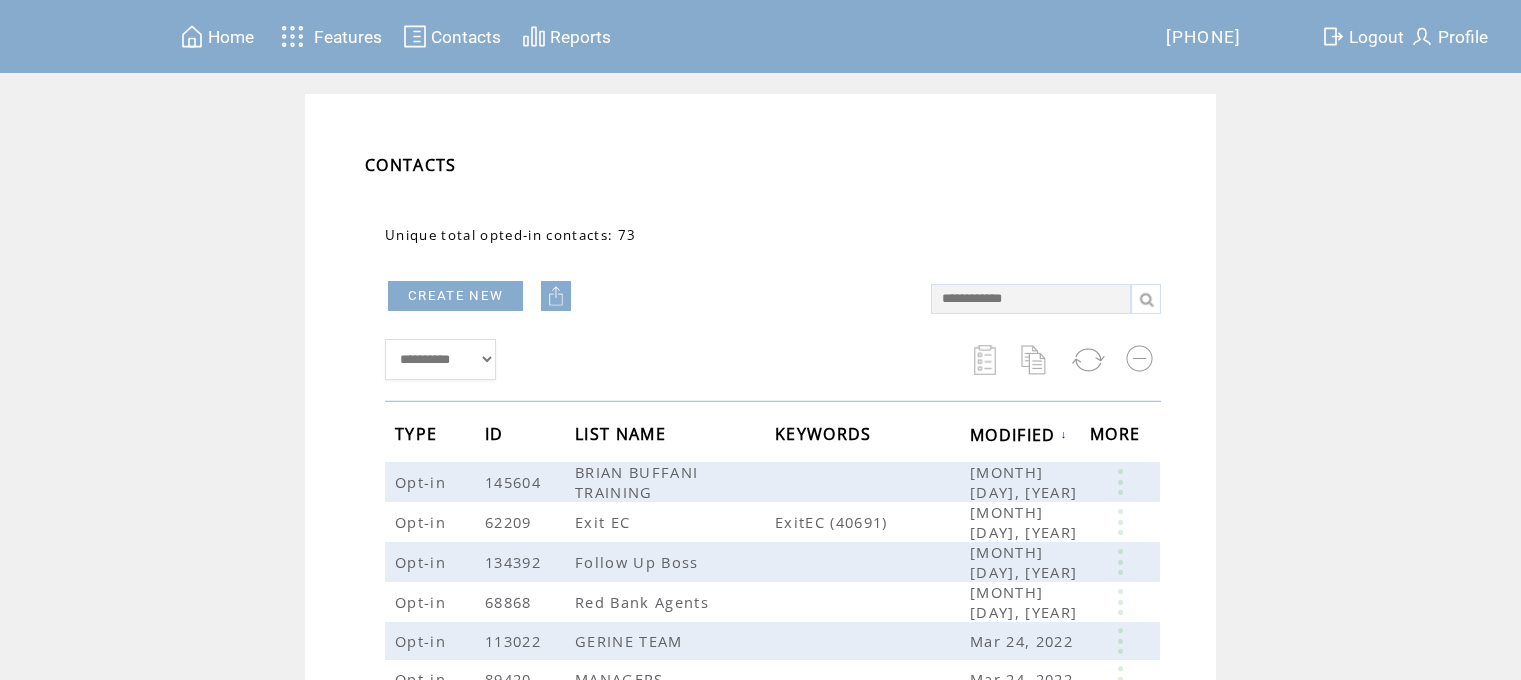 scroll, scrollTop: 0, scrollLeft: 0, axis: both 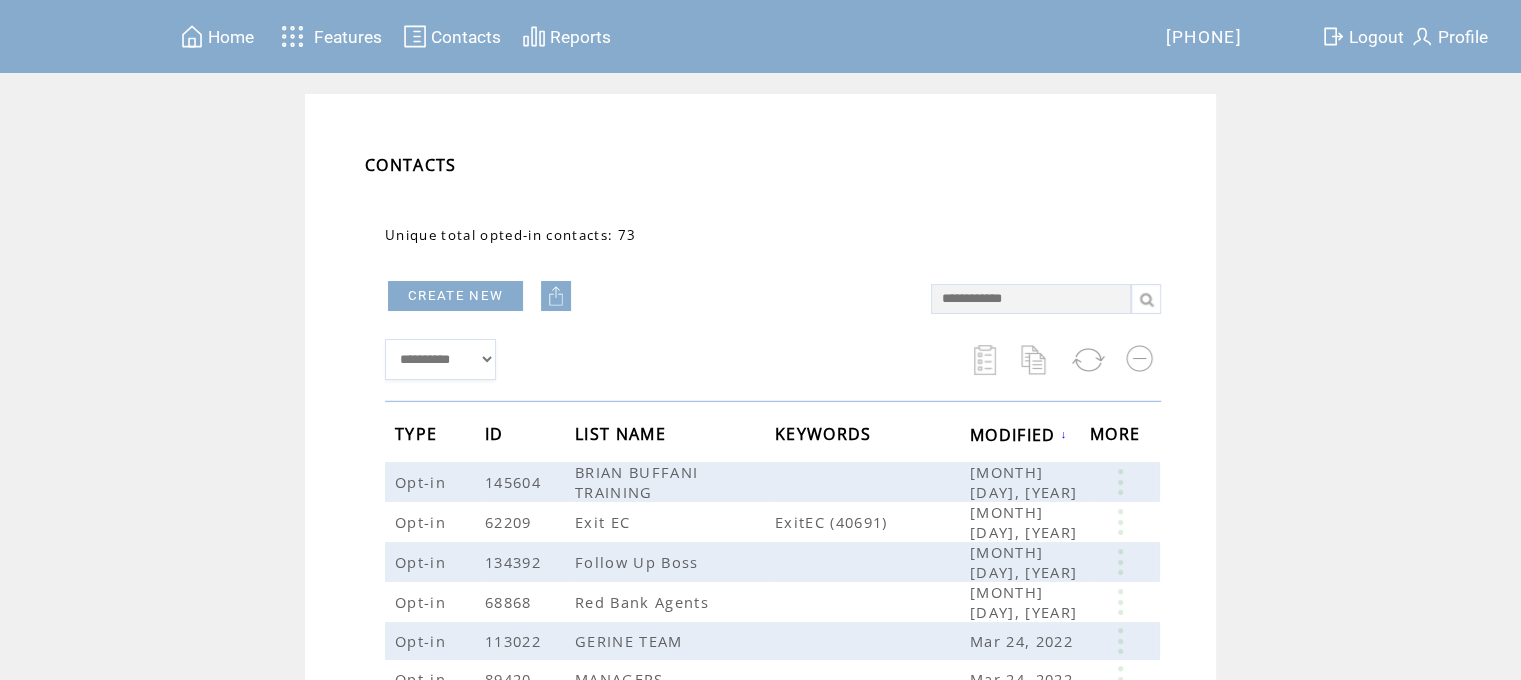 click at bounding box center (556, 296) 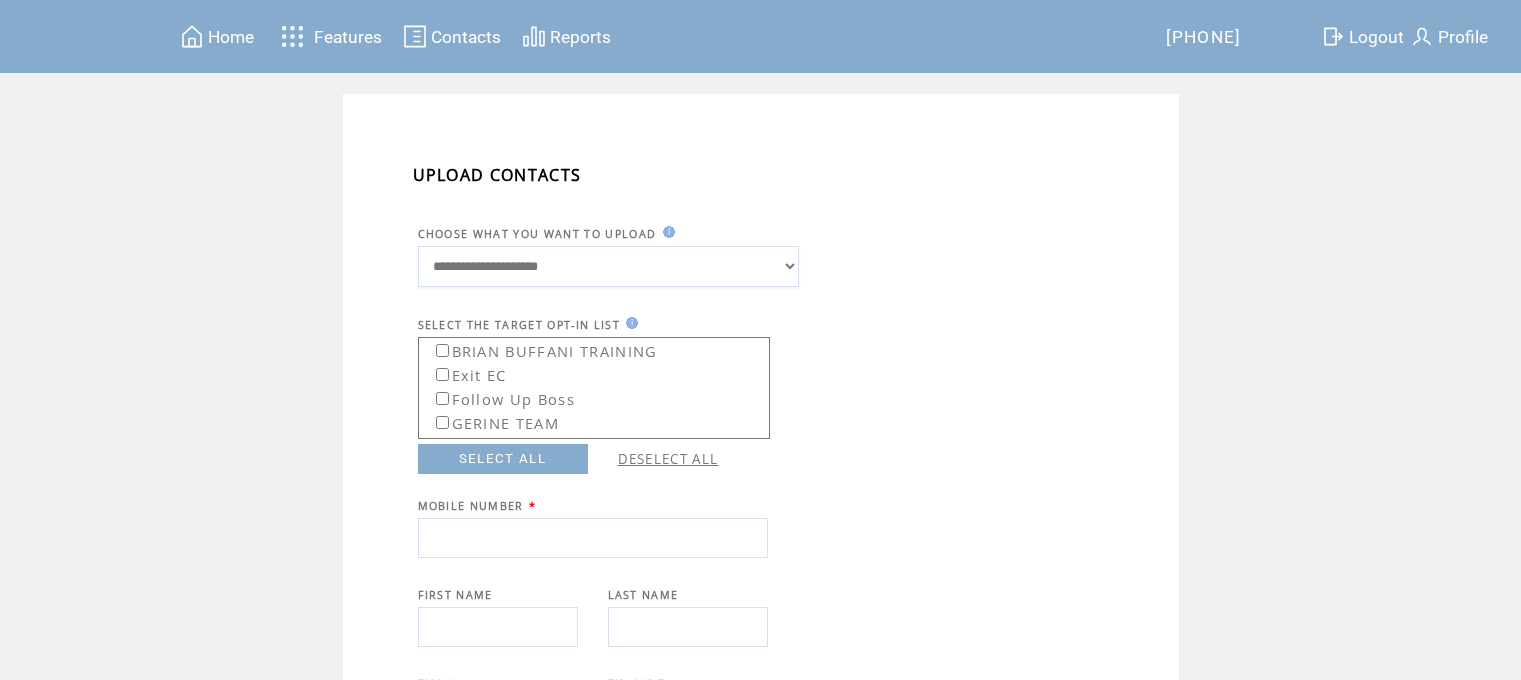 scroll, scrollTop: 0, scrollLeft: 0, axis: both 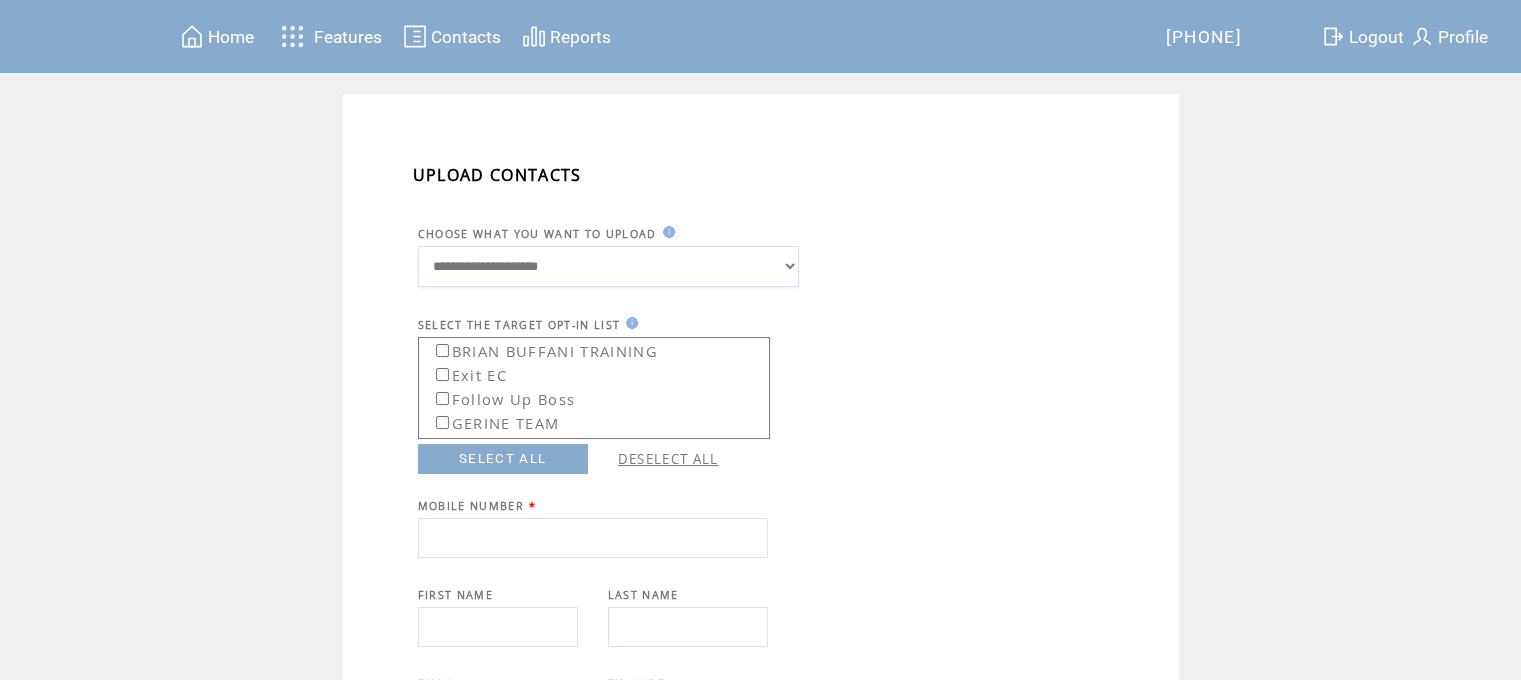 click at bounding box center (593, 538) 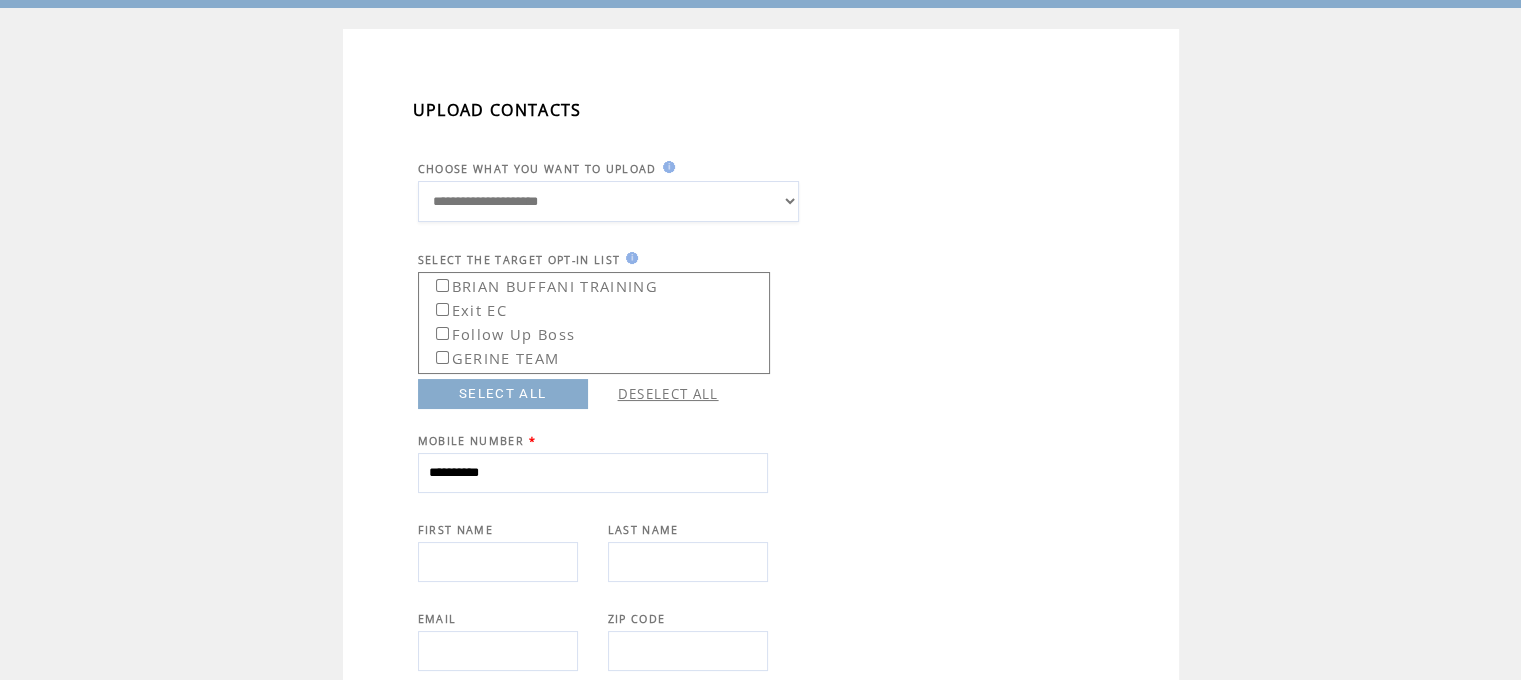 scroll, scrollTop: 100, scrollLeft: 0, axis: vertical 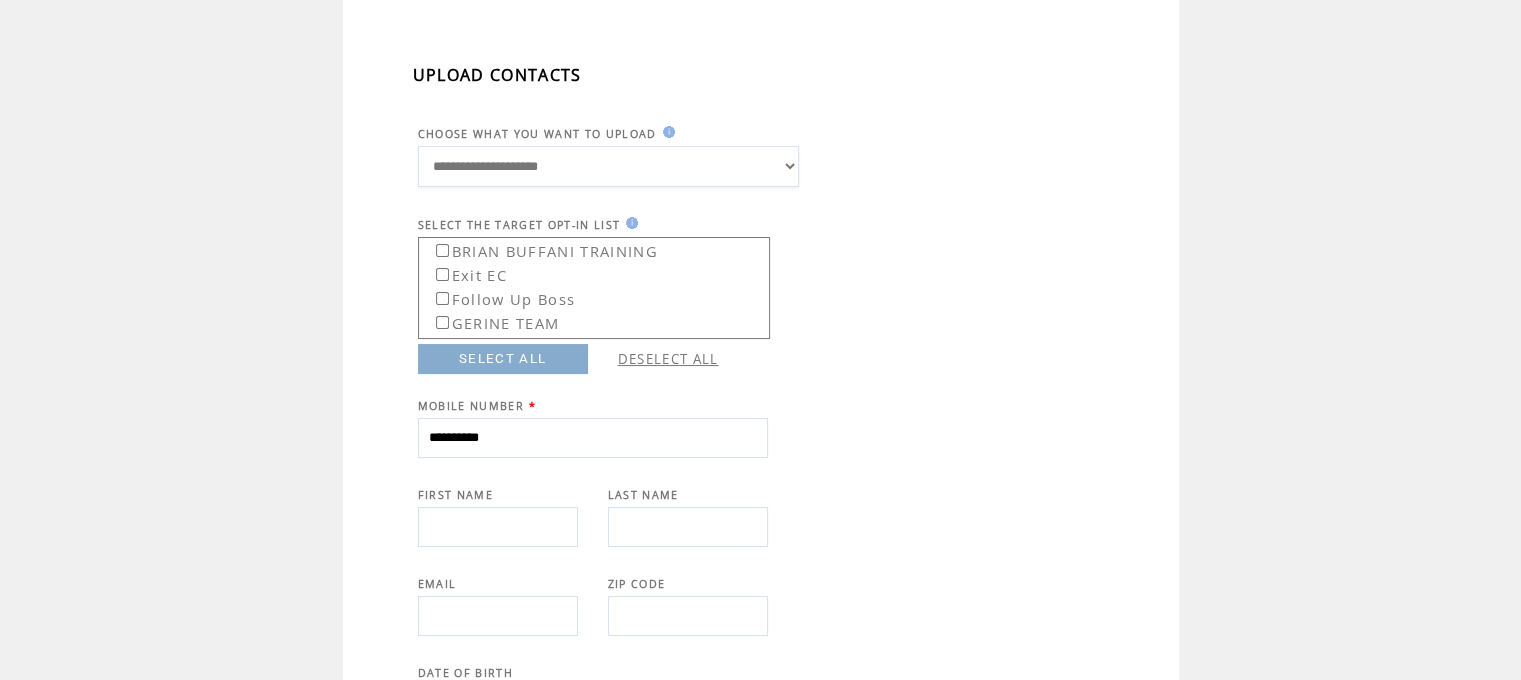type on "**********" 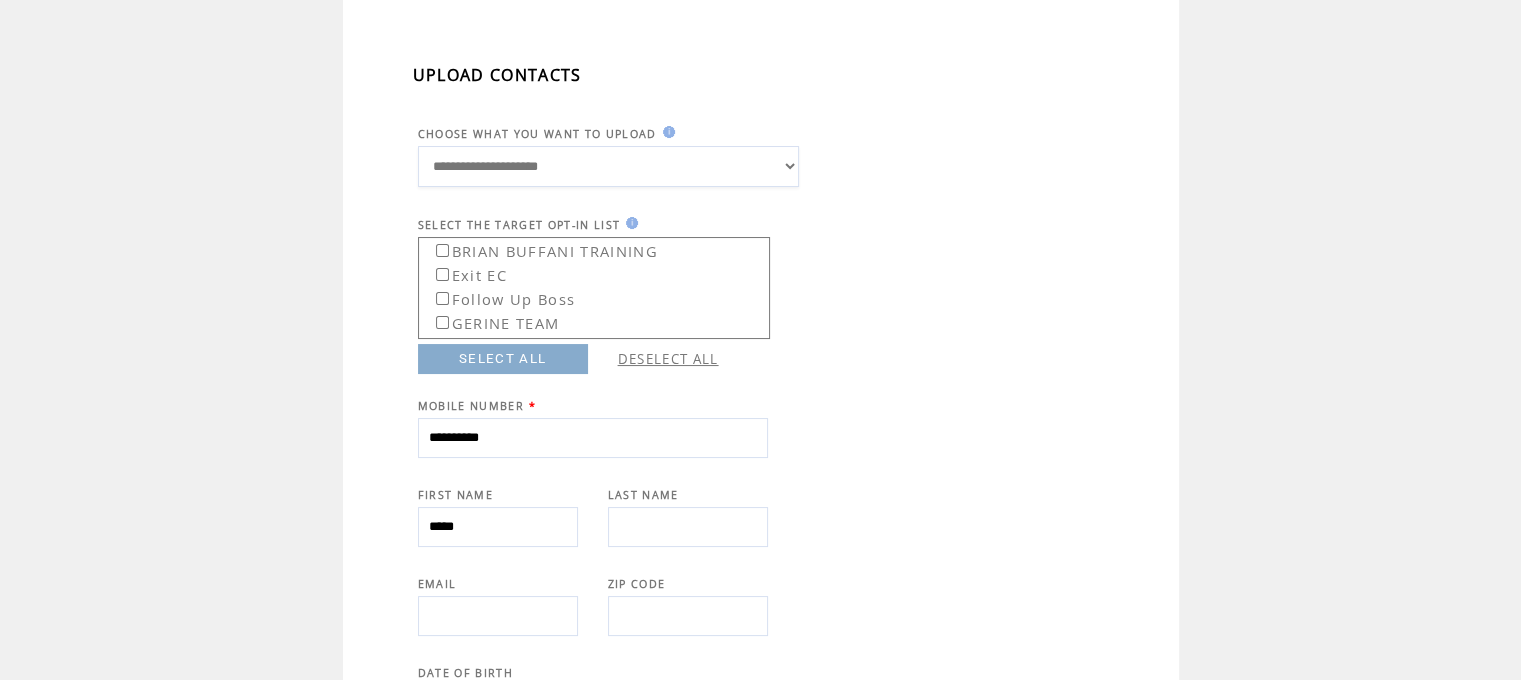 type on "*****" 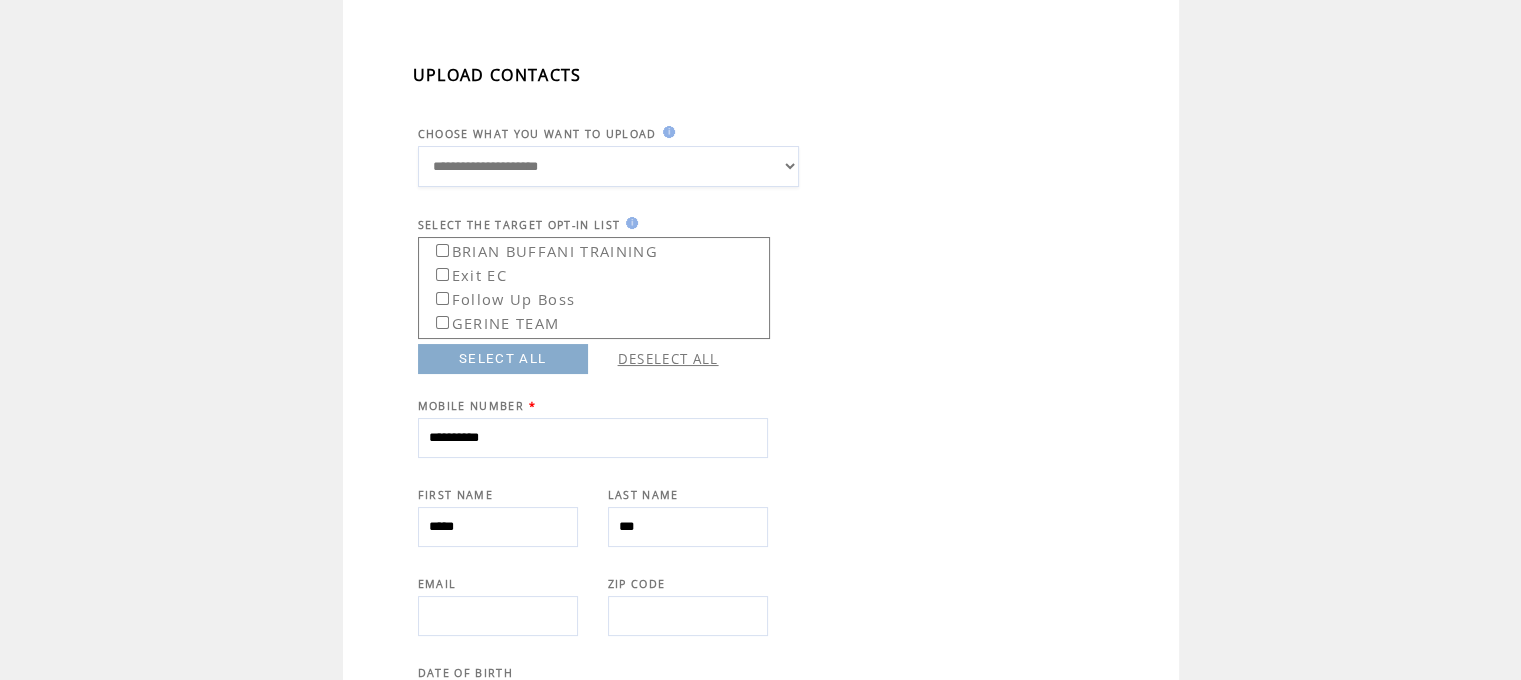 type on "*********" 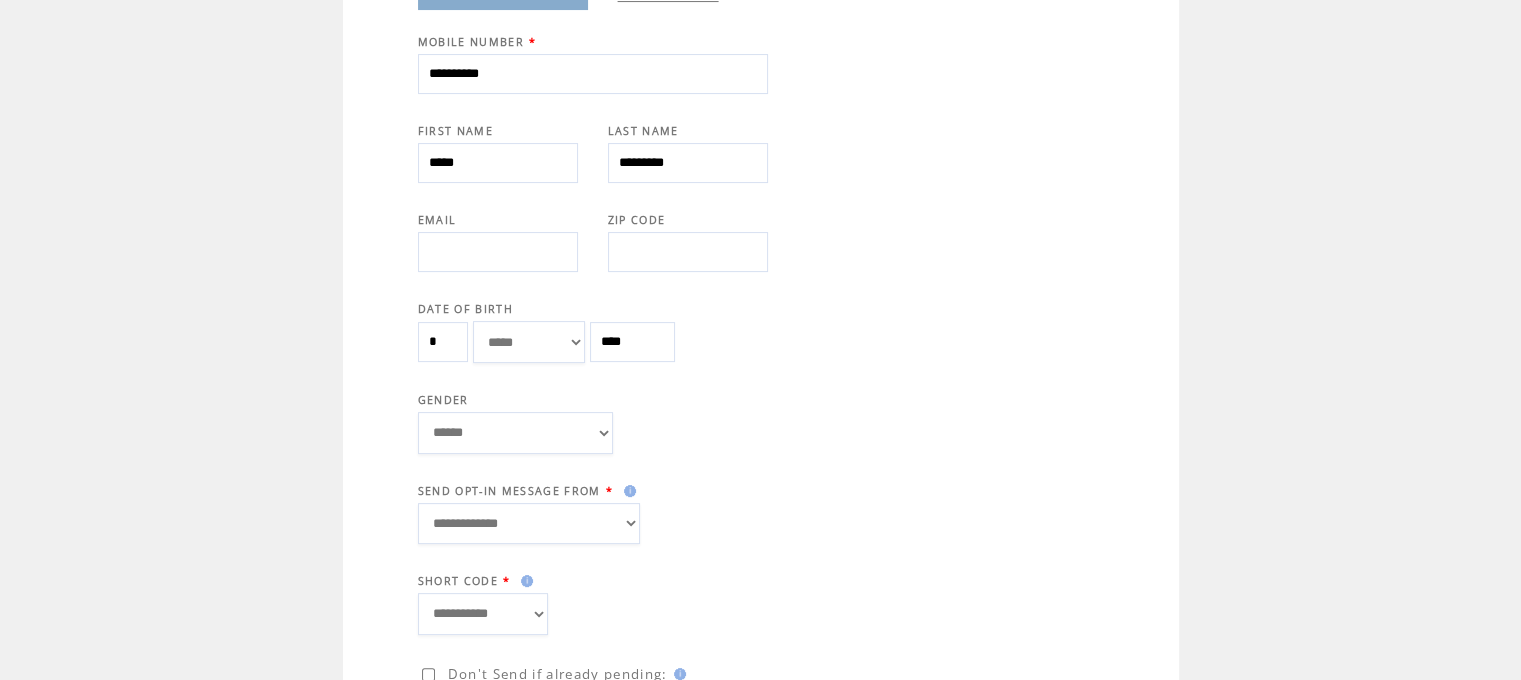 scroll, scrollTop: 500, scrollLeft: 0, axis: vertical 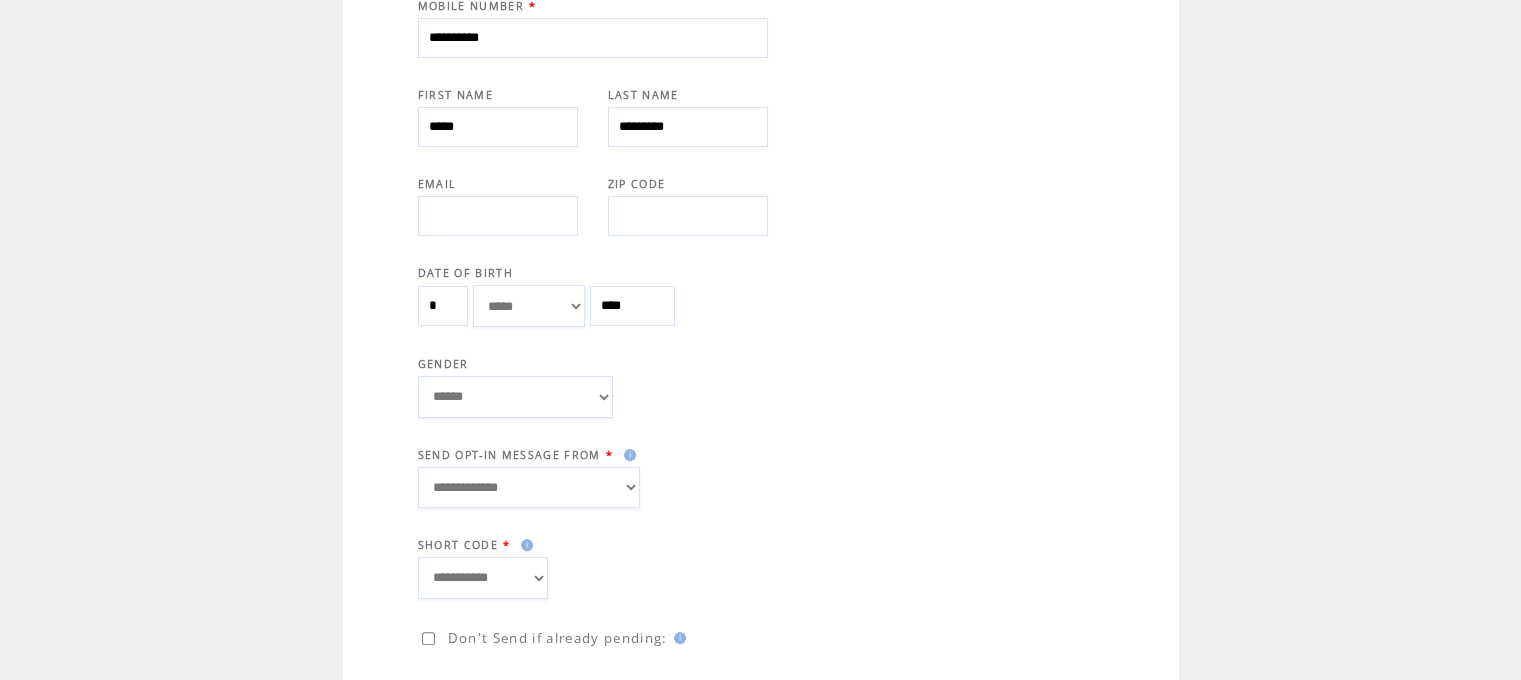 click on "**********" at bounding box center (529, 488) 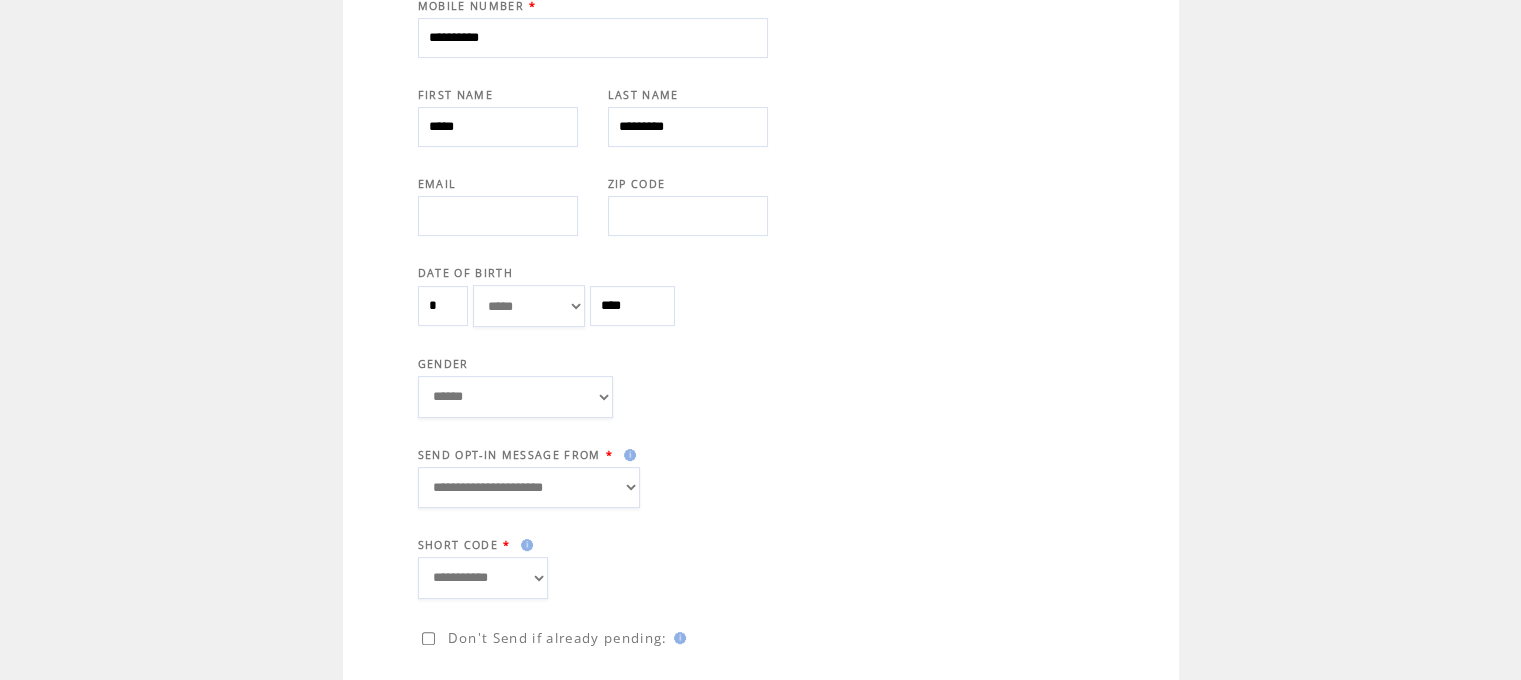 click on "**********" at bounding box center (529, 488) 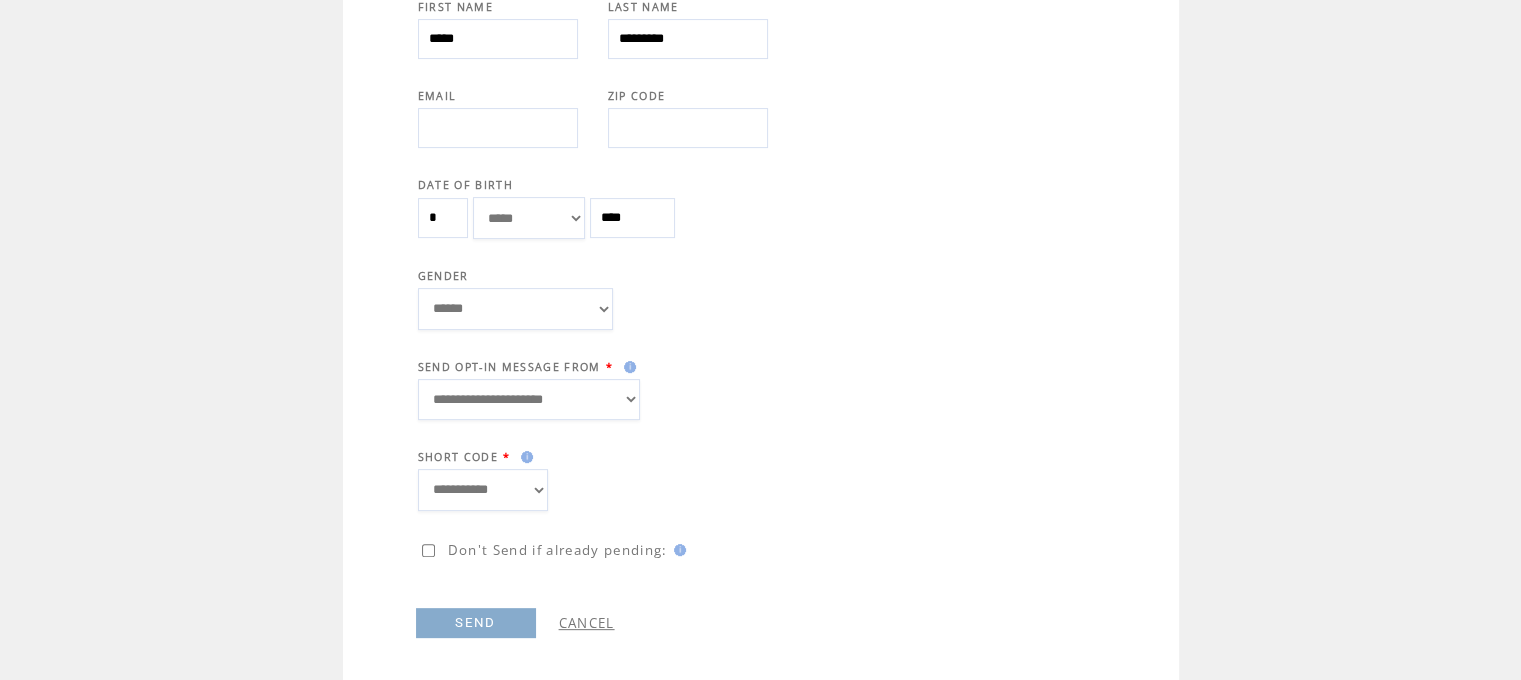 click on "SEND" at bounding box center (476, 623) 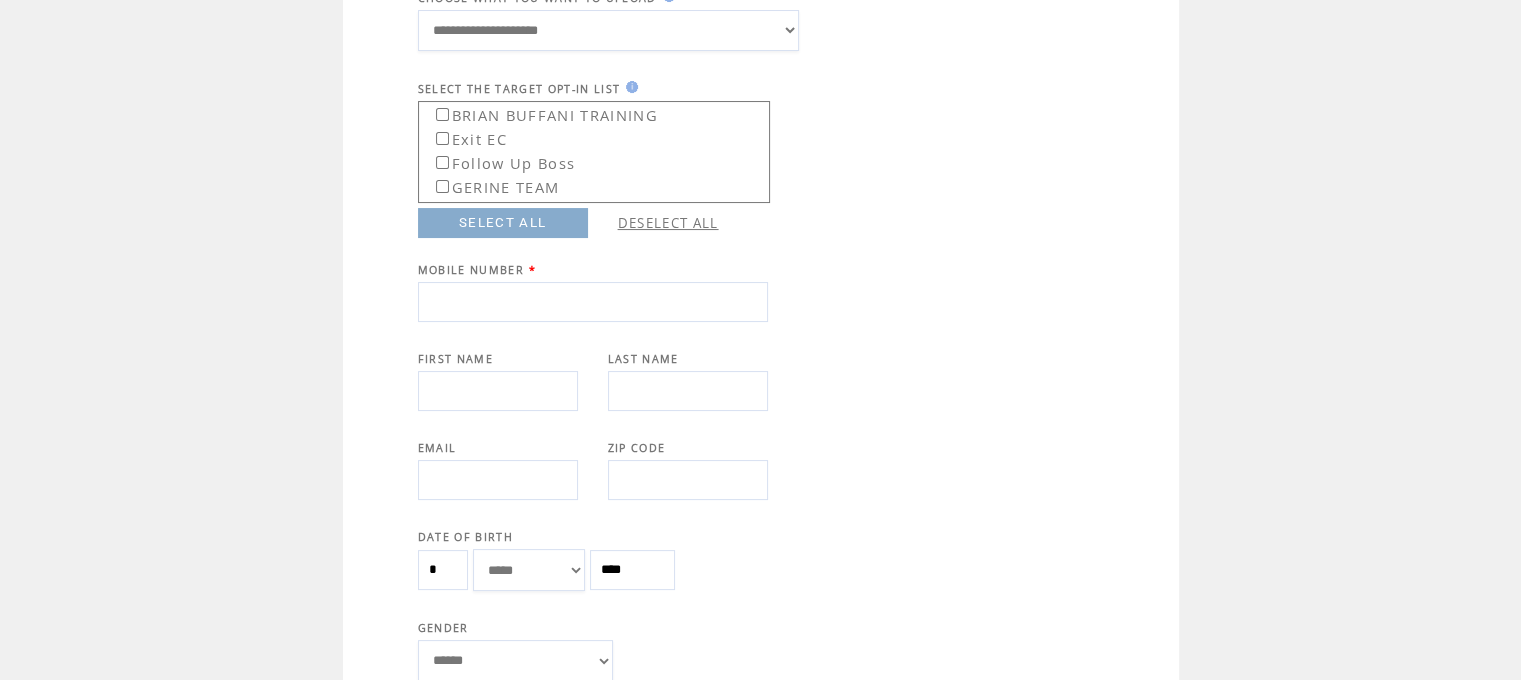 scroll, scrollTop: 0, scrollLeft: 0, axis: both 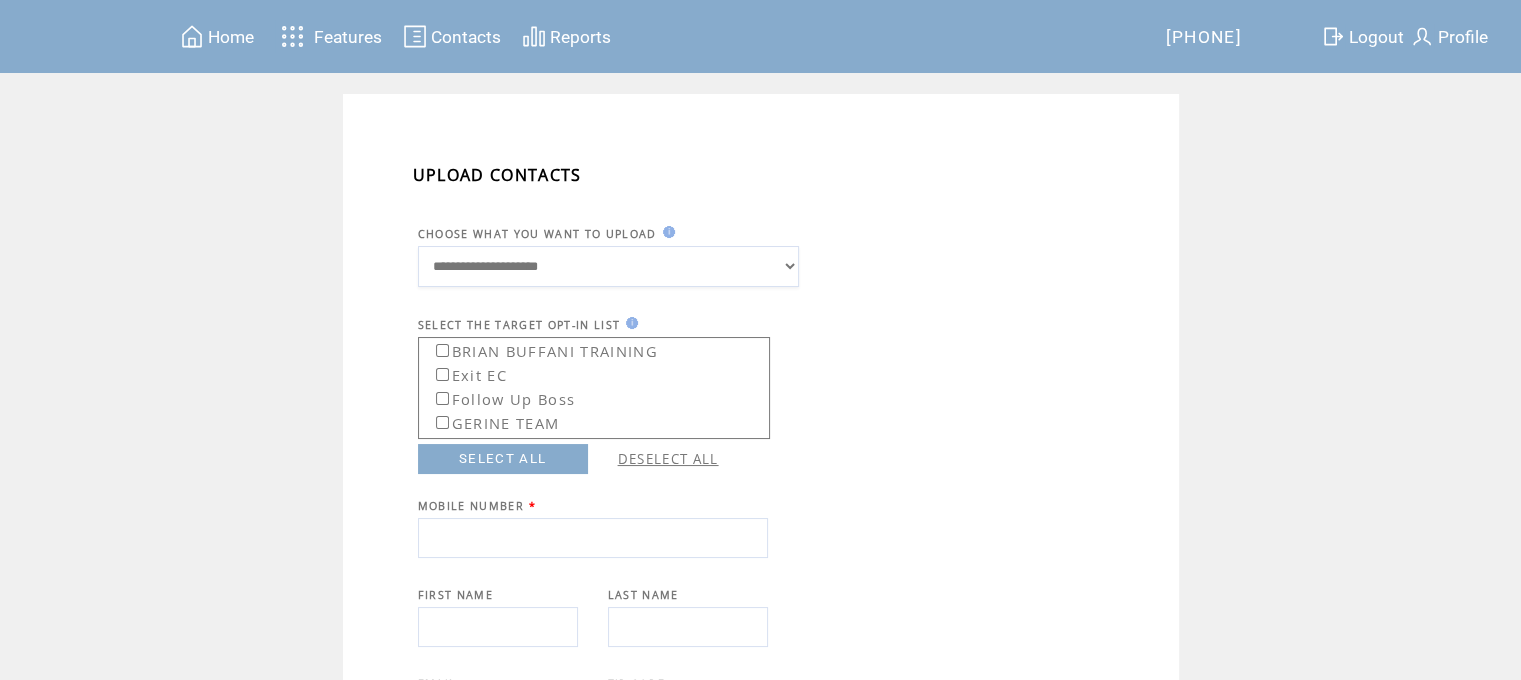 click on "Contacts" at bounding box center [466, 37] 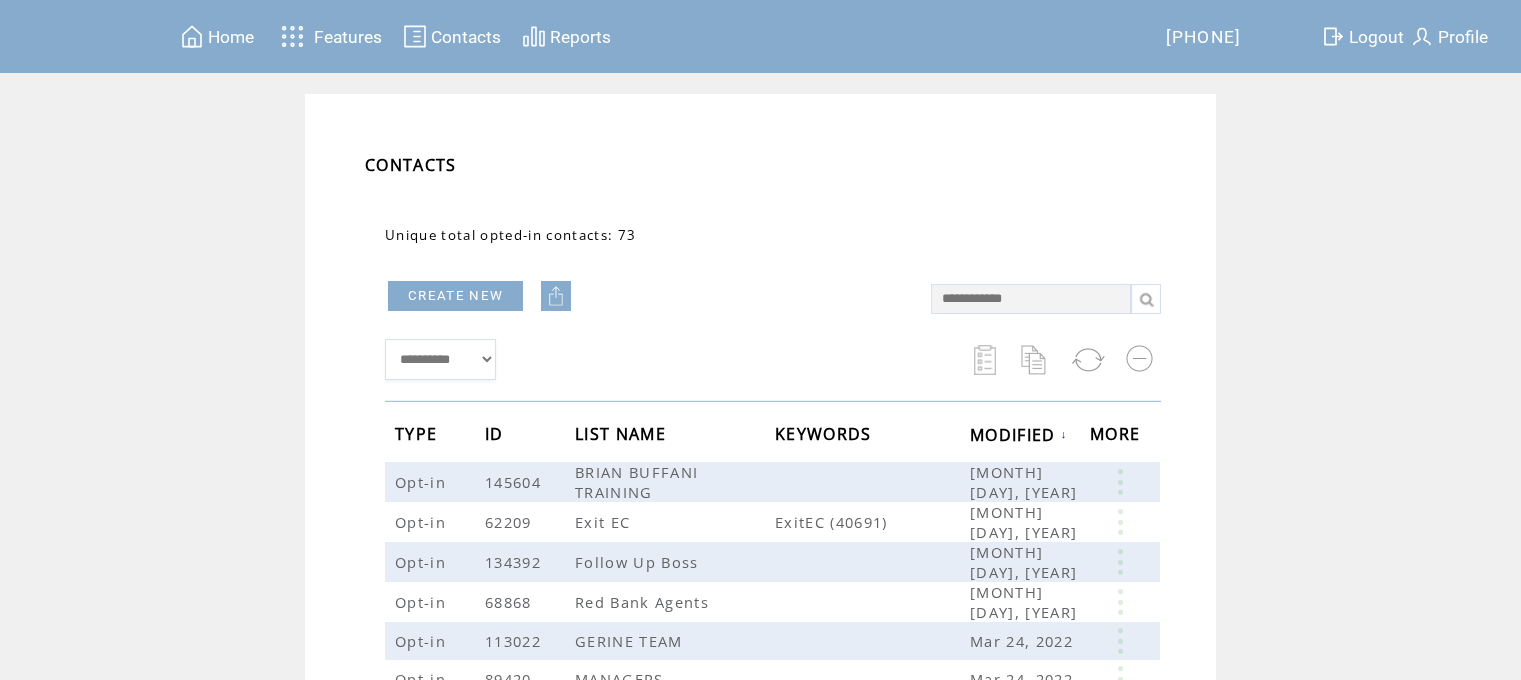 scroll, scrollTop: 0, scrollLeft: 0, axis: both 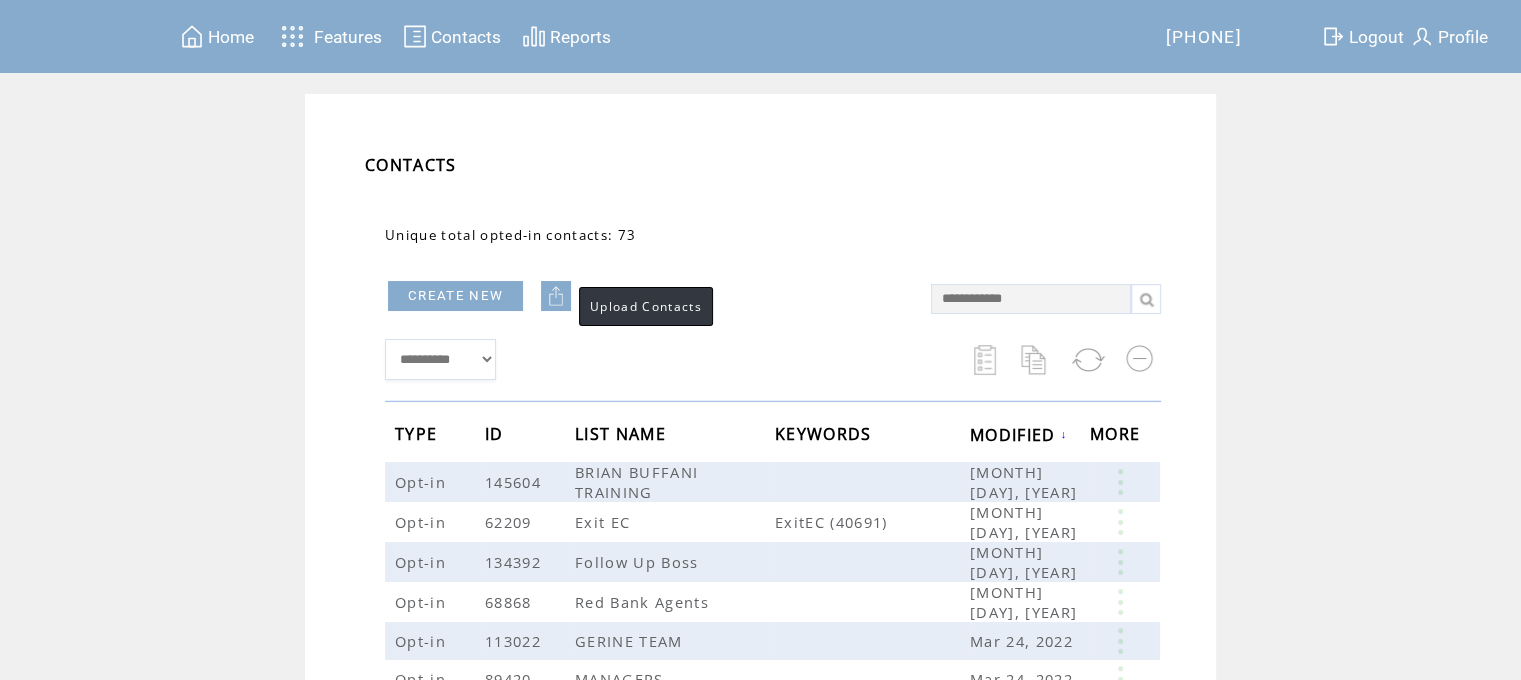 click at bounding box center [556, 296] 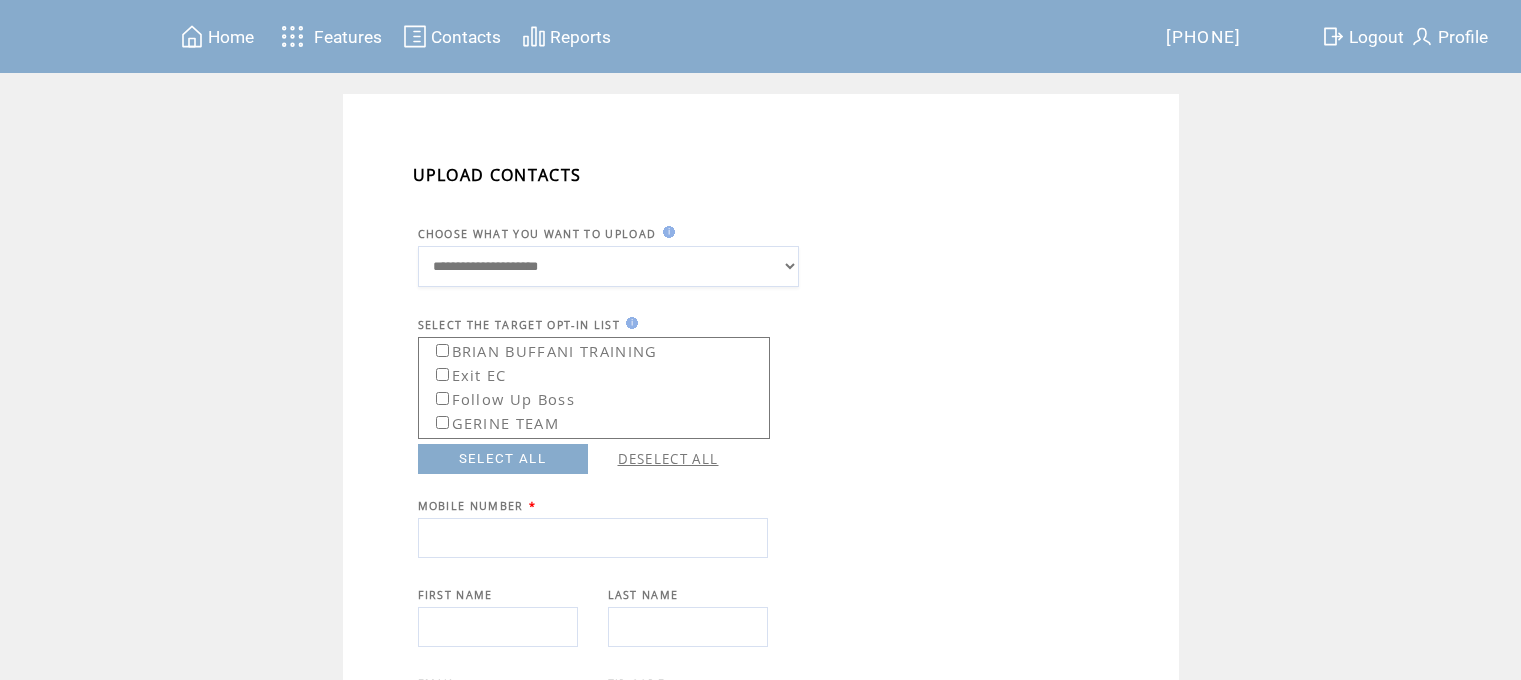 scroll, scrollTop: 0, scrollLeft: 0, axis: both 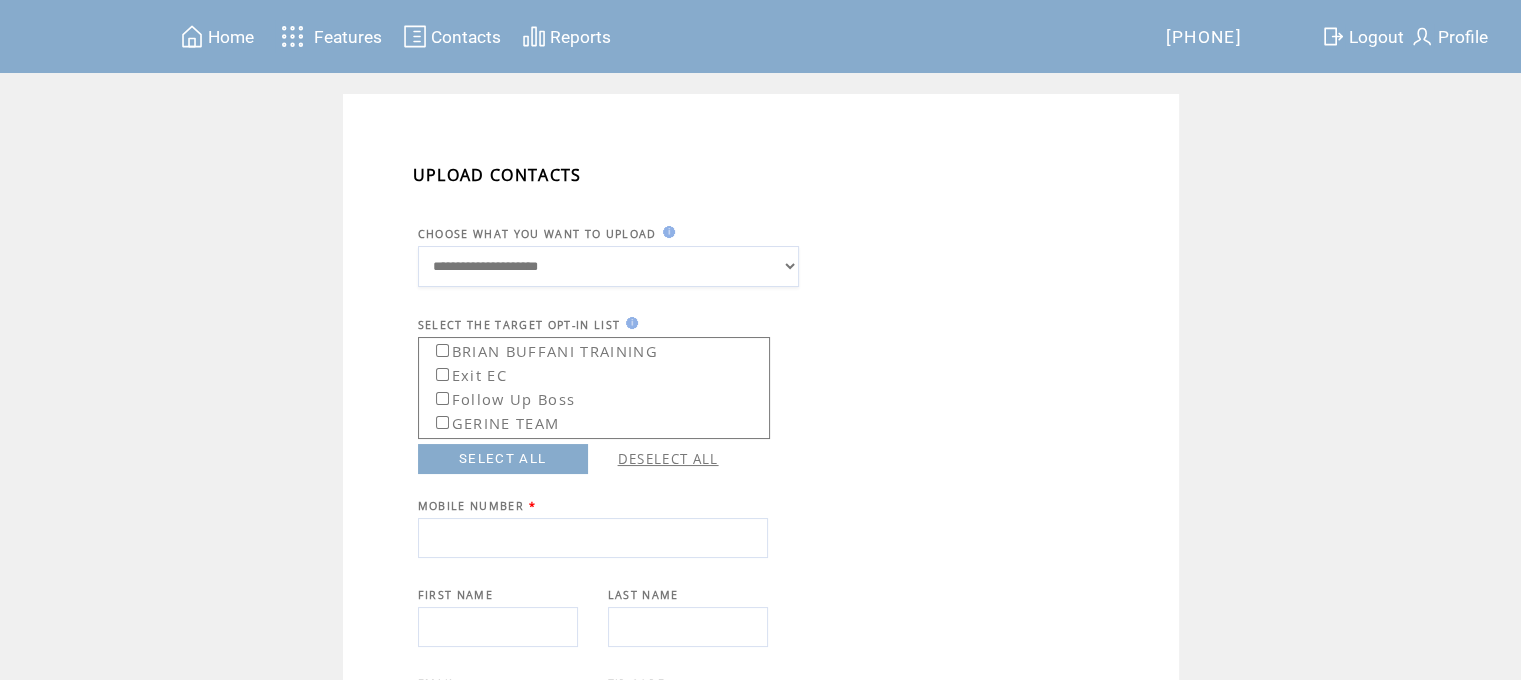 click at bounding box center (593, 538) 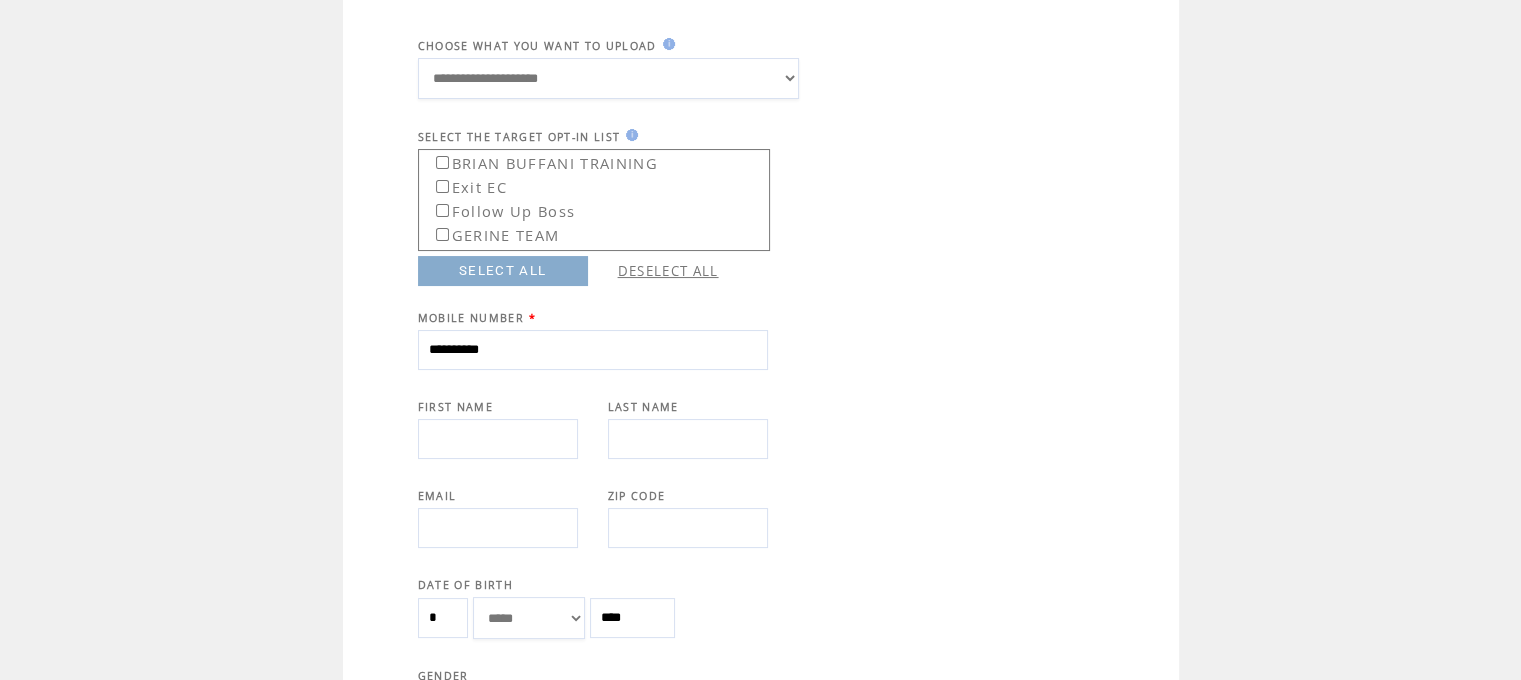 scroll, scrollTop: 200, scrollLeft: 0, axis: vertical 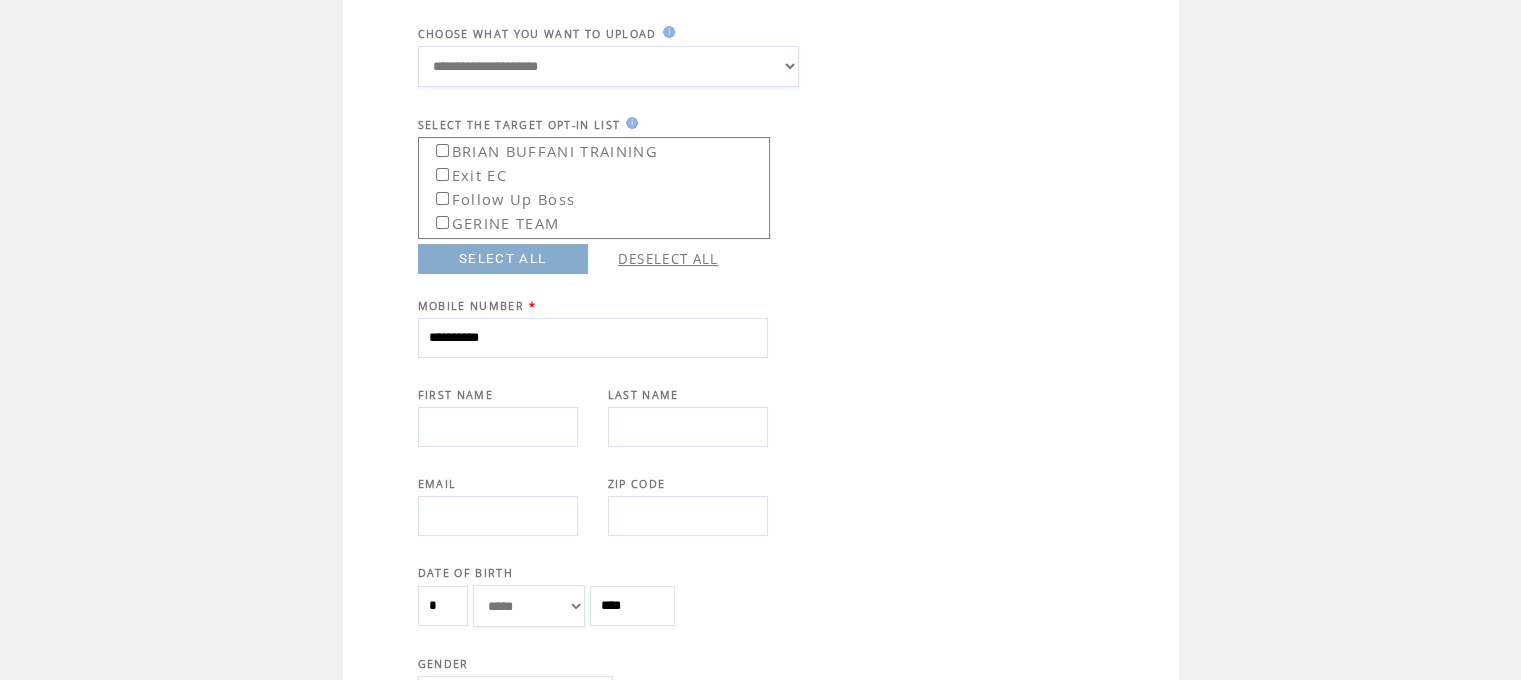 type on "**********" 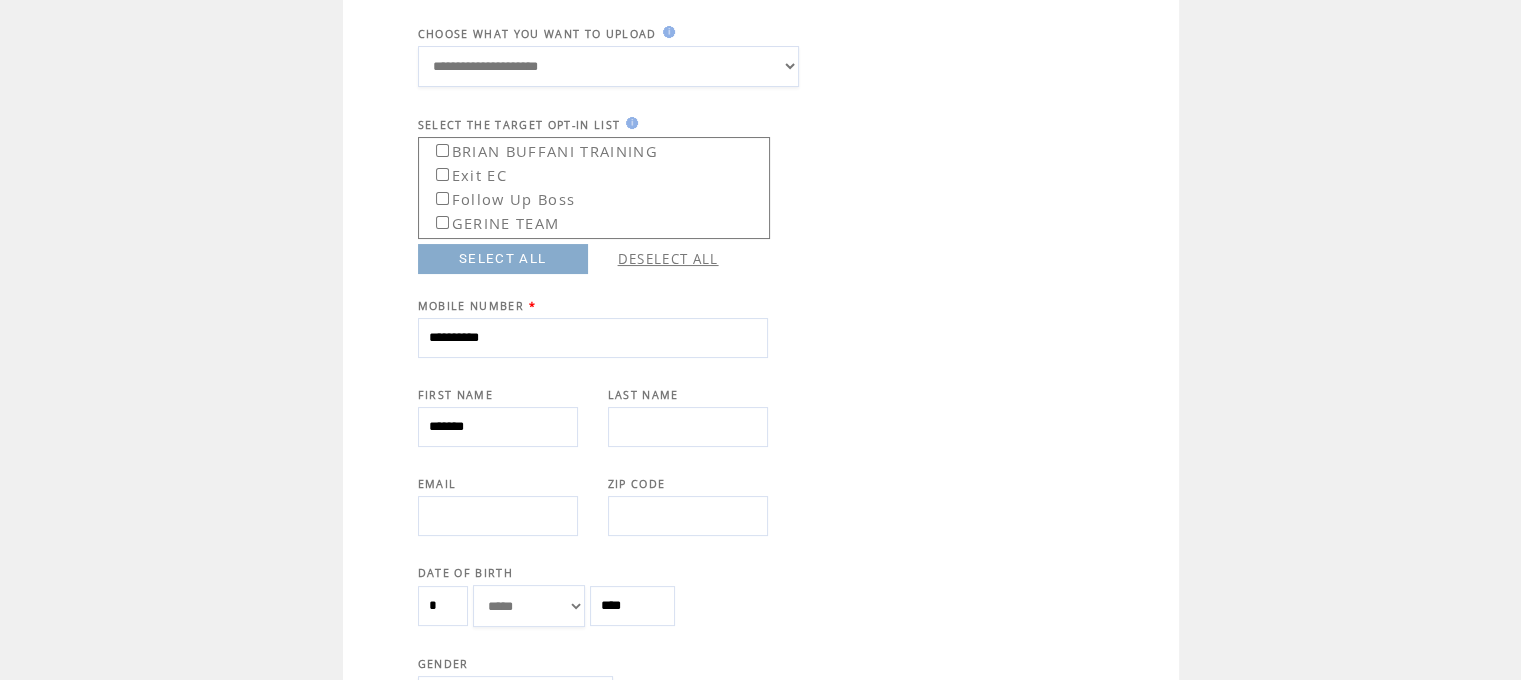 type on "*******" 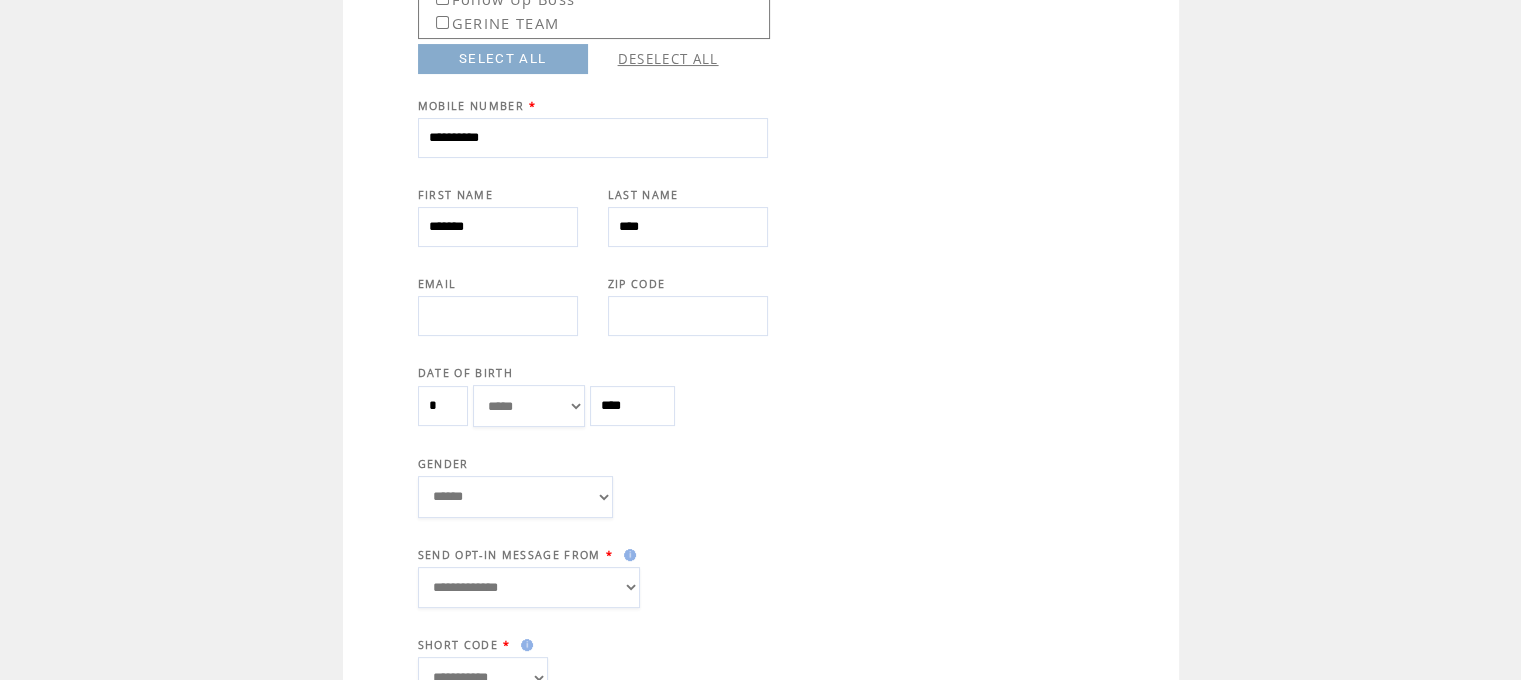 scroll, scrollTop: 500, scrollLeft: 0, axis: vertical 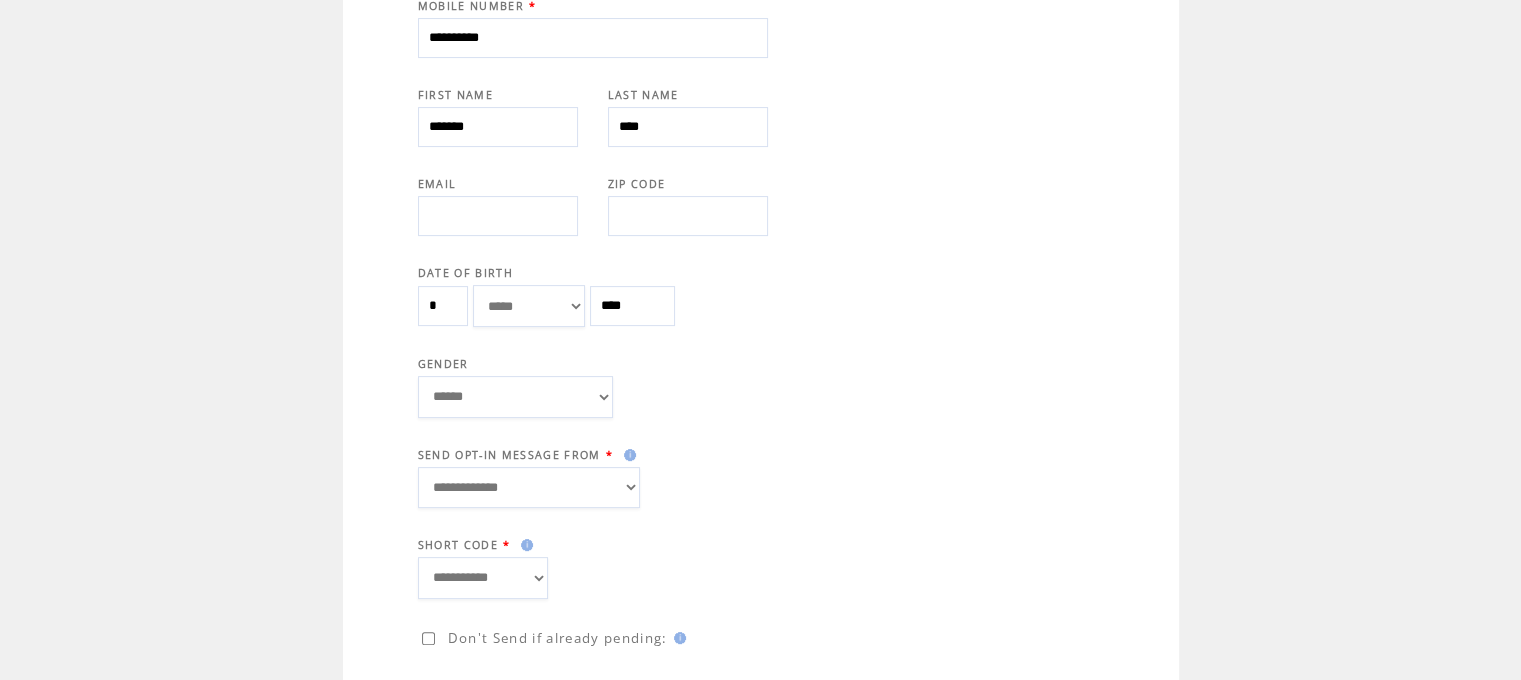 type on "****" 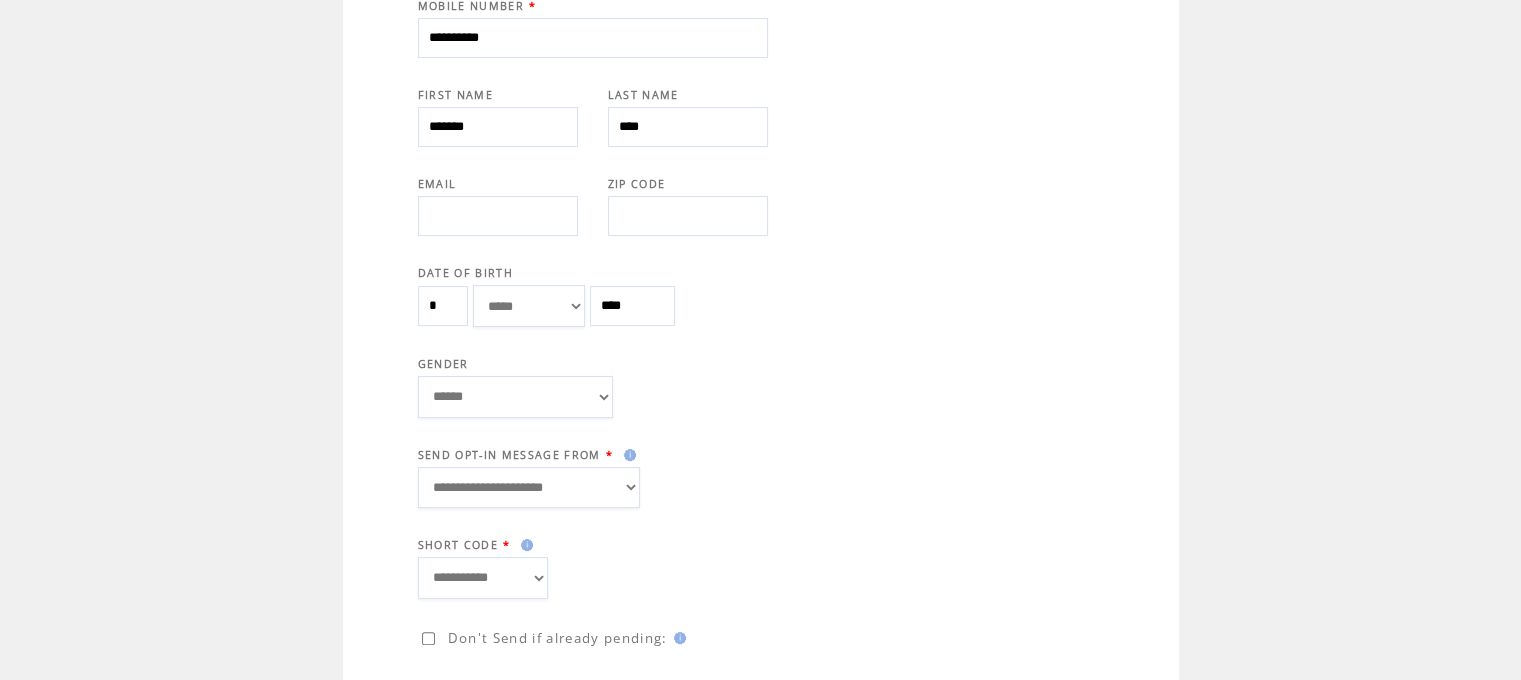 click on "**********" at bounding box center [781, 313] 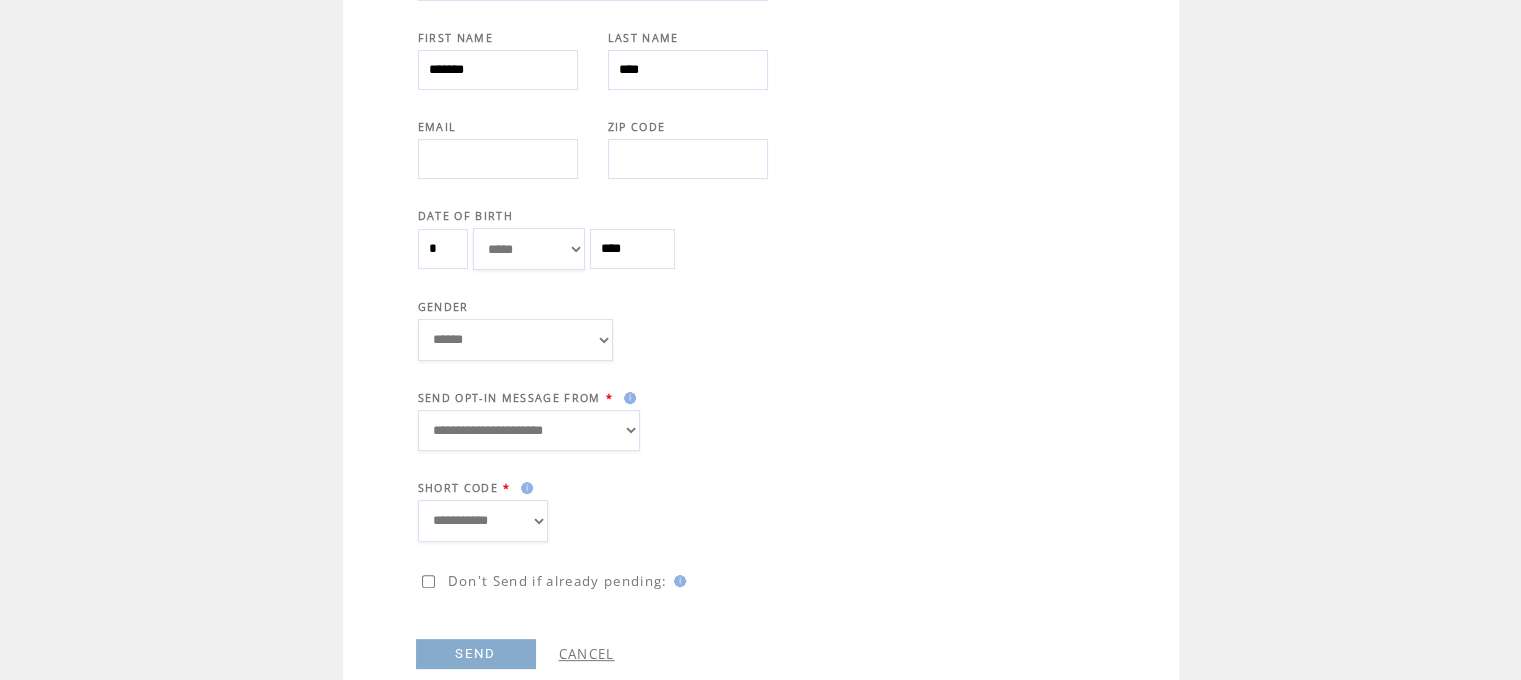 scroll, scrollTop: 588, scrollLeft: 0, axis: vertical 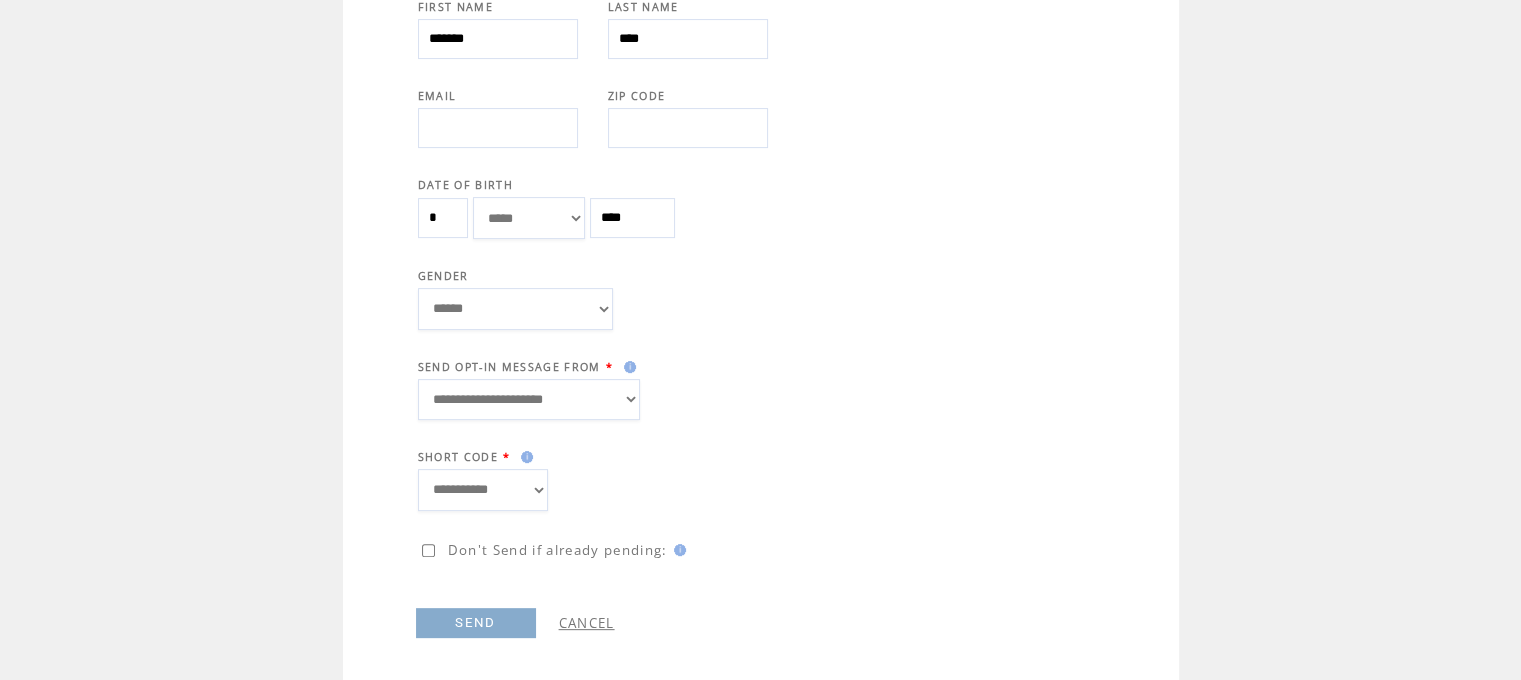 click on "SEND" at bounding box center (476, 623) 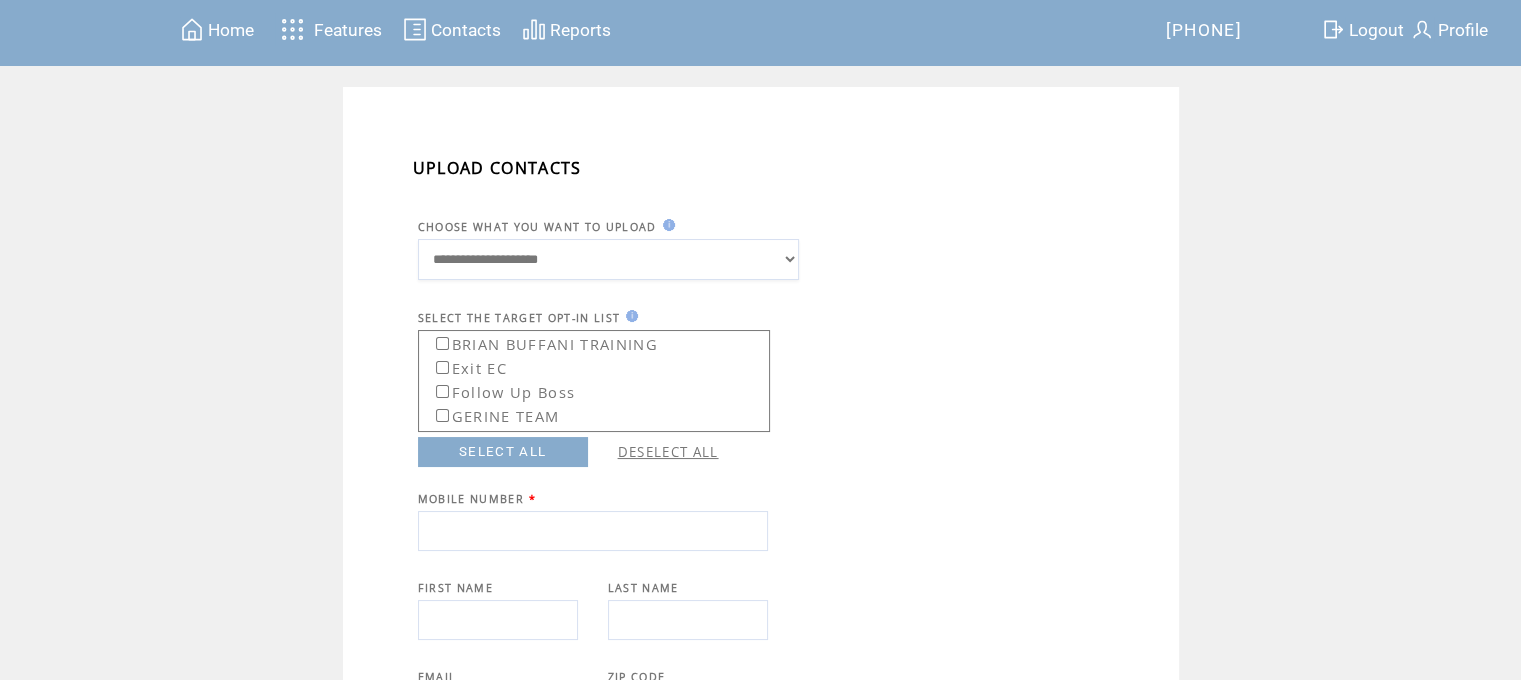 scroll, scrollTop: 0, scrollLeft: 0, axis: both 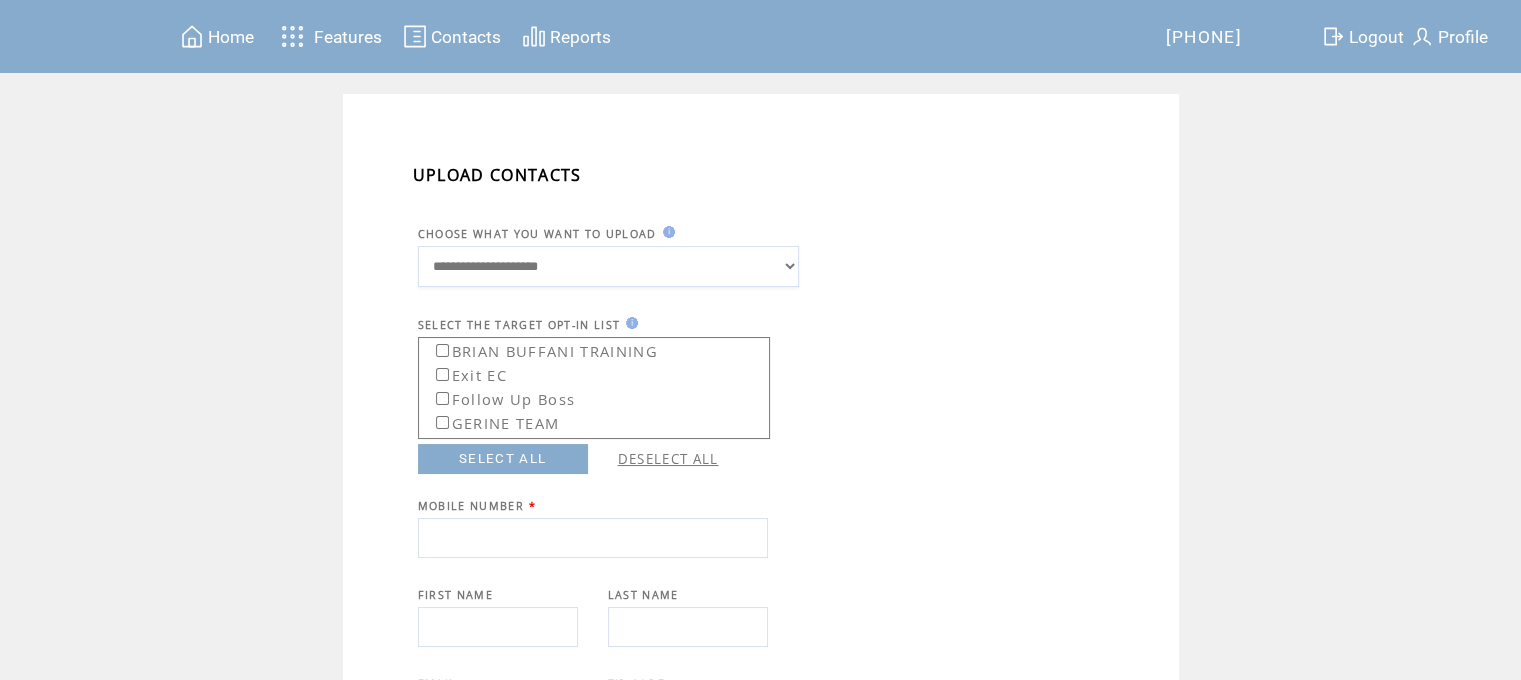 click on "Contacts" at bounding box center [466, 37] 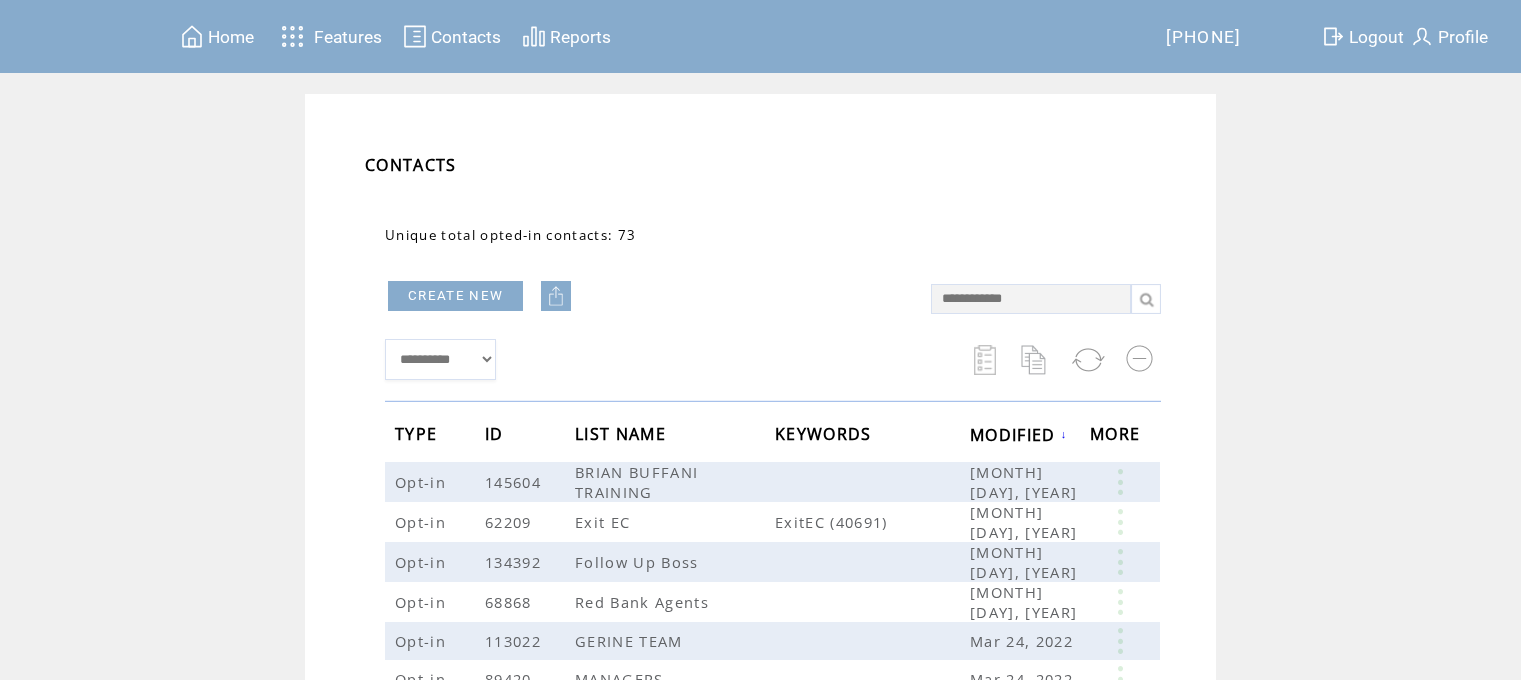 scroll, scrollTop: 0, scrollLeft: 0, axis: both 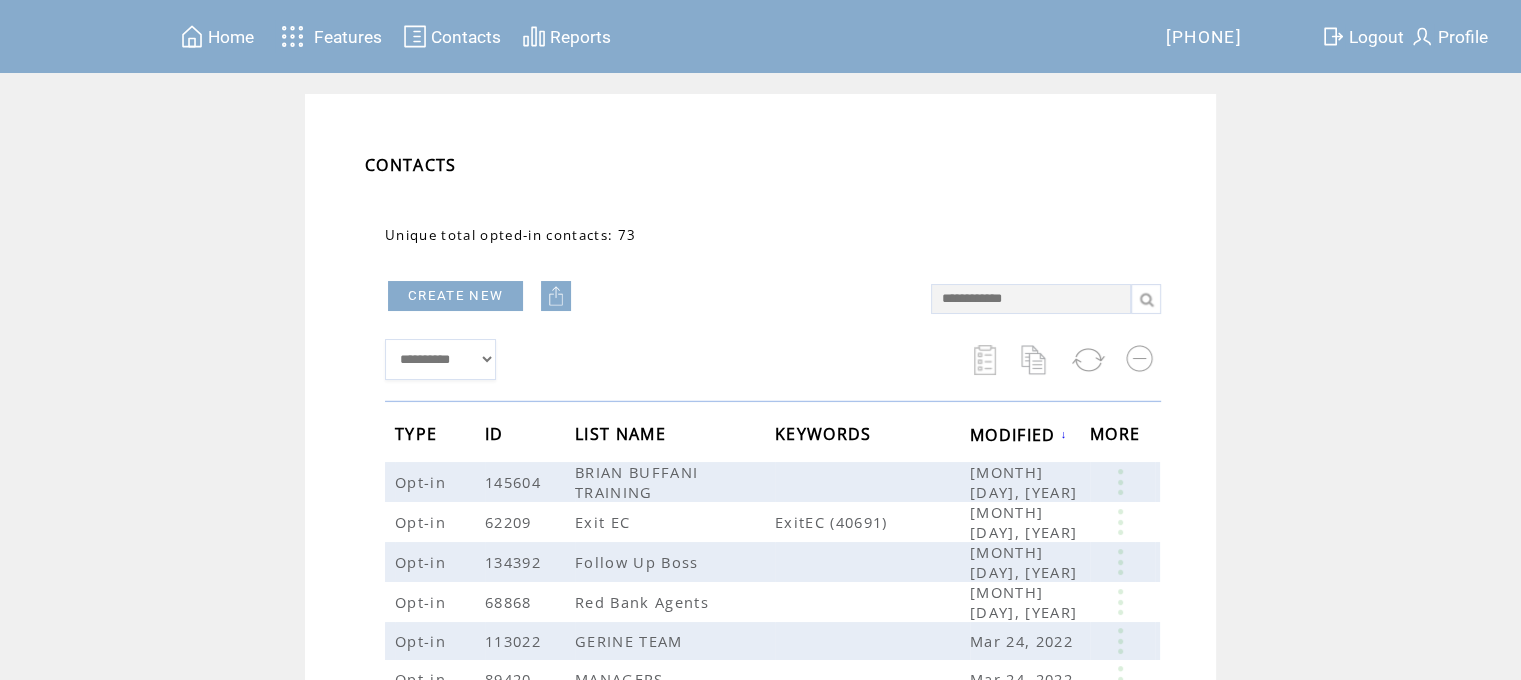 click at bounding box center [556, 296] 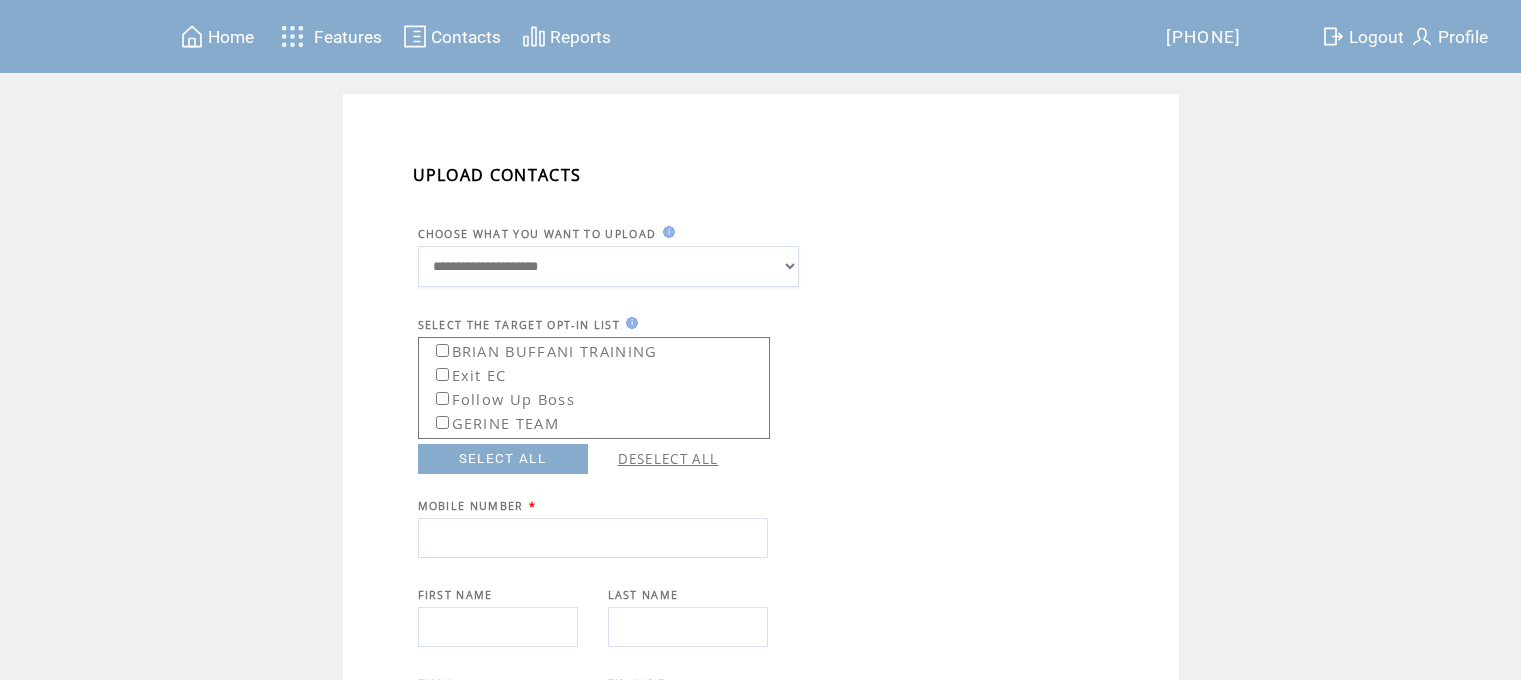 scroll, scrollTop: 0, scrollLeft: 0, axis: both 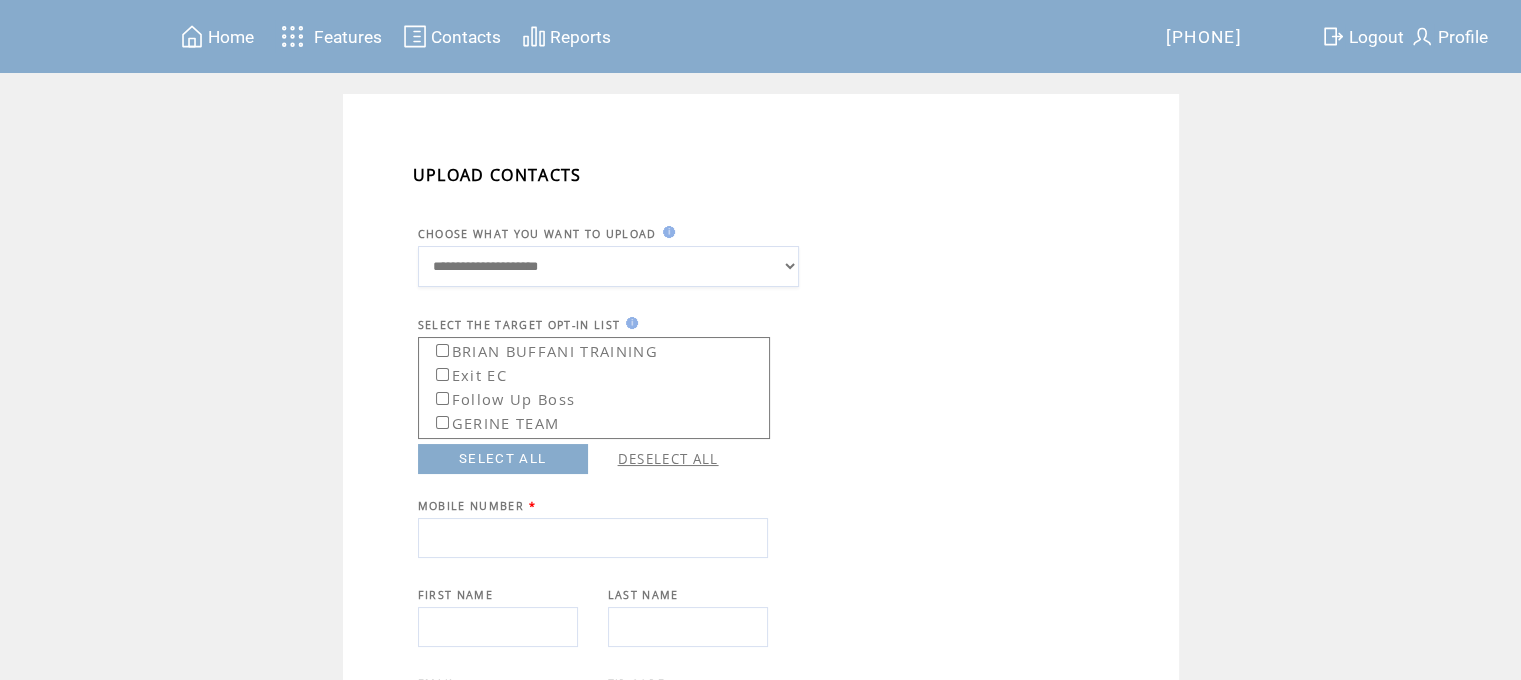click at bounding box center [593, 538] 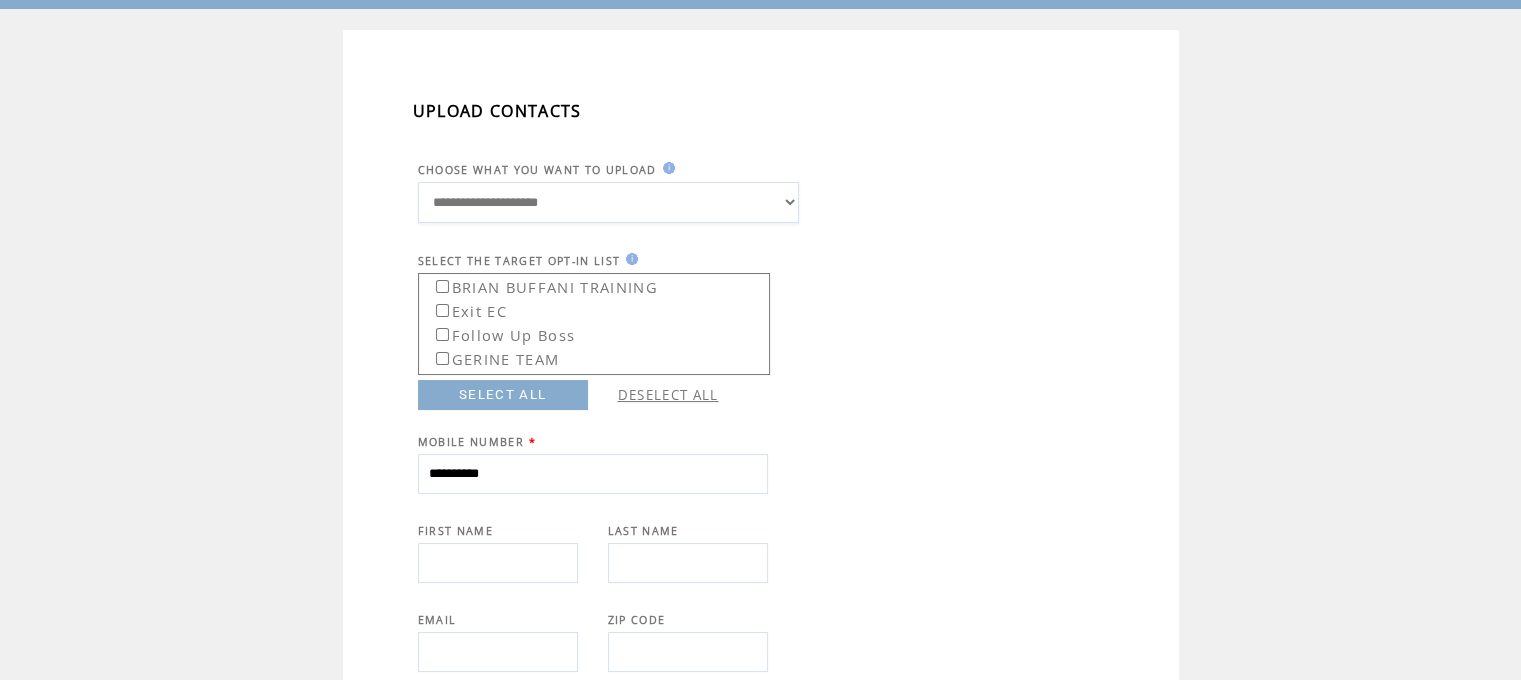 scroll, scrollTop: 100, scrollLeft: 0, axis: vertical 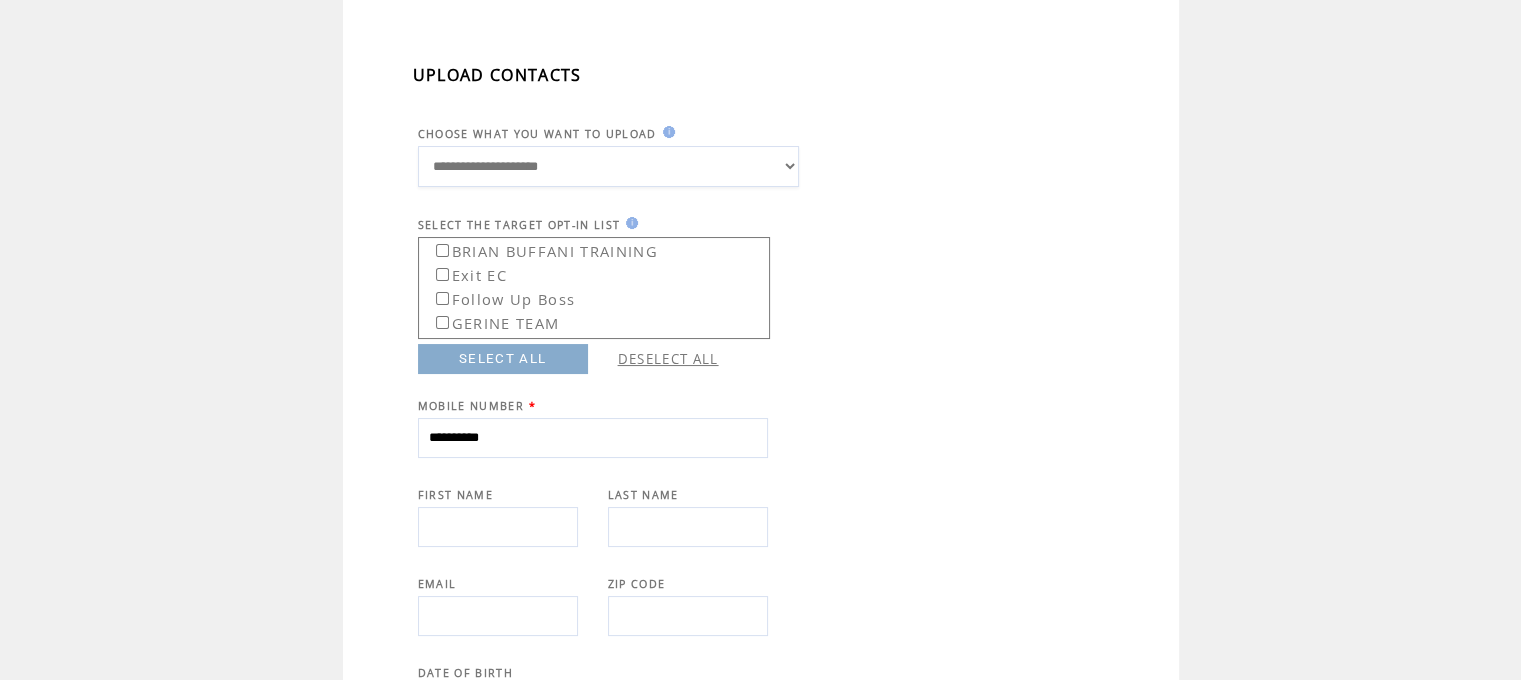 type on "**********" 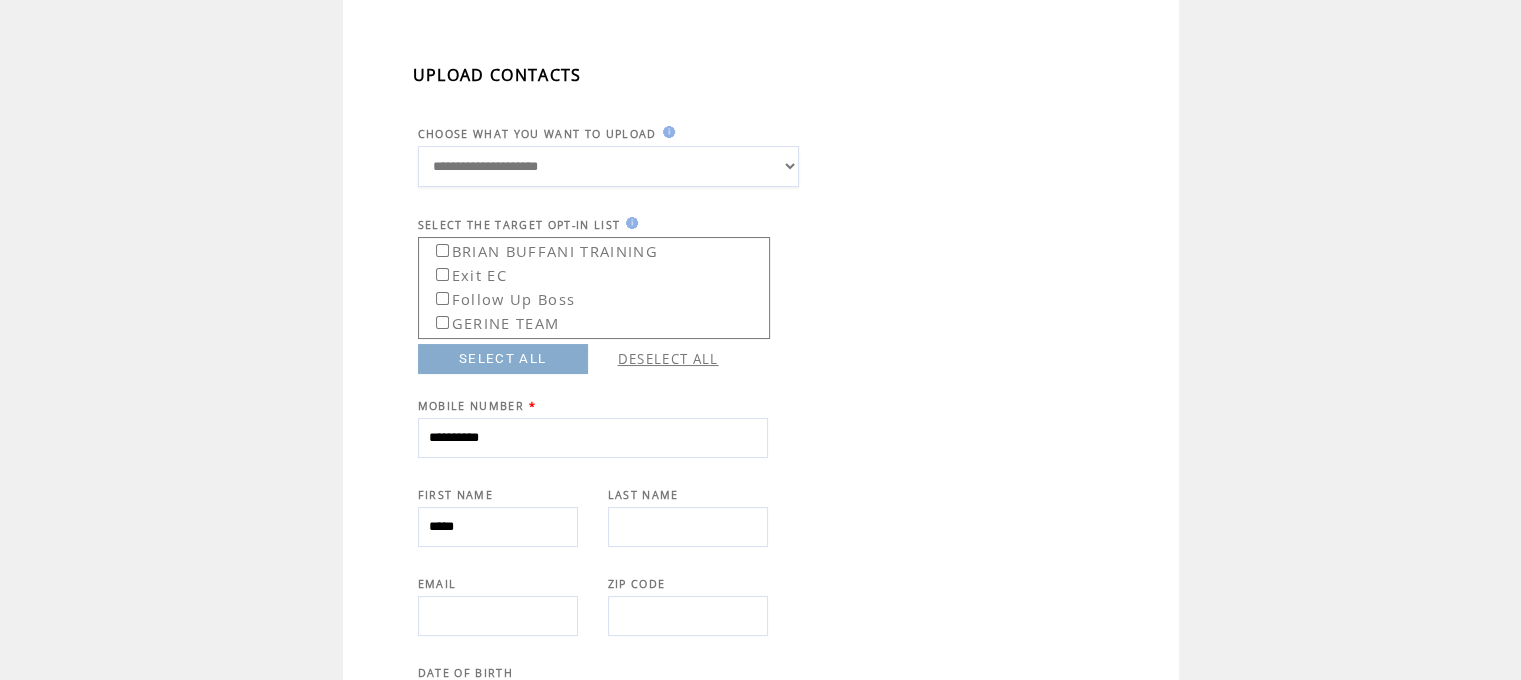type on "*****" 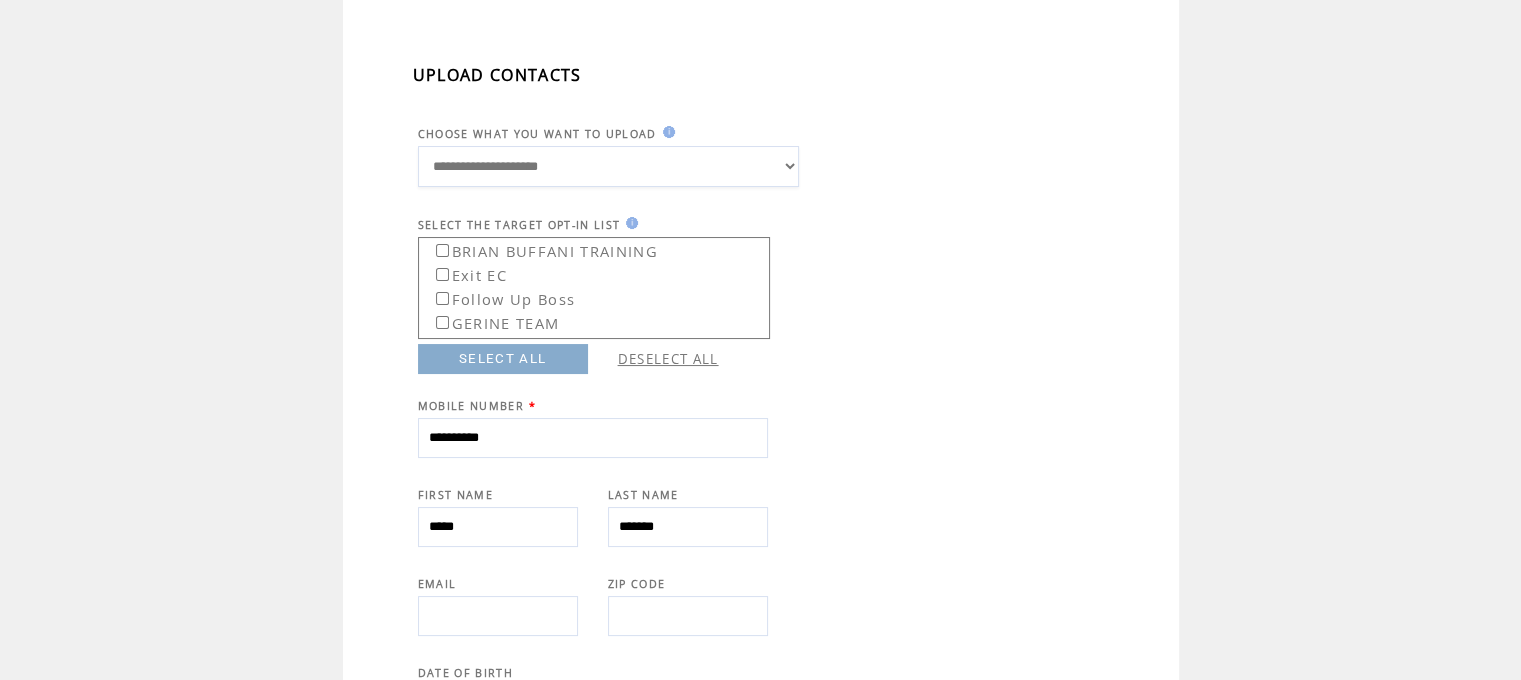type on "*******" 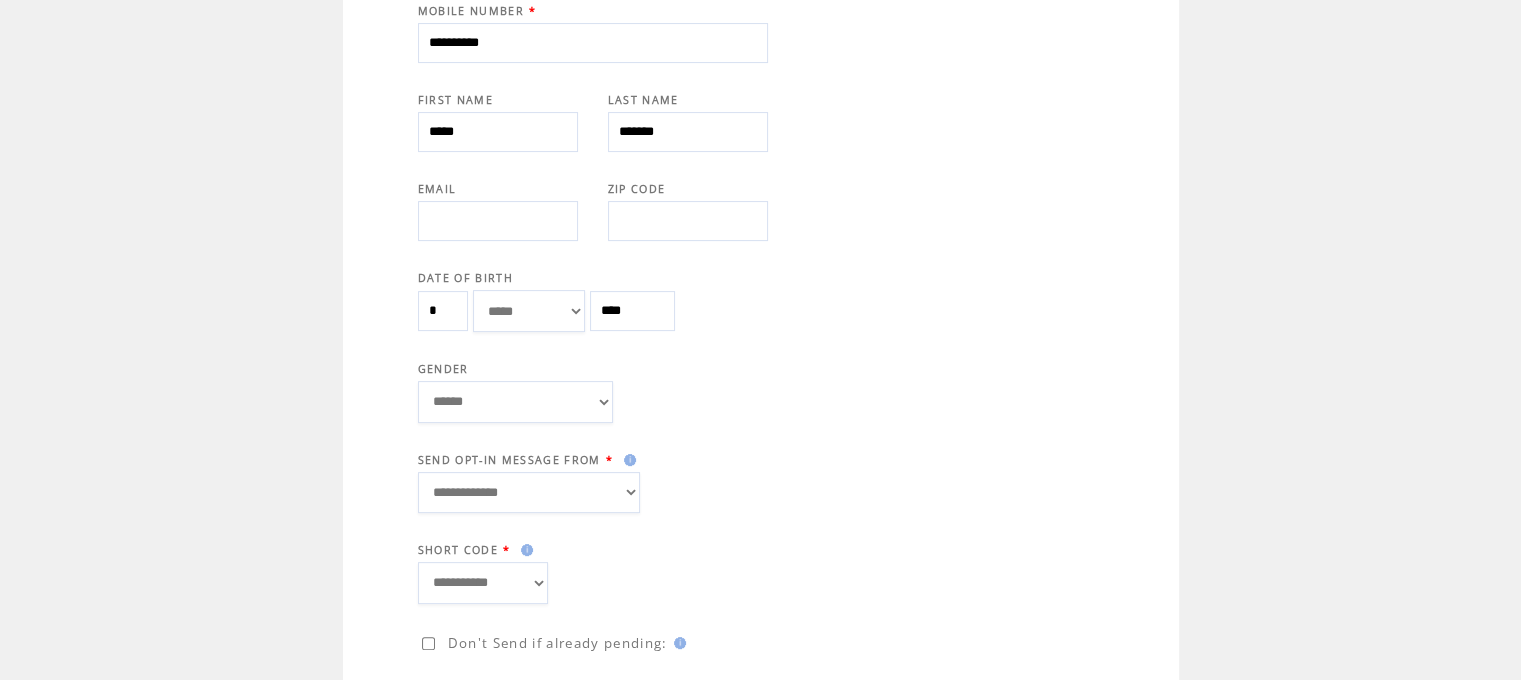 scroll, scrollTop: 500, scrollLeft: 0, axis: vertical 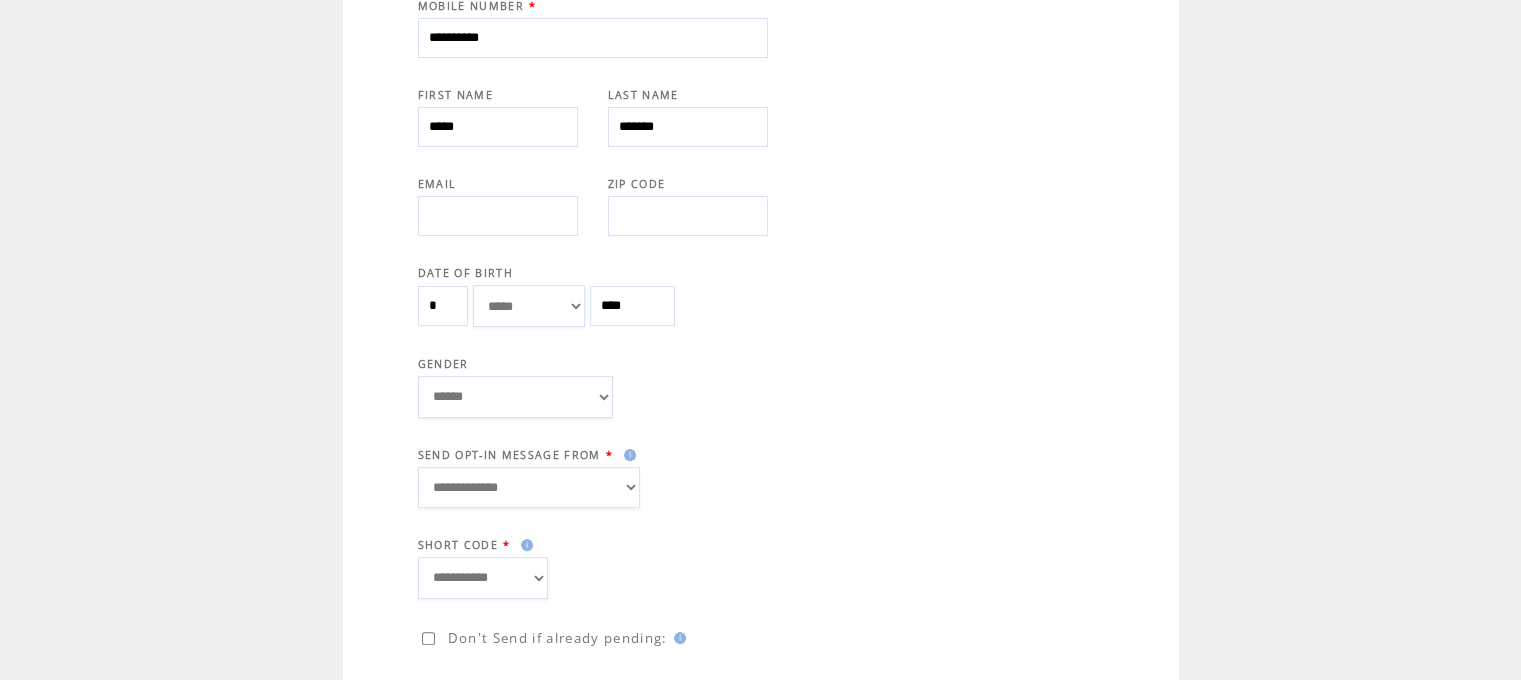 click on "**********" at bounding box center [529, 488] 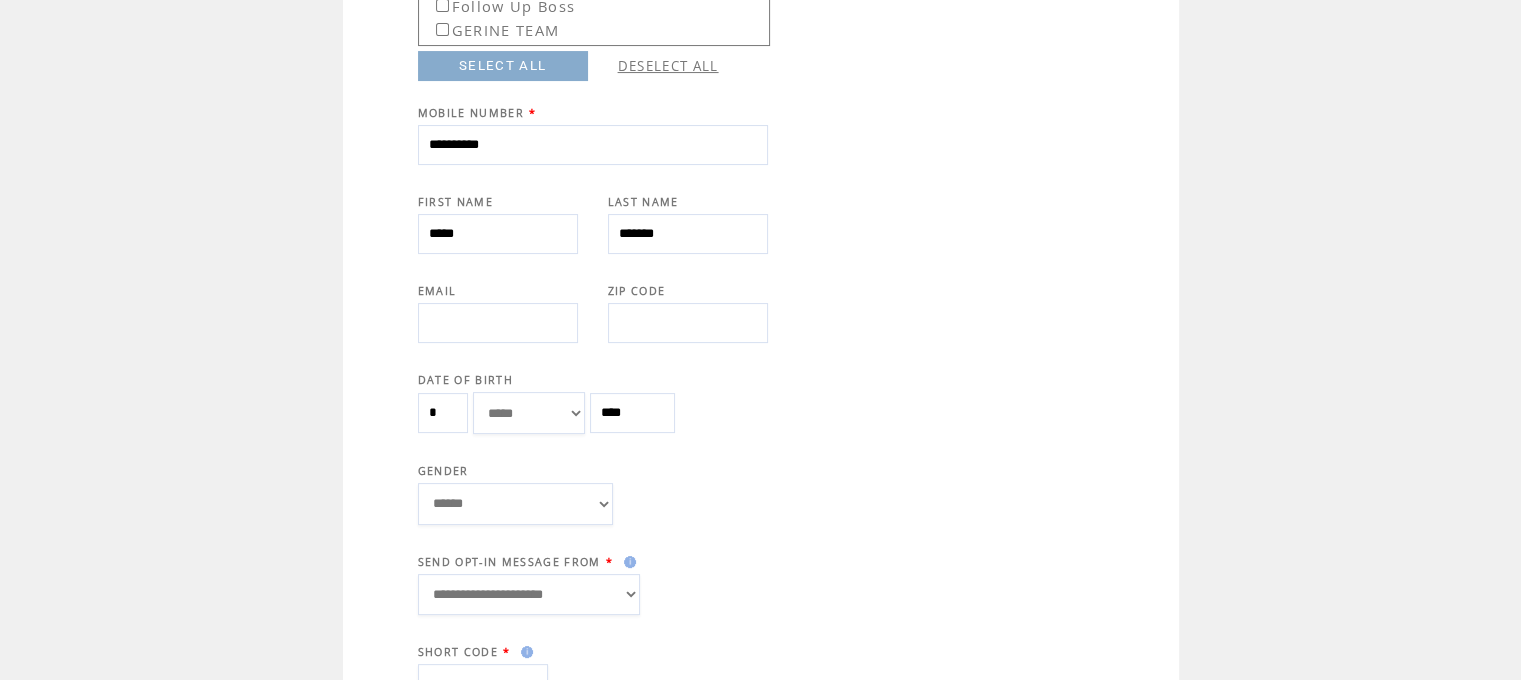 scroll, scrollTop: 588, scrollLeft: 0, axis: vertical 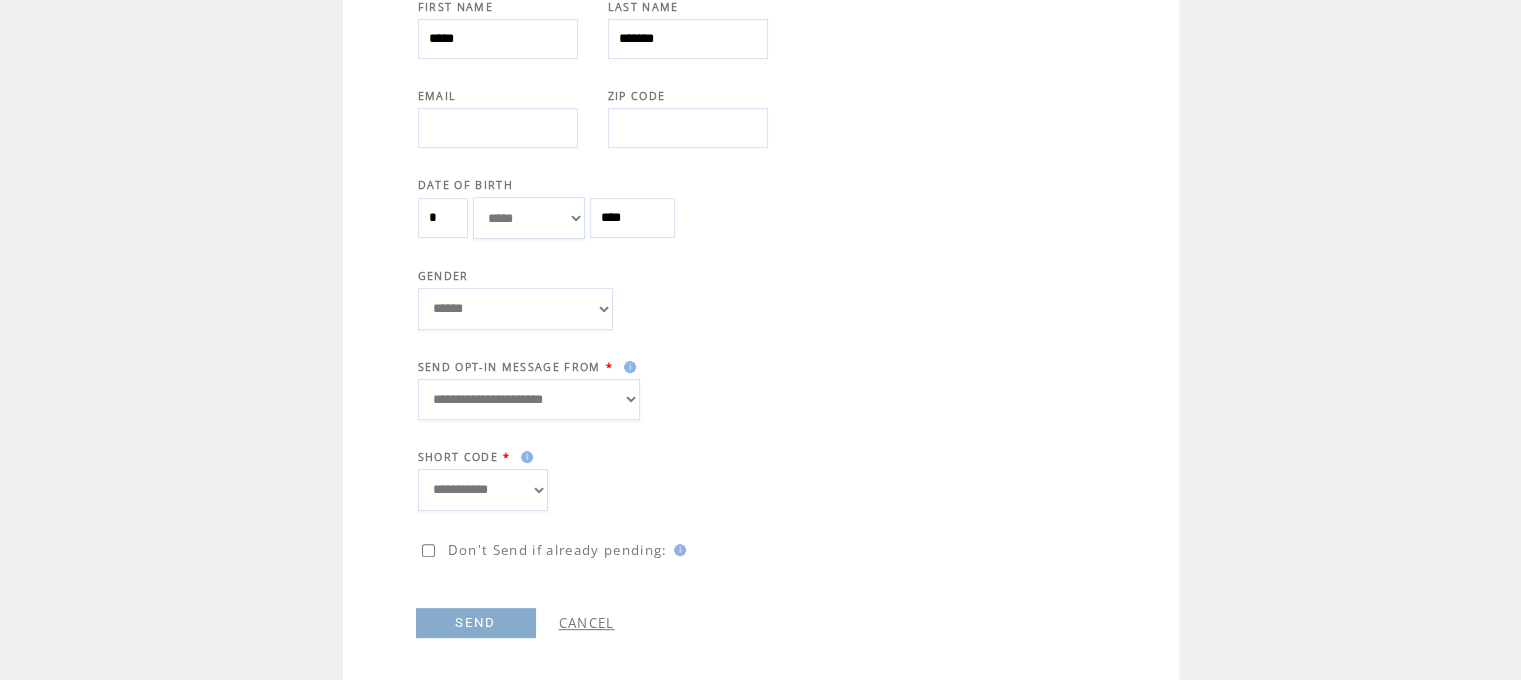 click on "SEND" at bounding box center [476, 623] 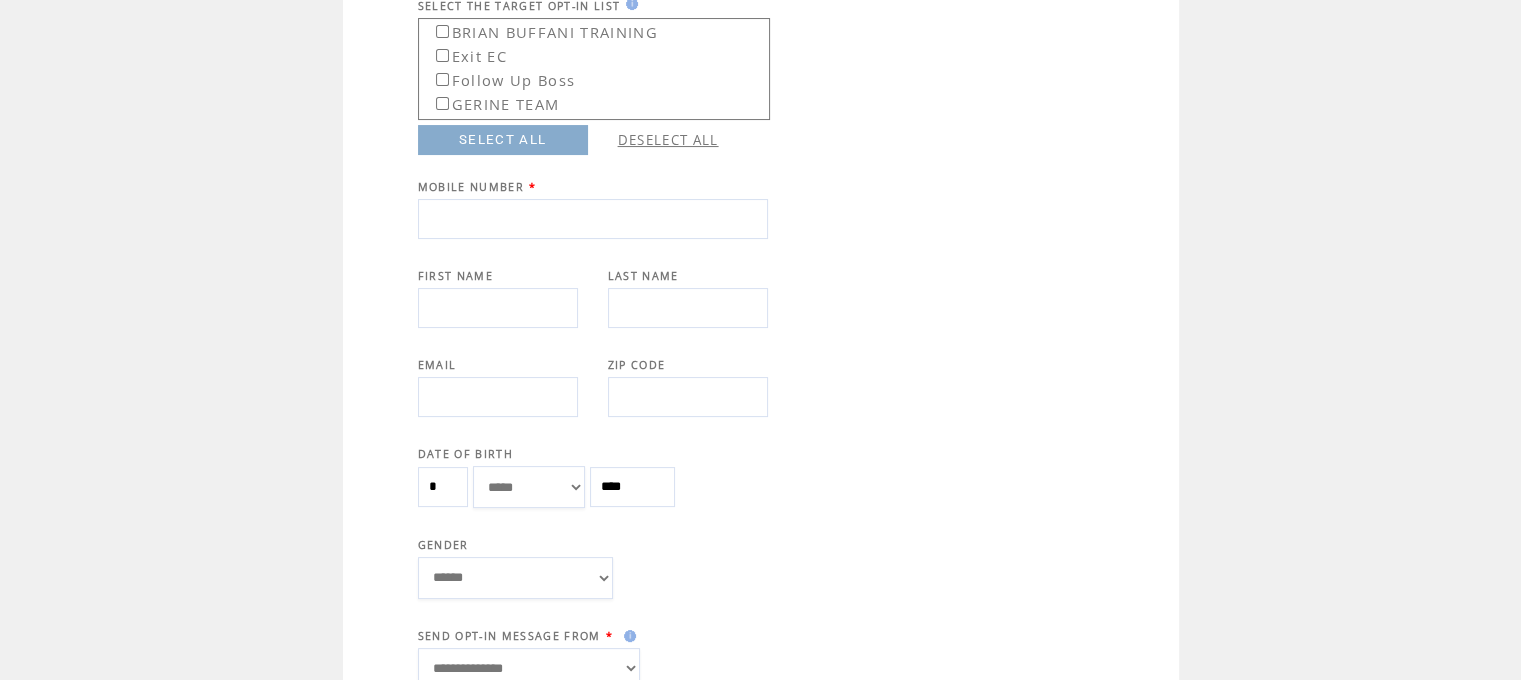 scroll, scrollTop: 0, scrollLeft: 0, axis: both 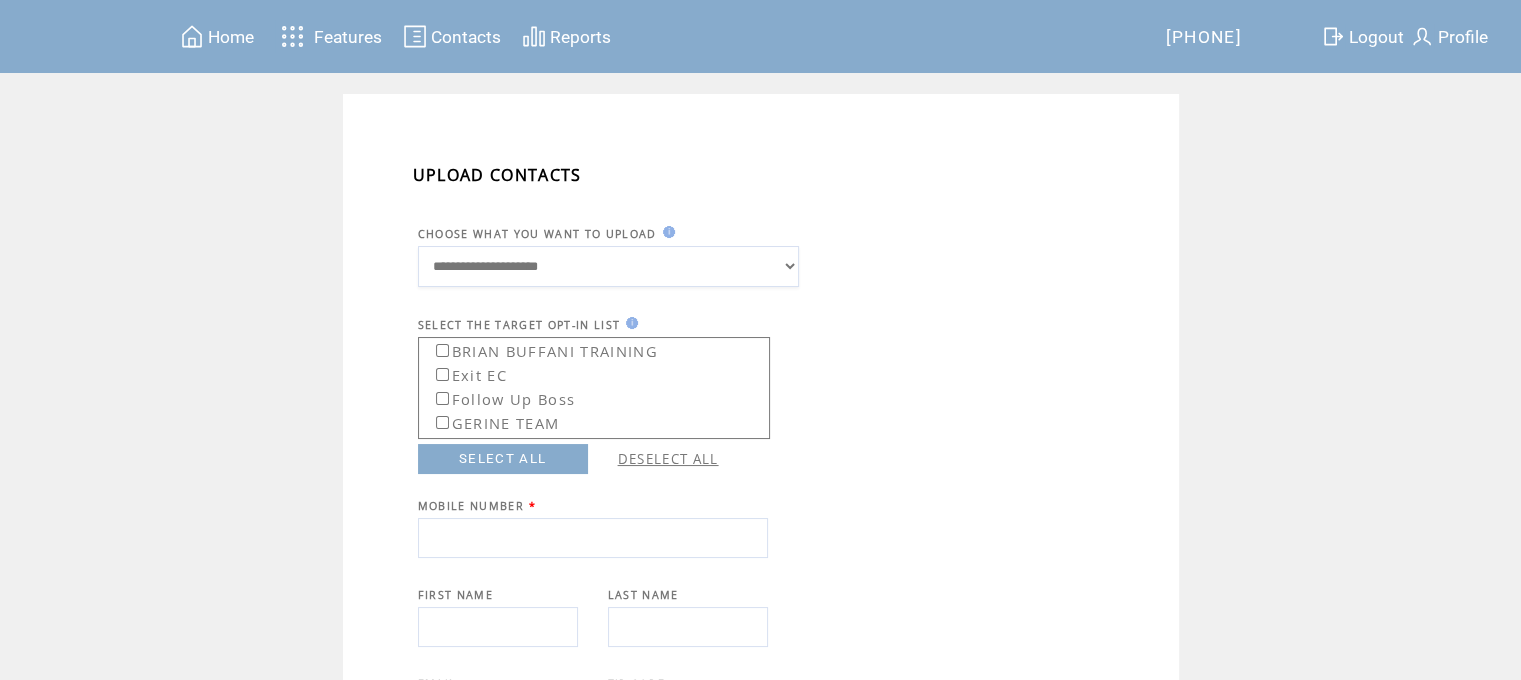 click on "Contacts" at bounding box center [466, 37] 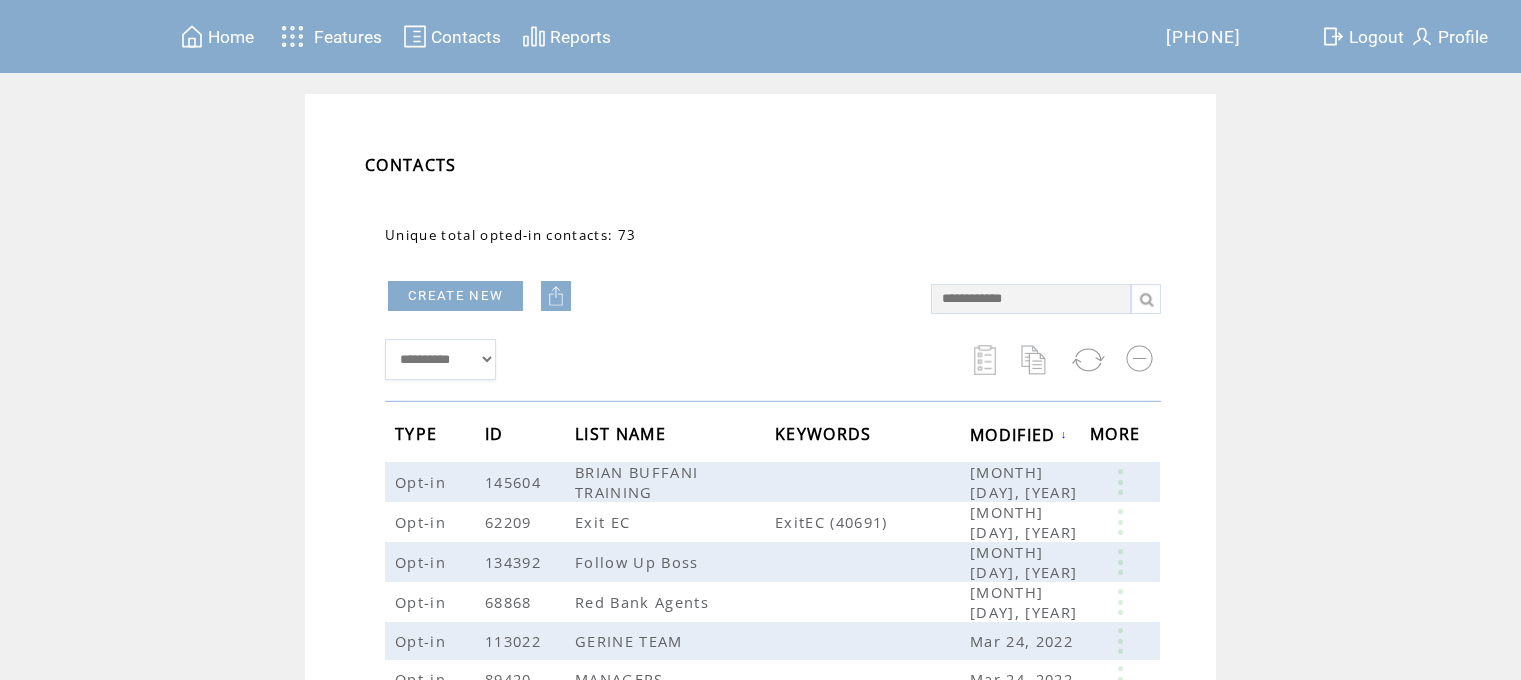 scroll, scrollTop: 0, scrollLeft: 0, axis: both 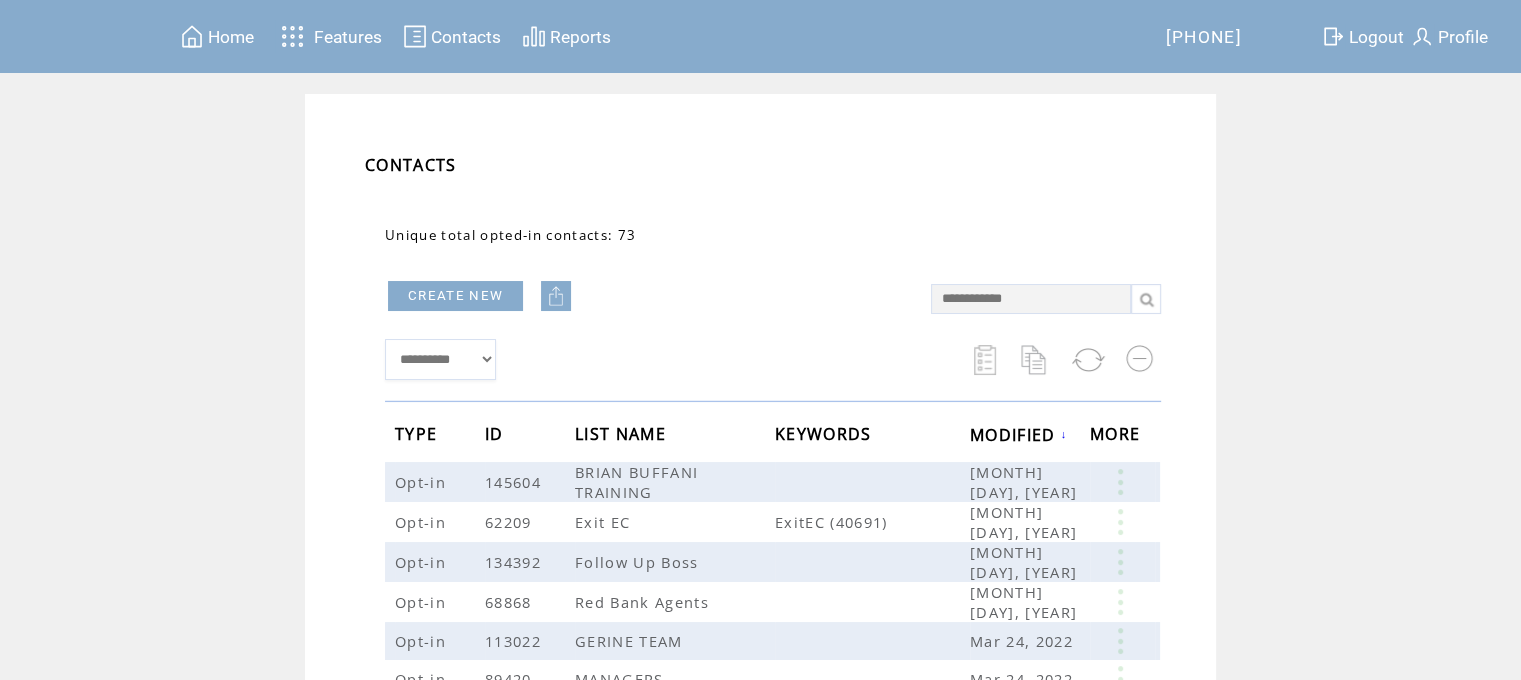 click at bounding box center (556, 296) 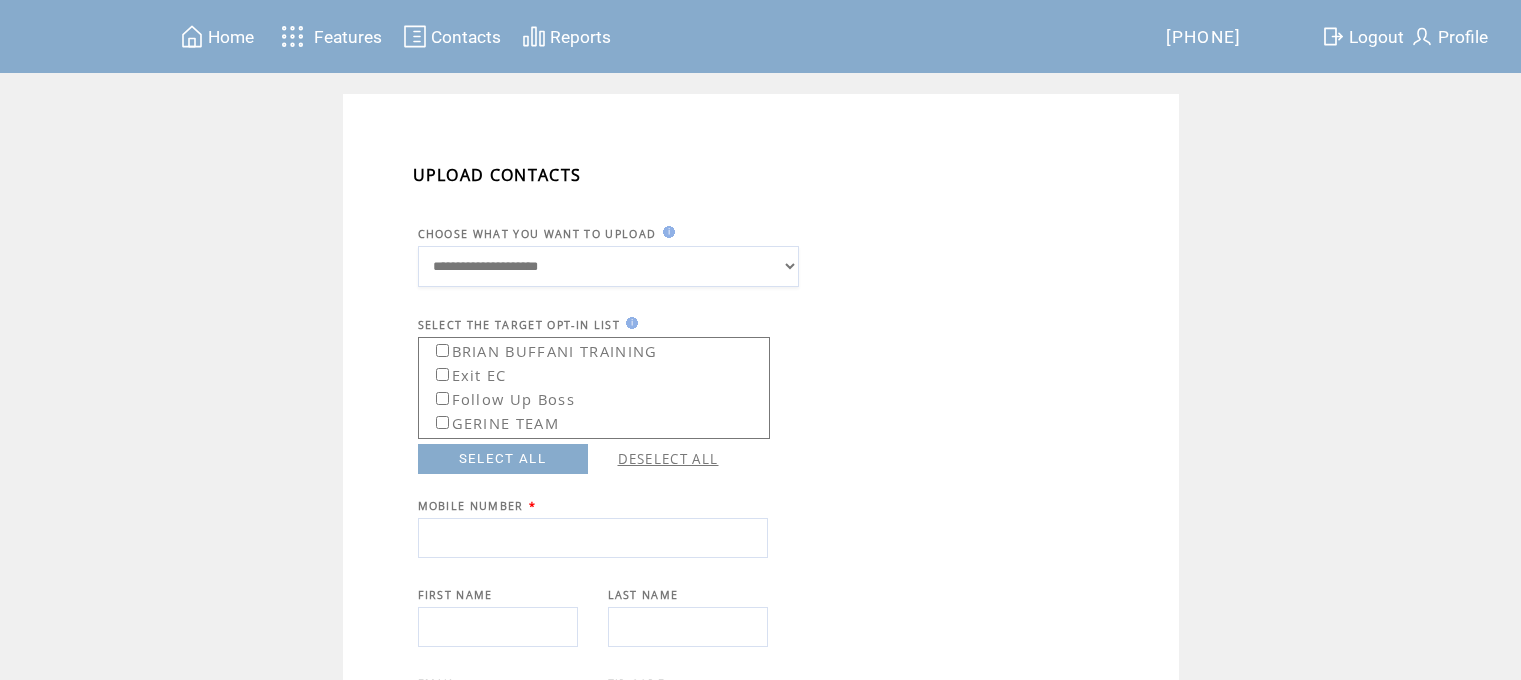 scroll, scrollTop: 0, scrollLeft: 0, axis: both 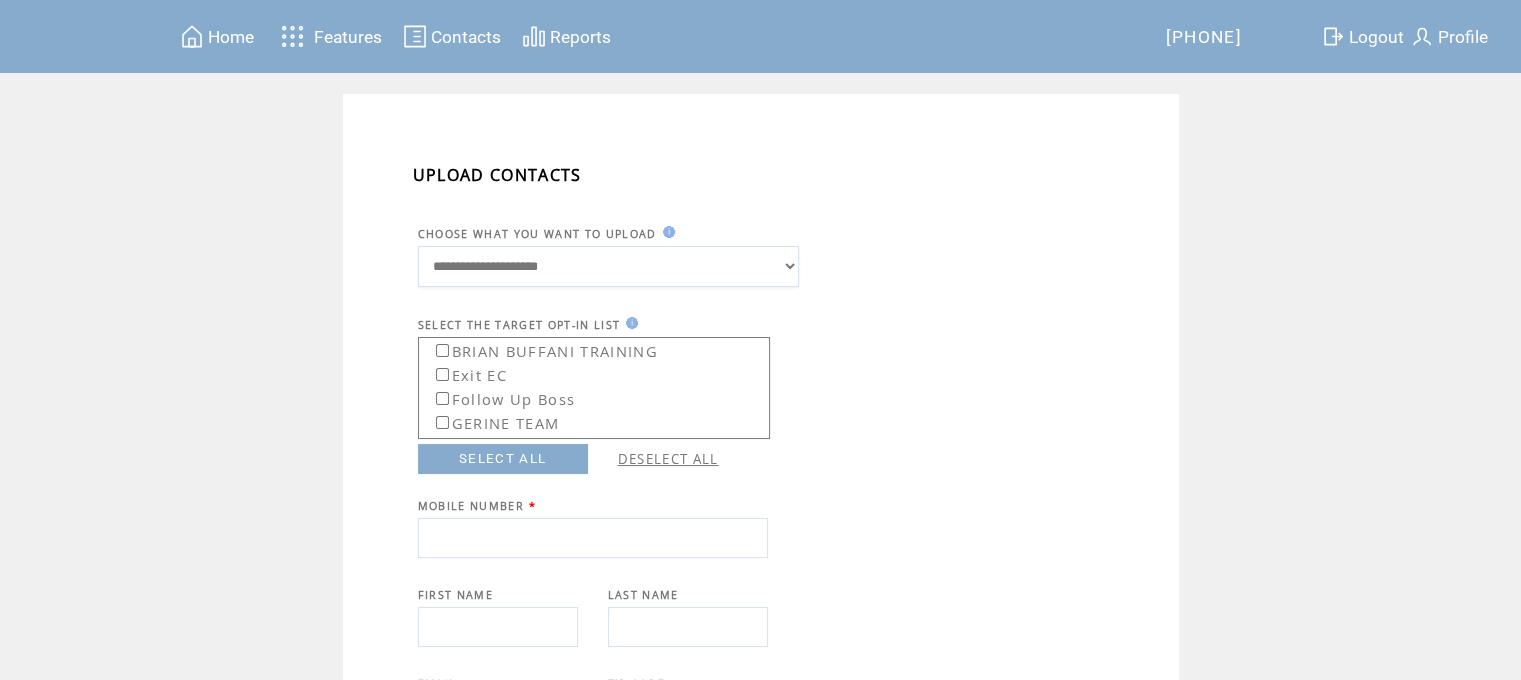 click at bounding box center (593, 538) 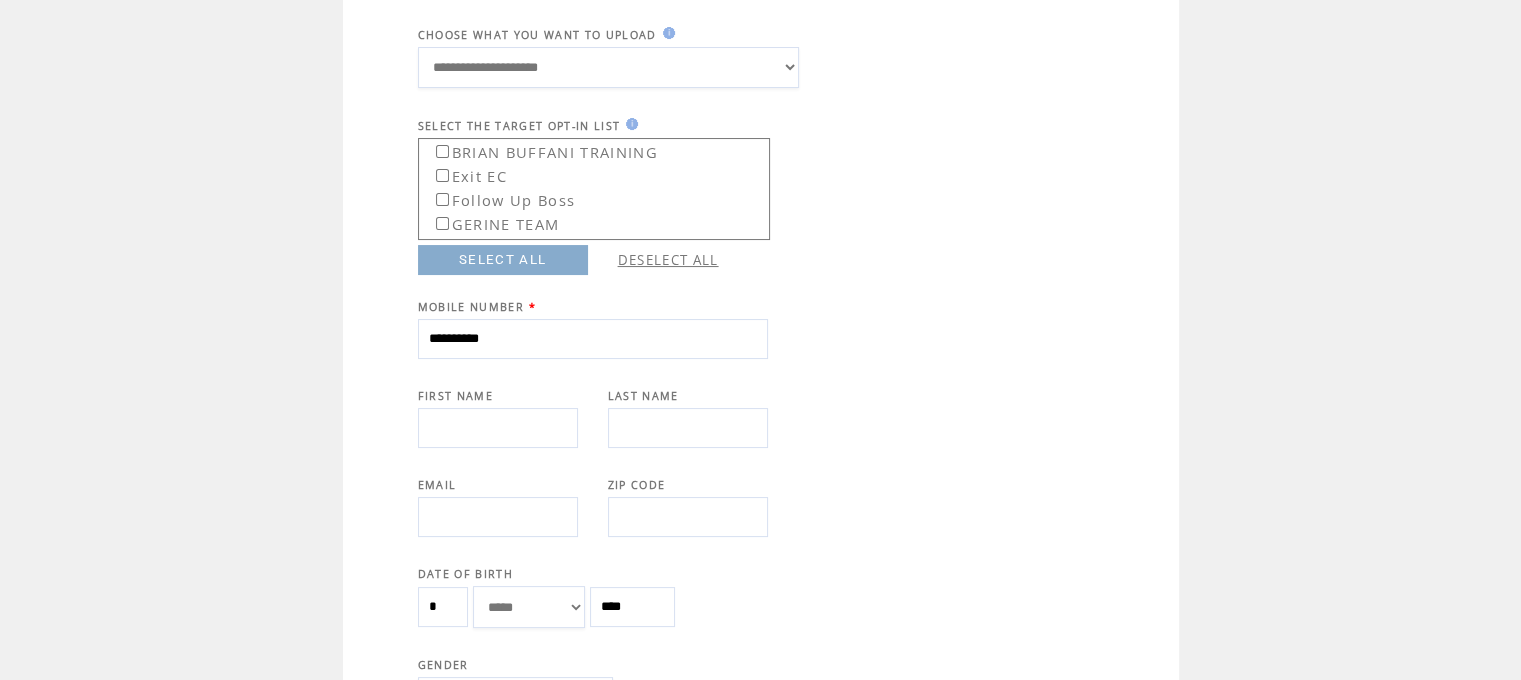 scroll, scrollTop: 200, scrollLeft: 0, axis: vertical 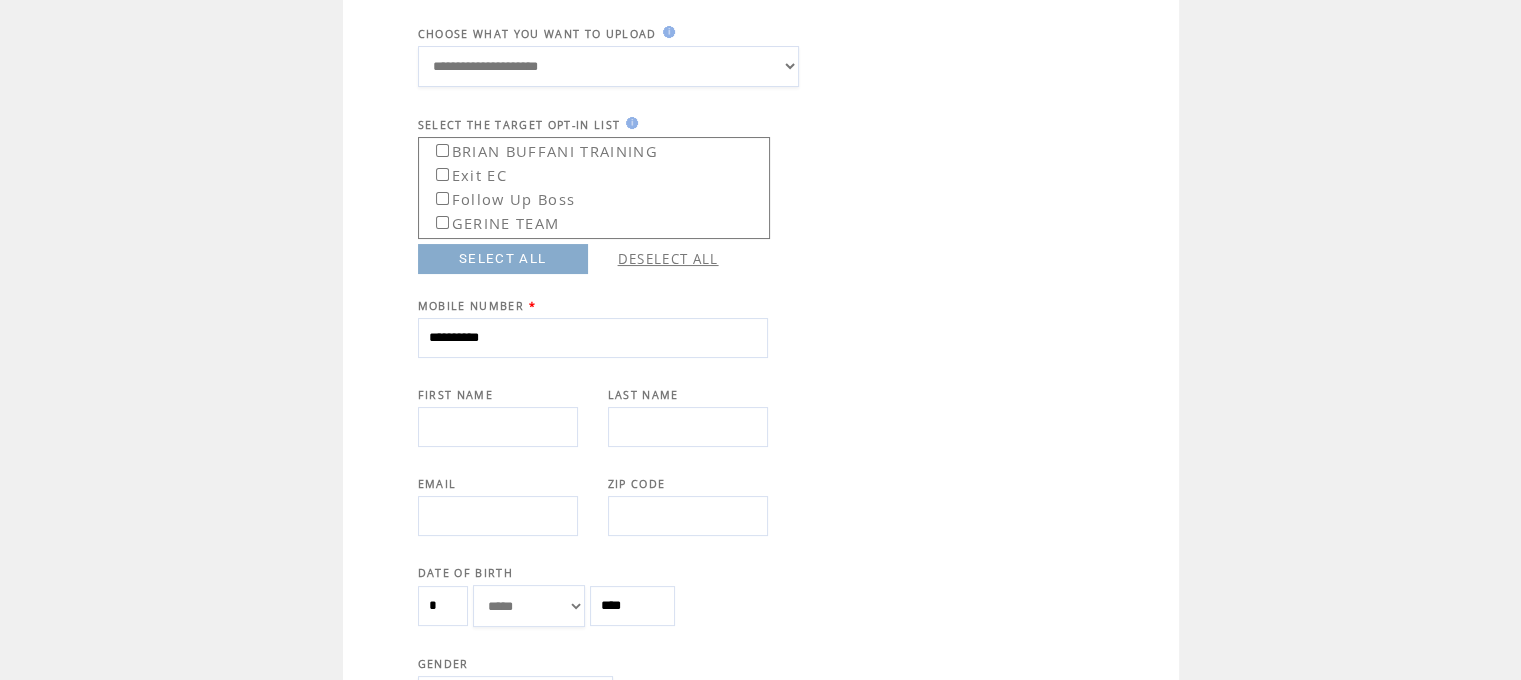 type on "**********" 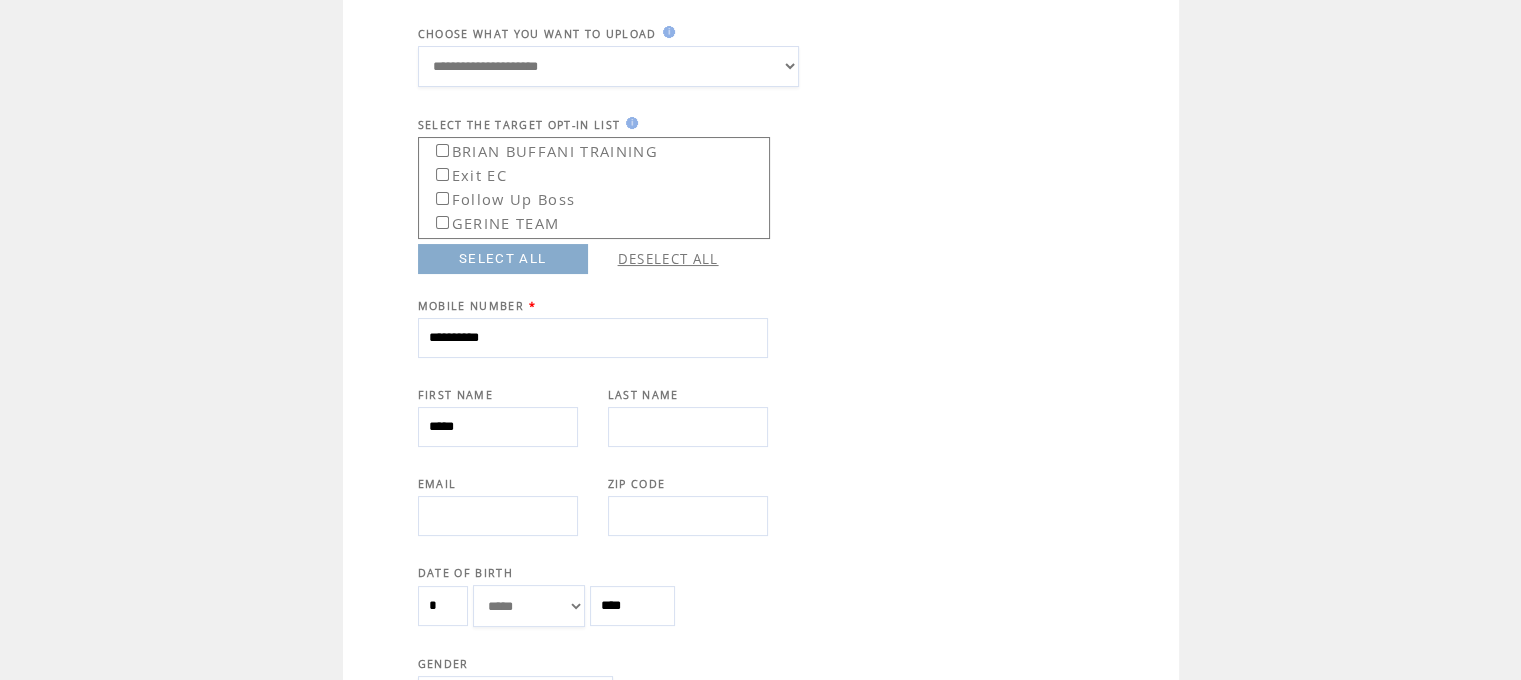 type on "*****" 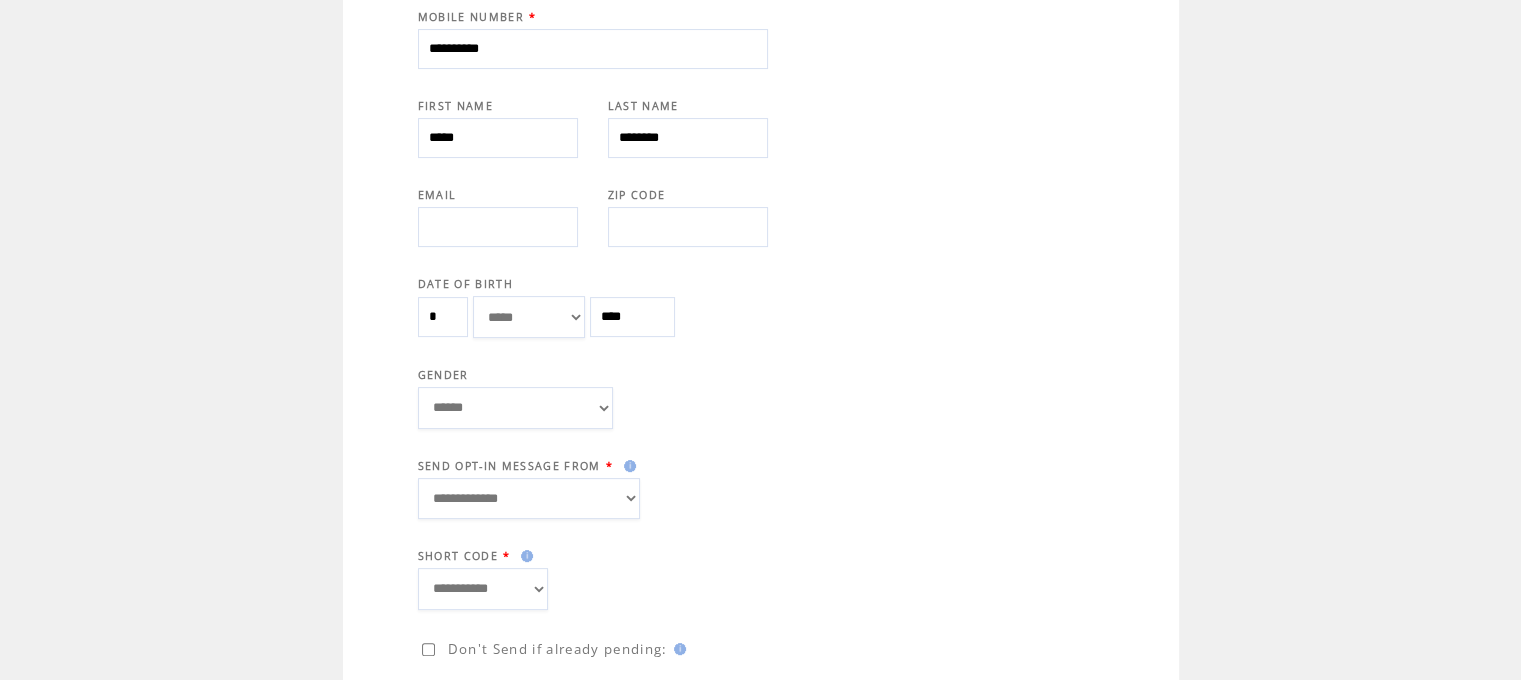 scroll, scrollTop: 588, scrollLeft: 0, axis: vertical 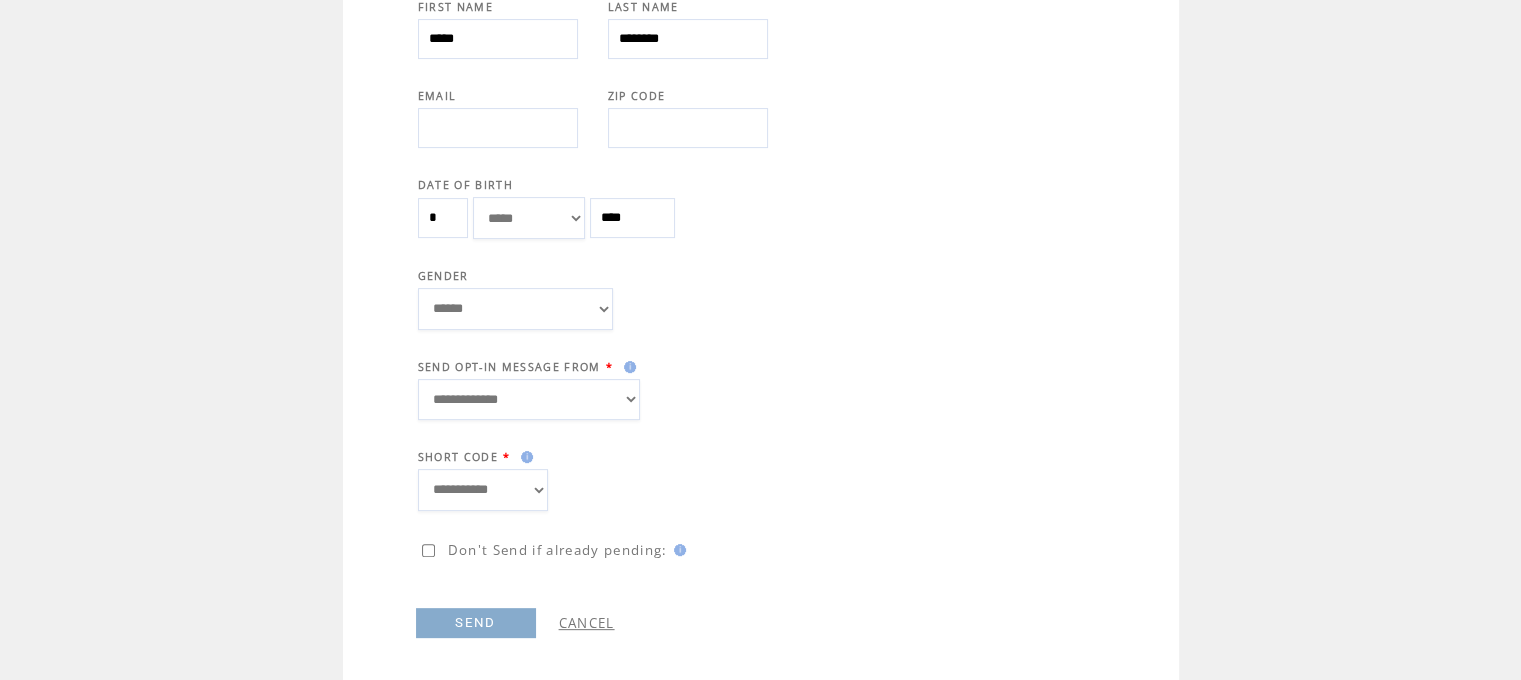 type on "********" 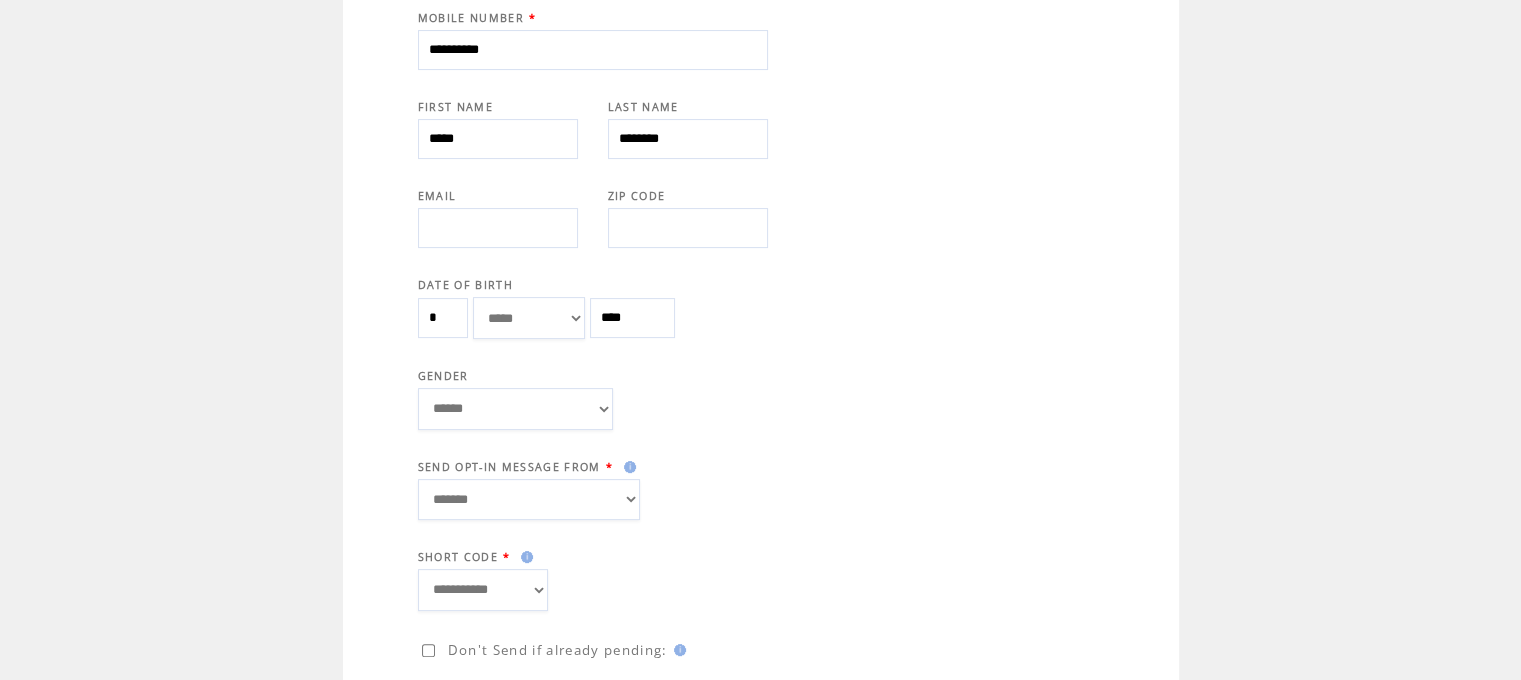 scroll, scrollTop: 588, scrollLeft: 0, axis: vertical 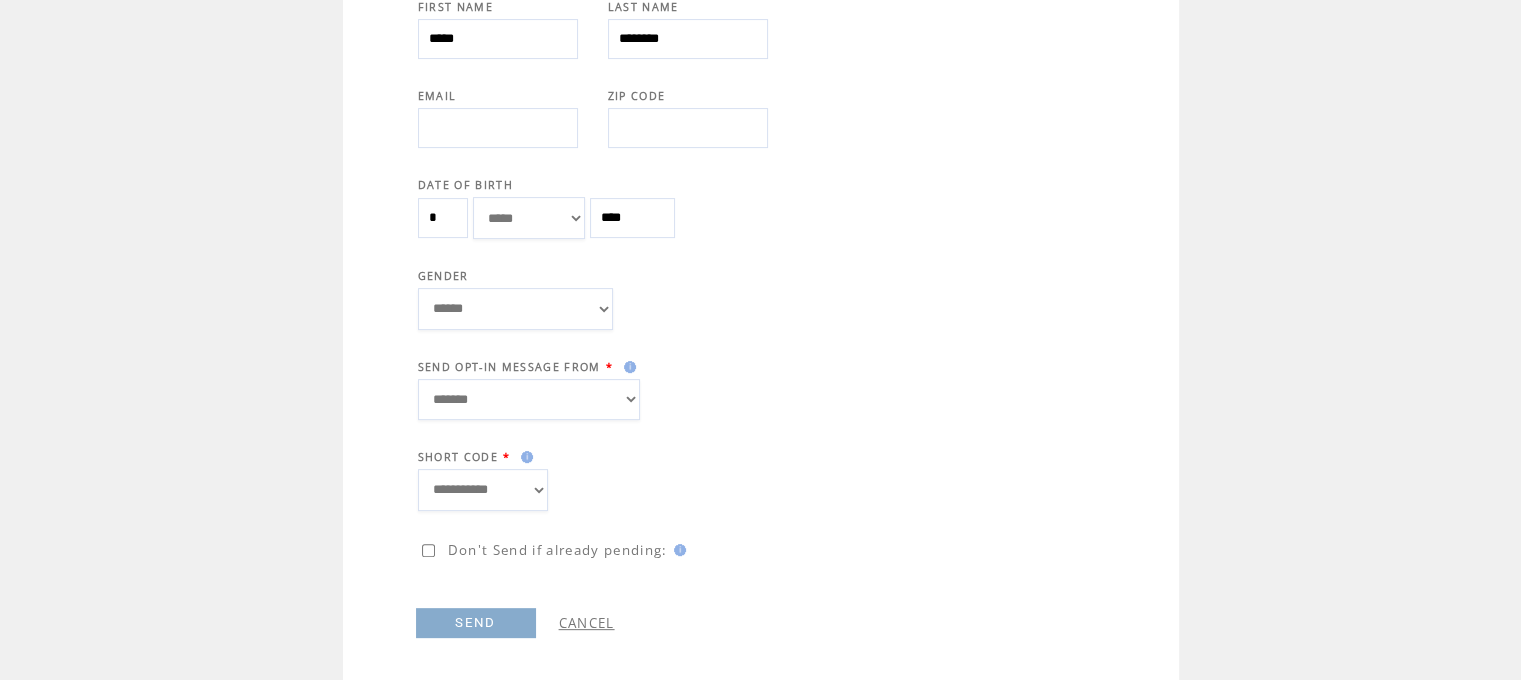 click on "SEND" at bounding box center (476, 623) 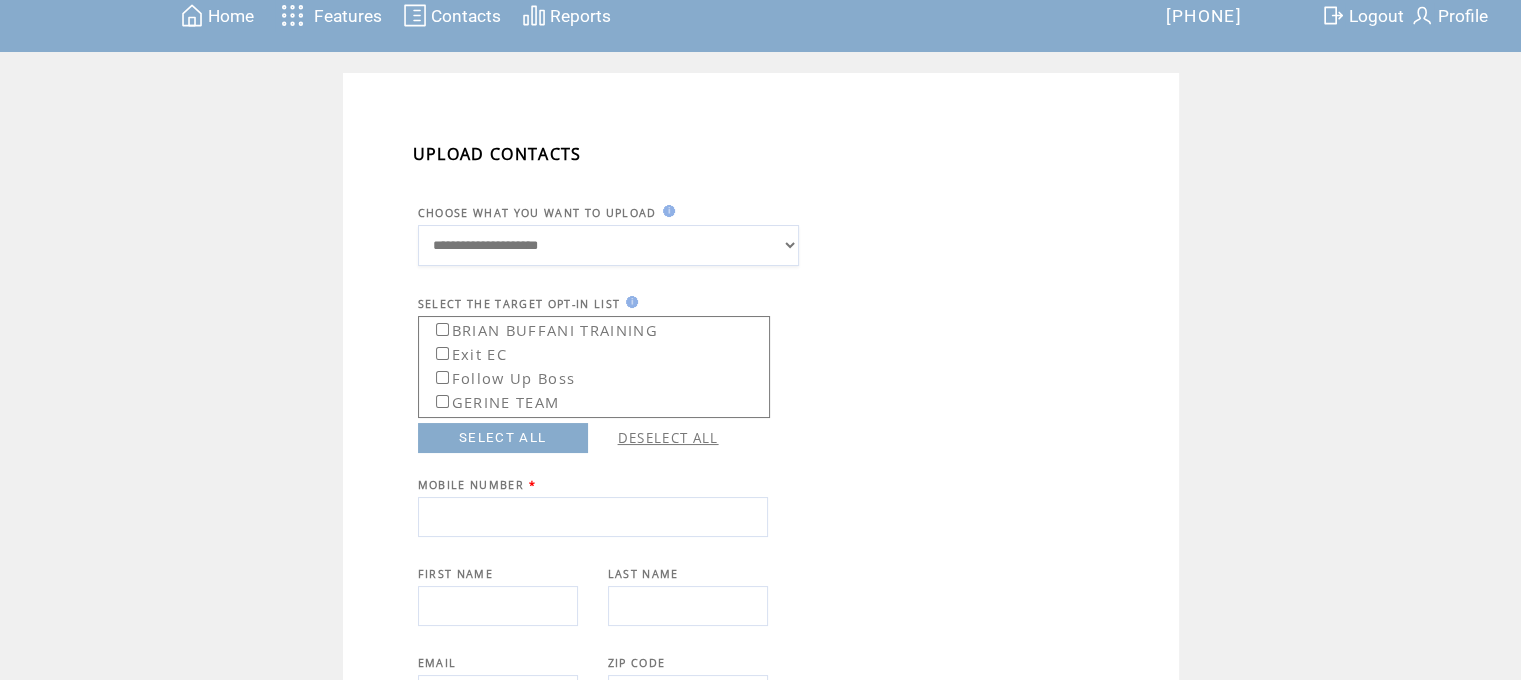 scroll, scrollTop: 19, scrollLeft: 0, axis: vertical 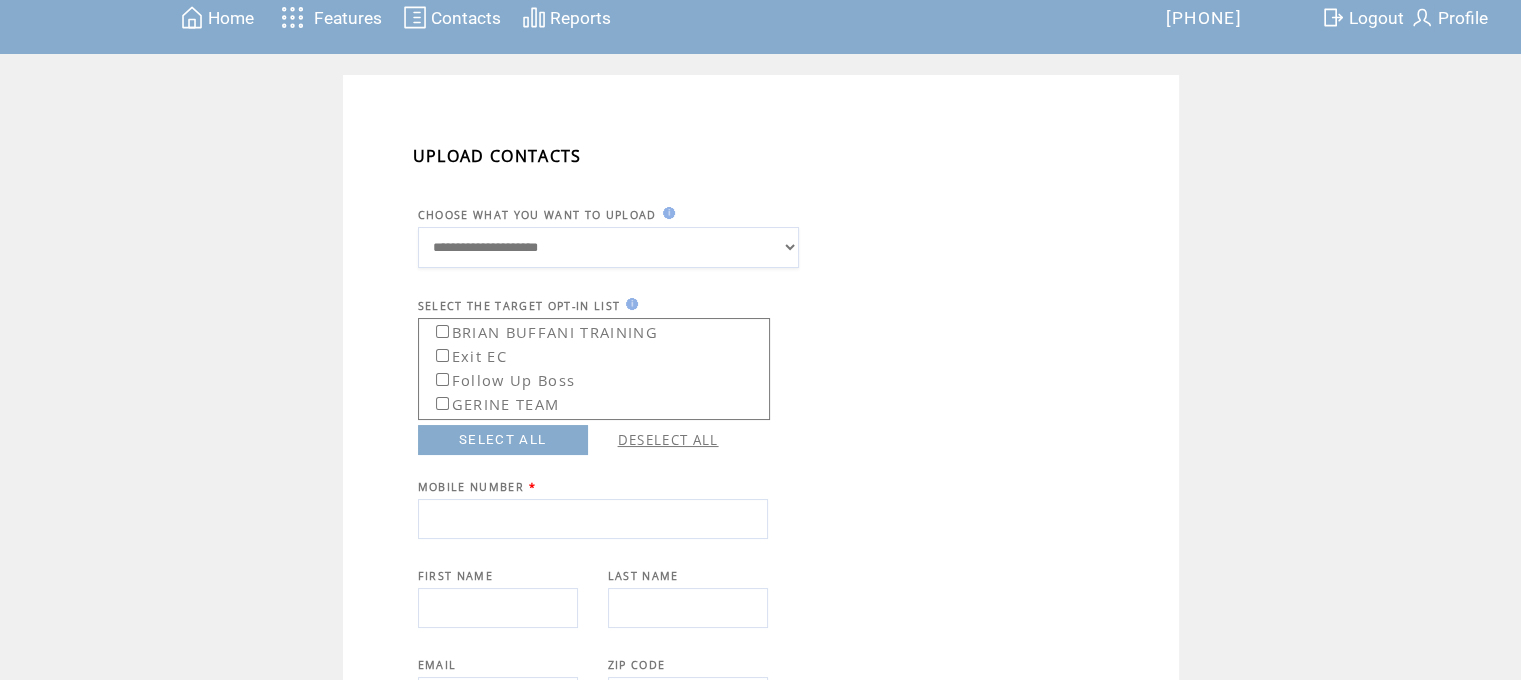 click on "Contacts" at bounding box center (466, 18) 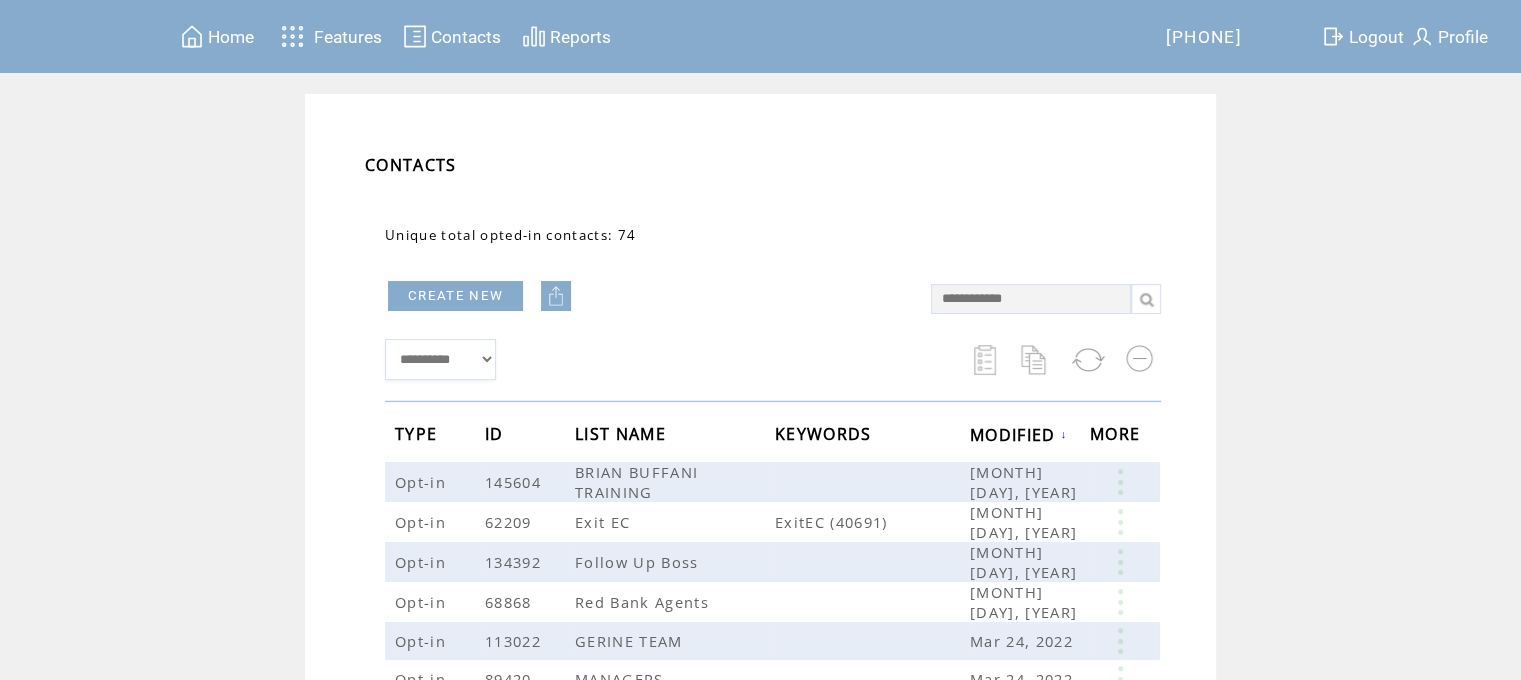 scroll, scrollTop: 100, scrollLeft: 0, axis: vertical 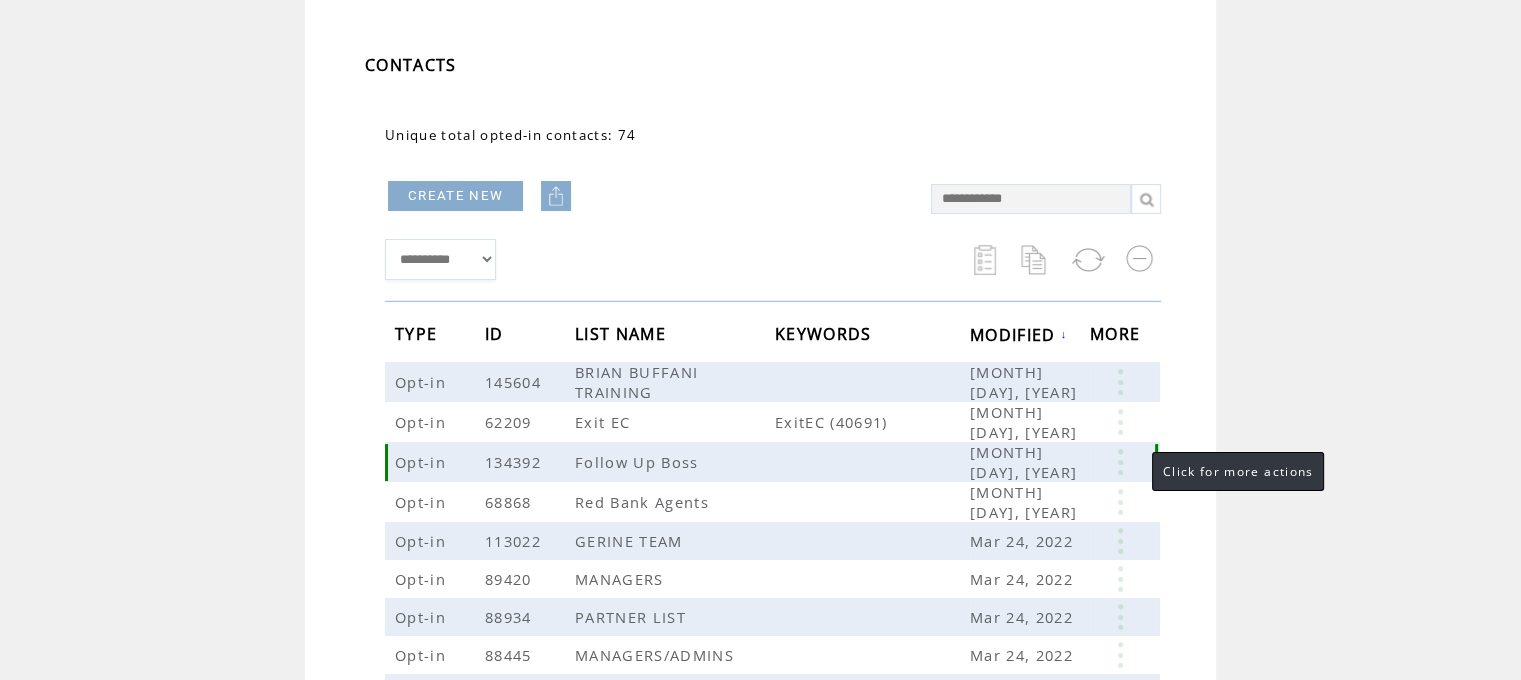 click at bounding box center [1120, 462] 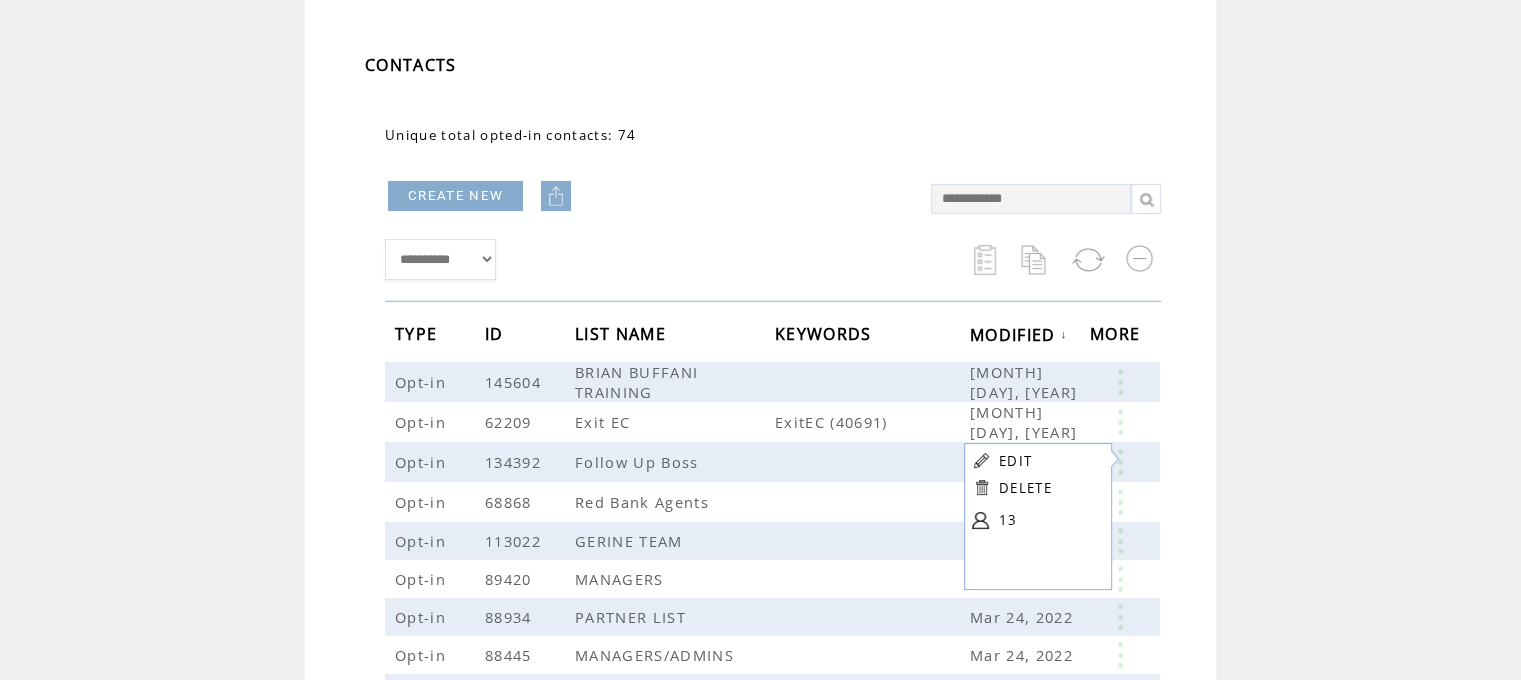 click at bounding box center [980, 520] 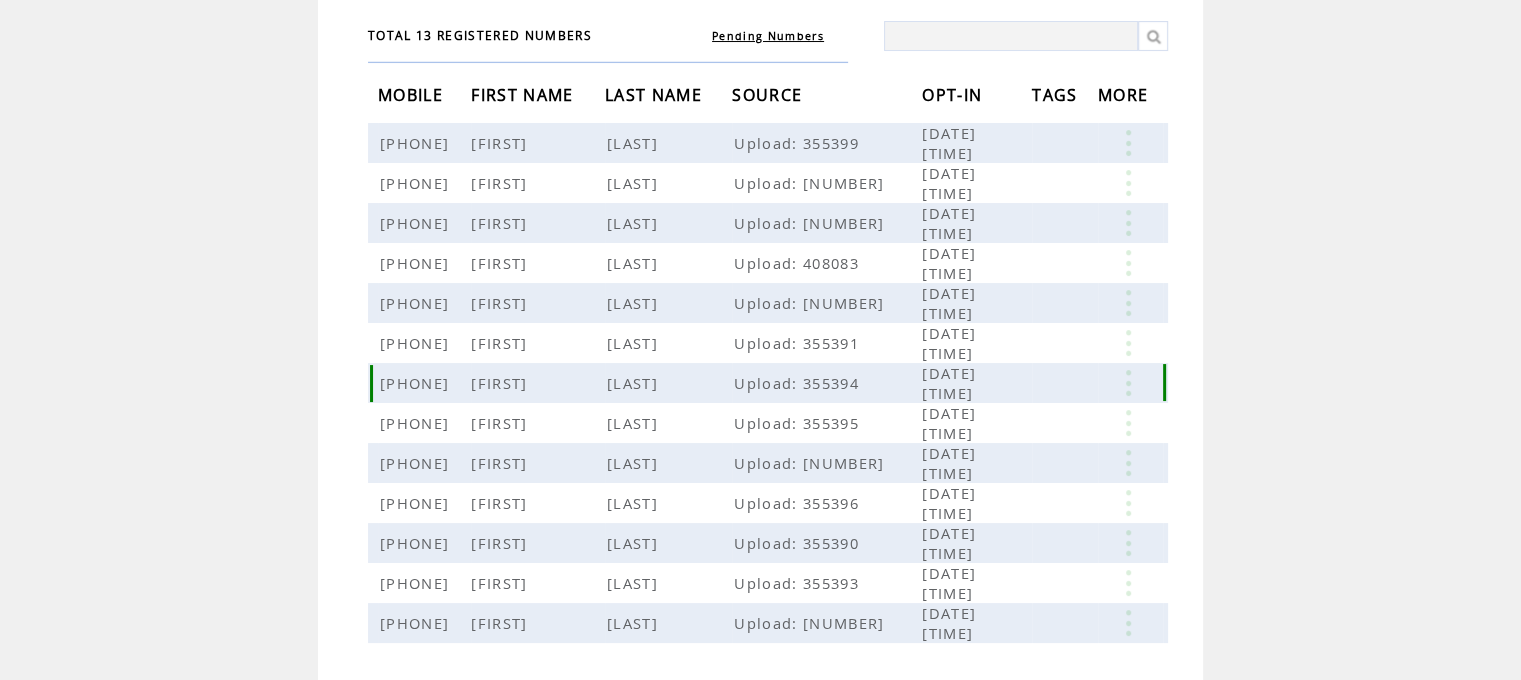 scroll, scrollTop: 0, scrollLeft: 0, axis: both 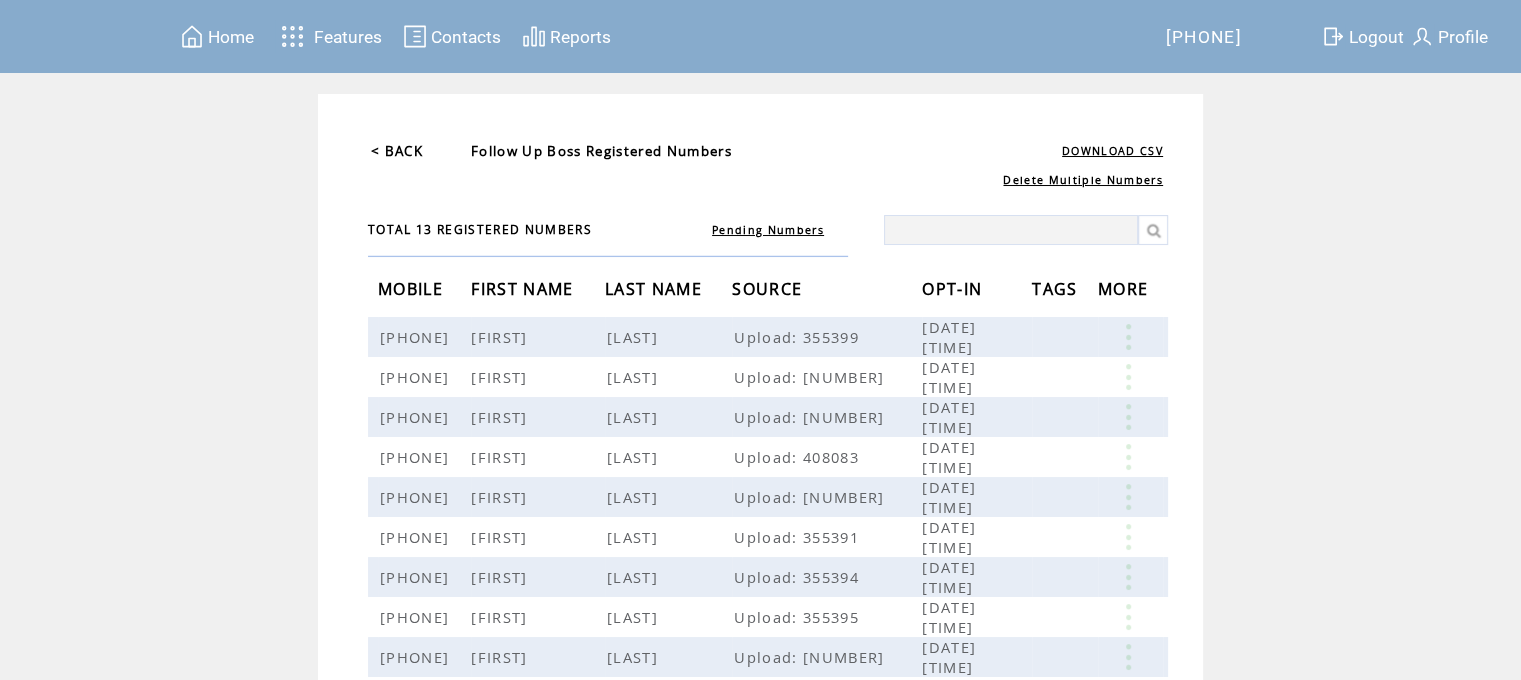 click on "< BACK" at bounding box center (397, 151) 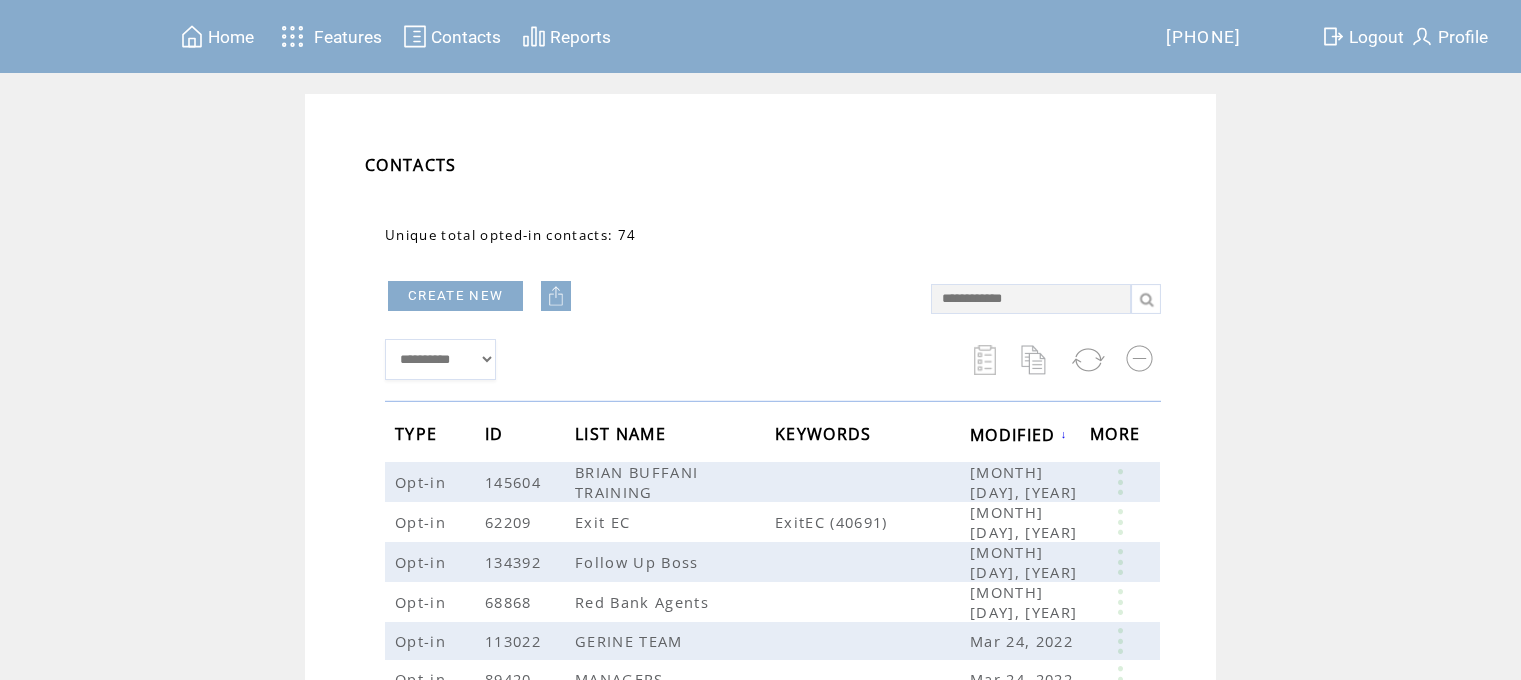 scroll, scrollTop: 0, scrollLeft: 0, axis: both 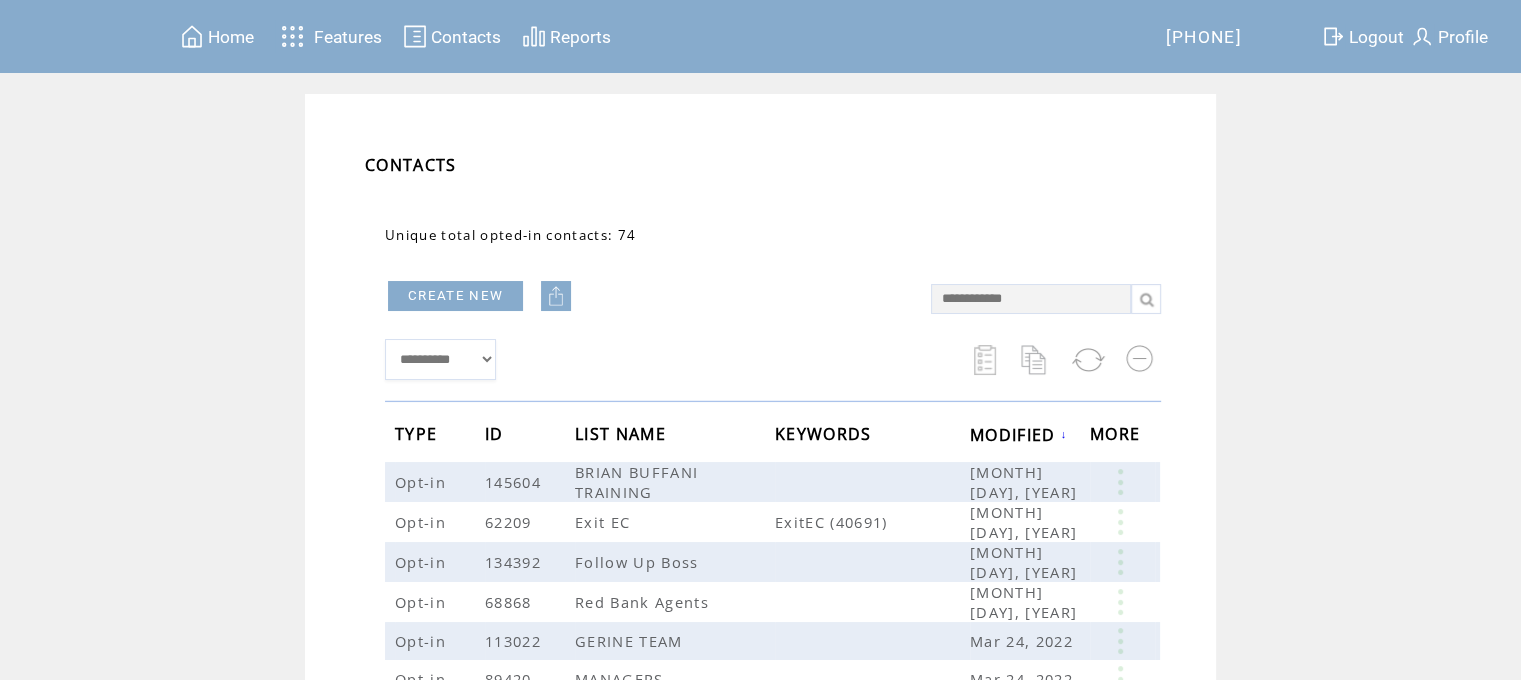 click on "Home" at bounding box center [231, 37] 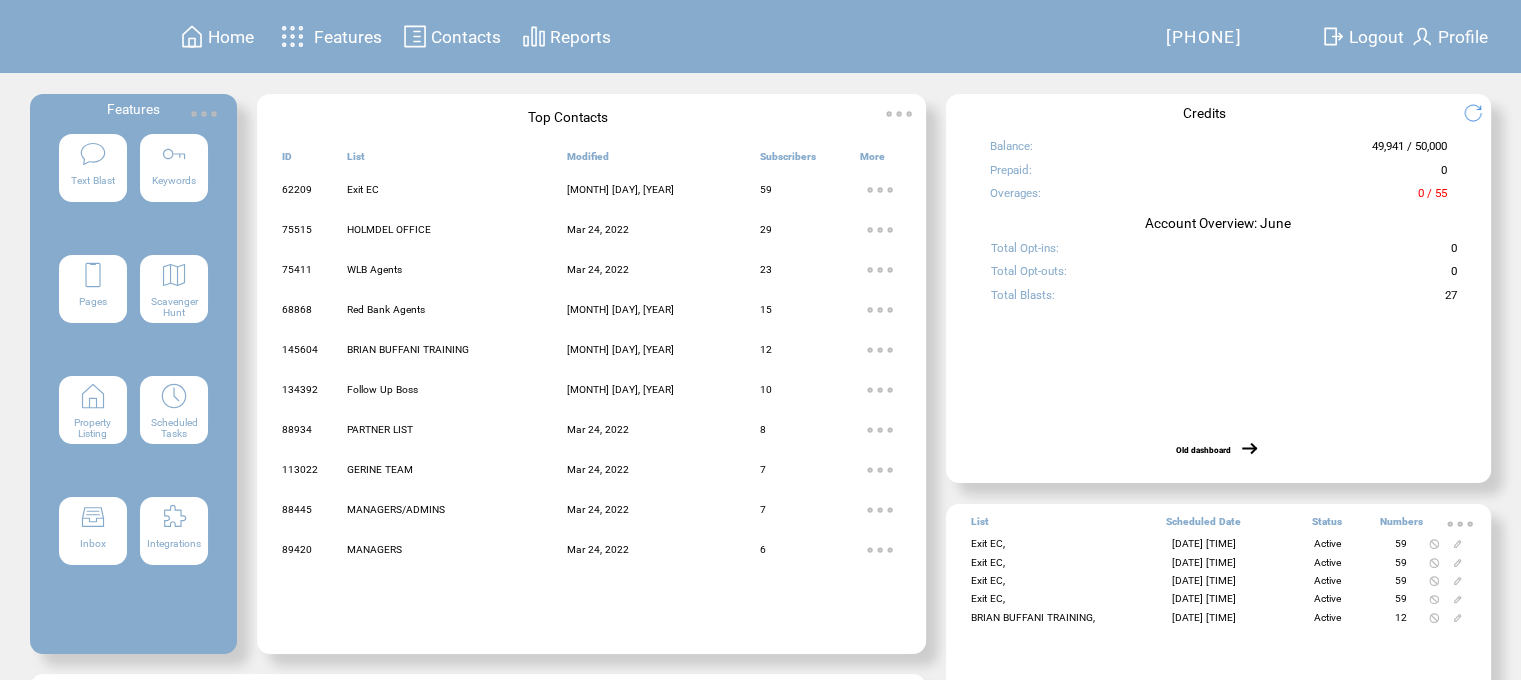 scroll, scrollTop: 0, scrollLeft: 0, axis: both 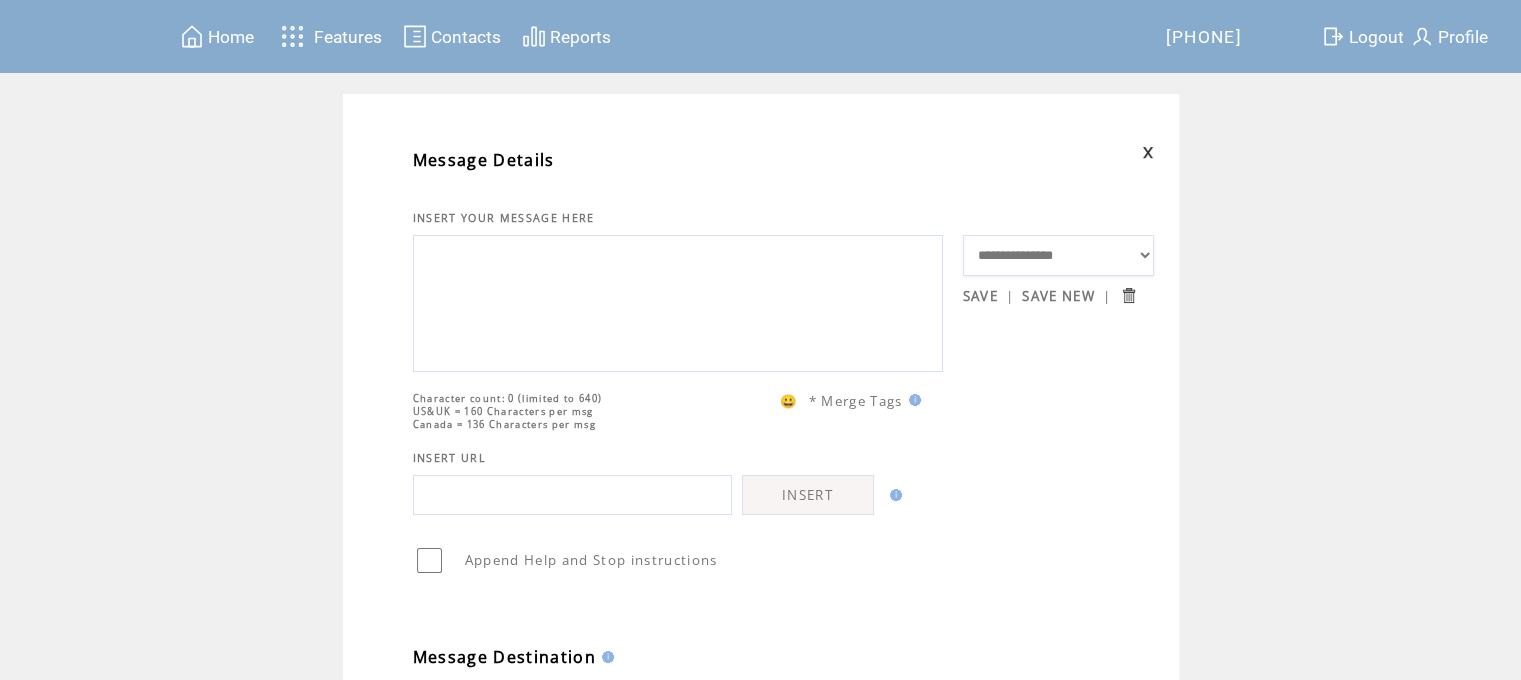 click at bounding box center [678, 301] 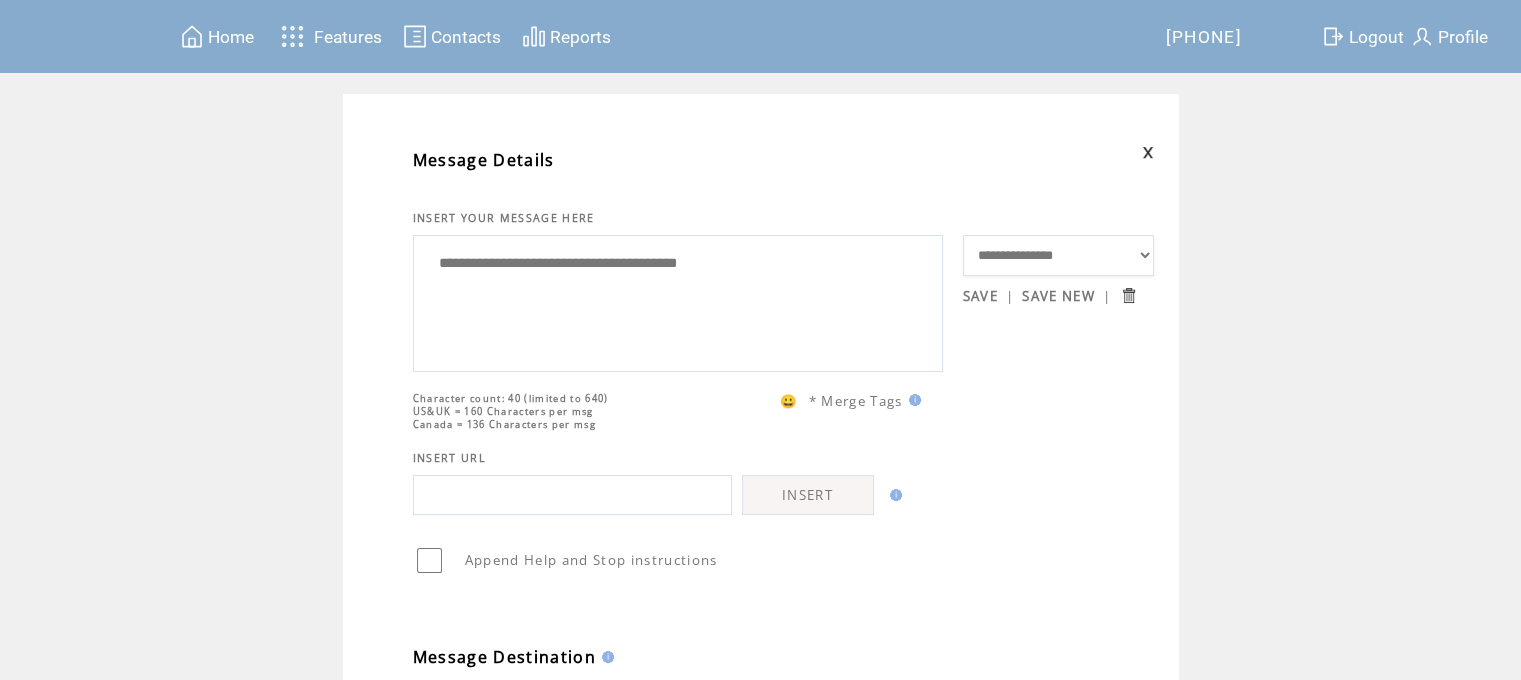 click on "**********" at bounding box center [678, 301] 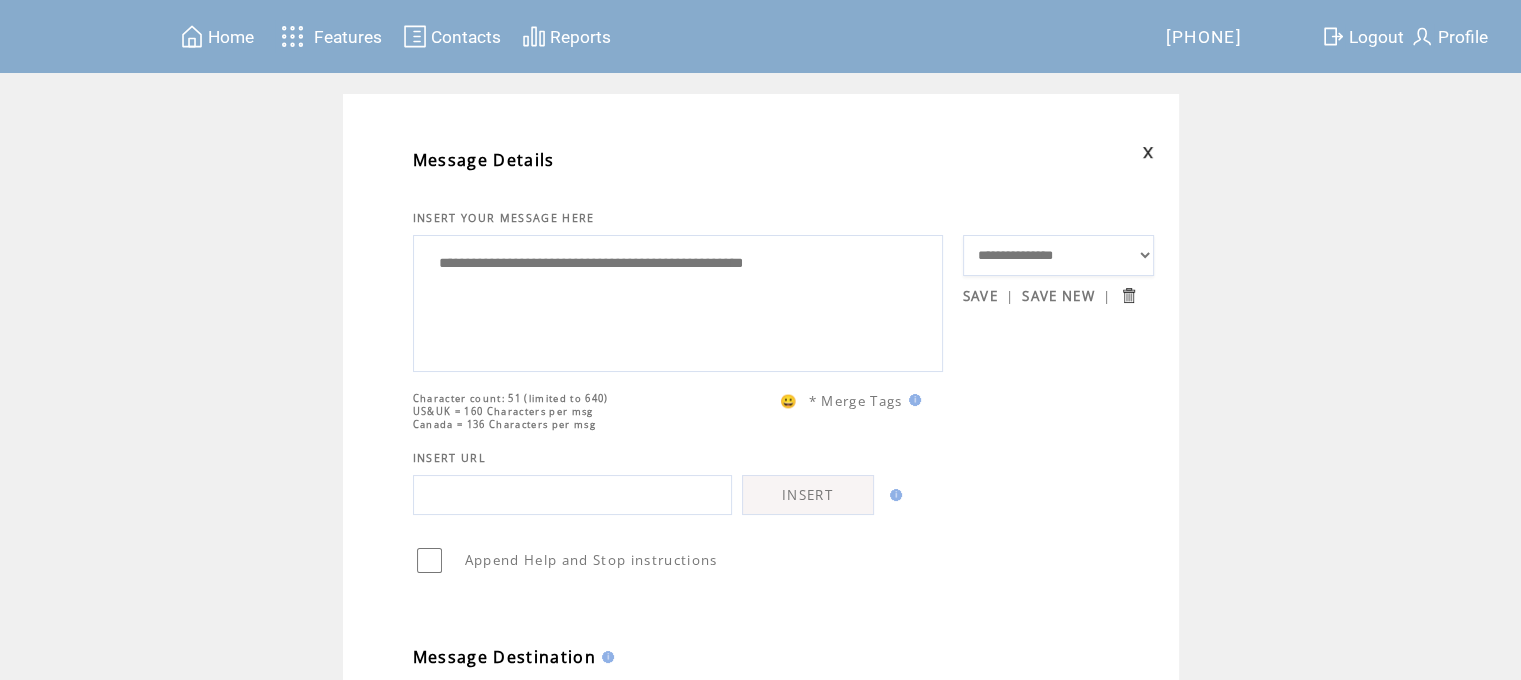 click on "**********" at bounding box center (678, 301) 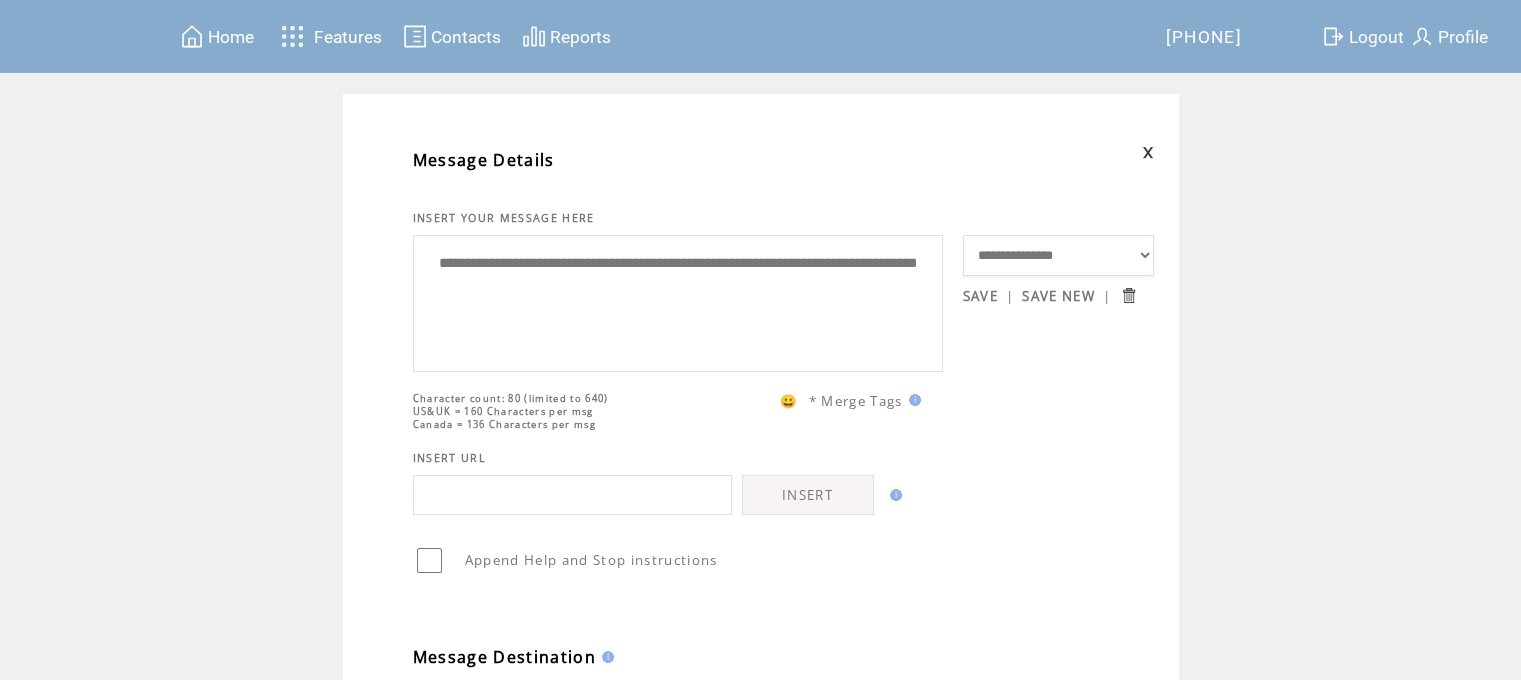 click on "**********" at bounding box center (678, 301) 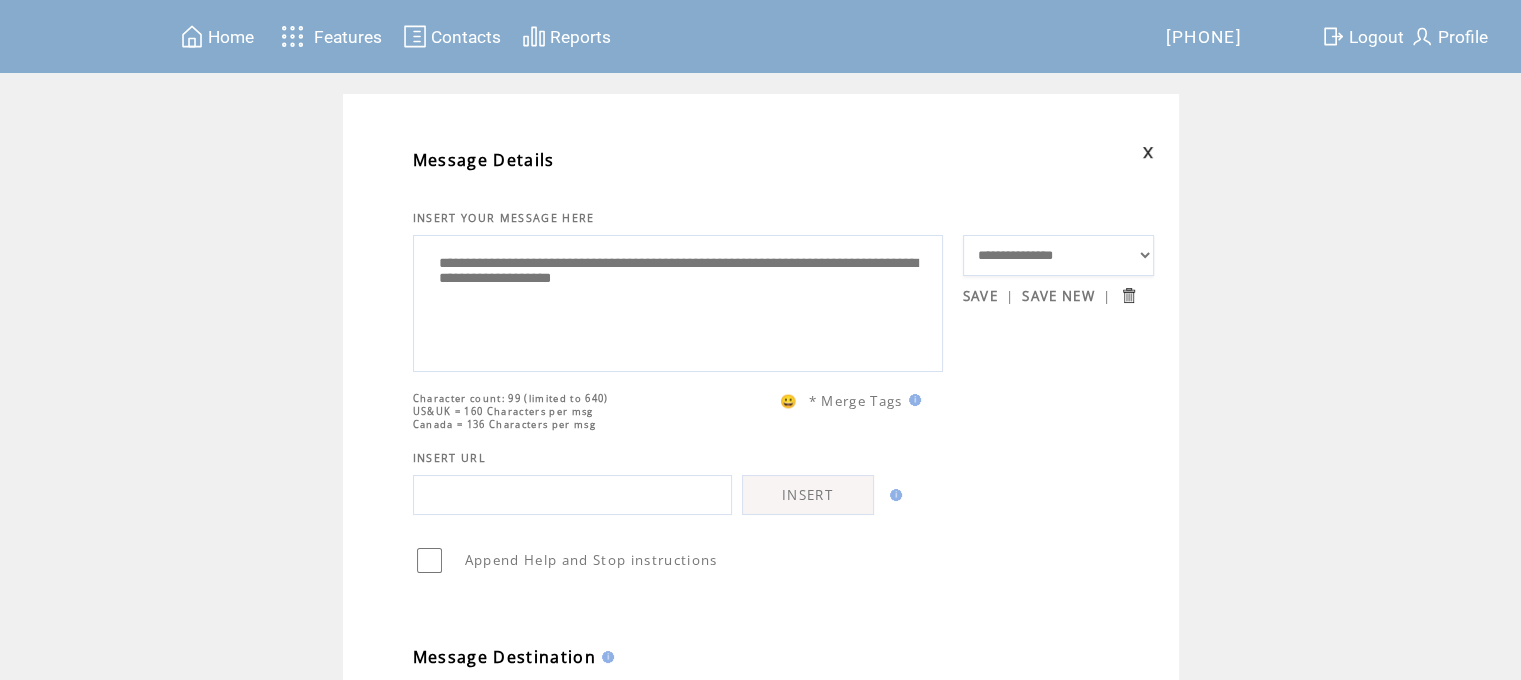 click on "**********" at bounding box center [678, 301] 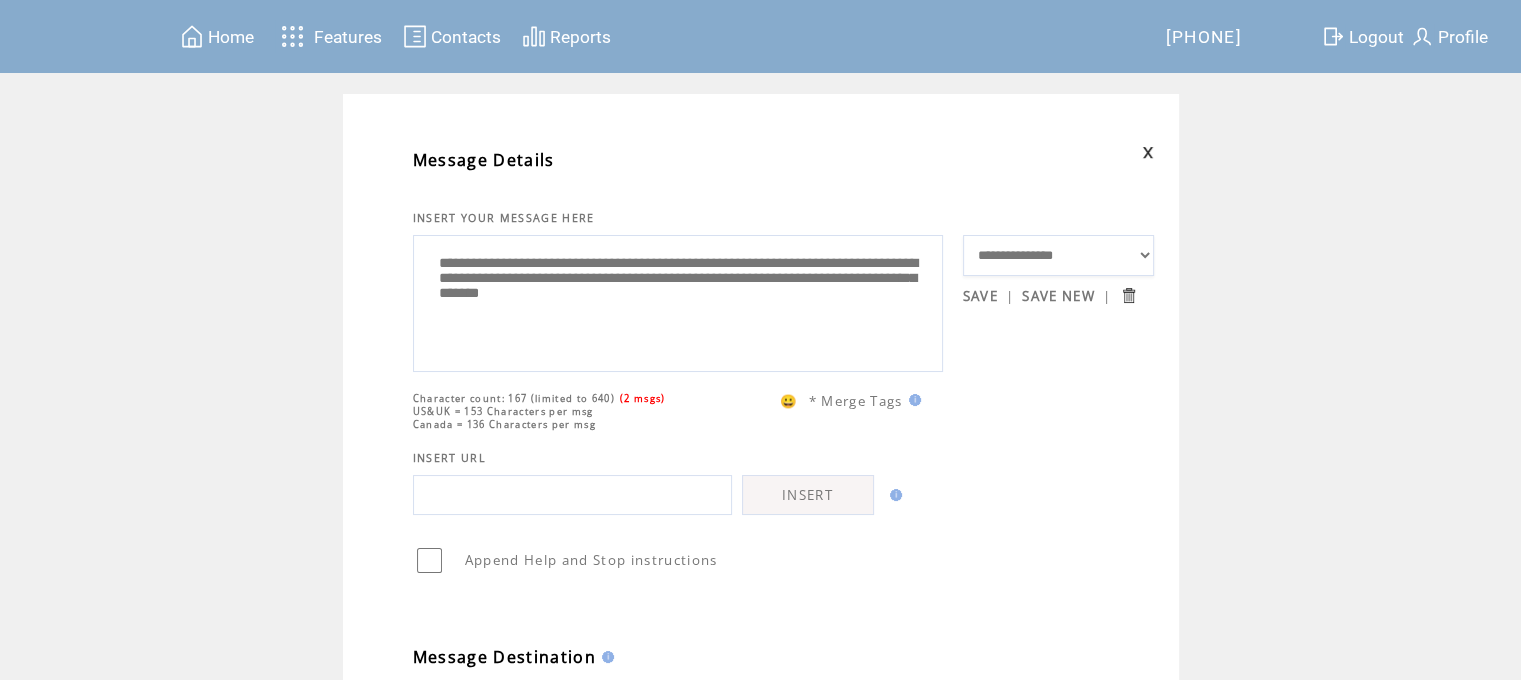 click on "**********" at bounding box center (678, 301) 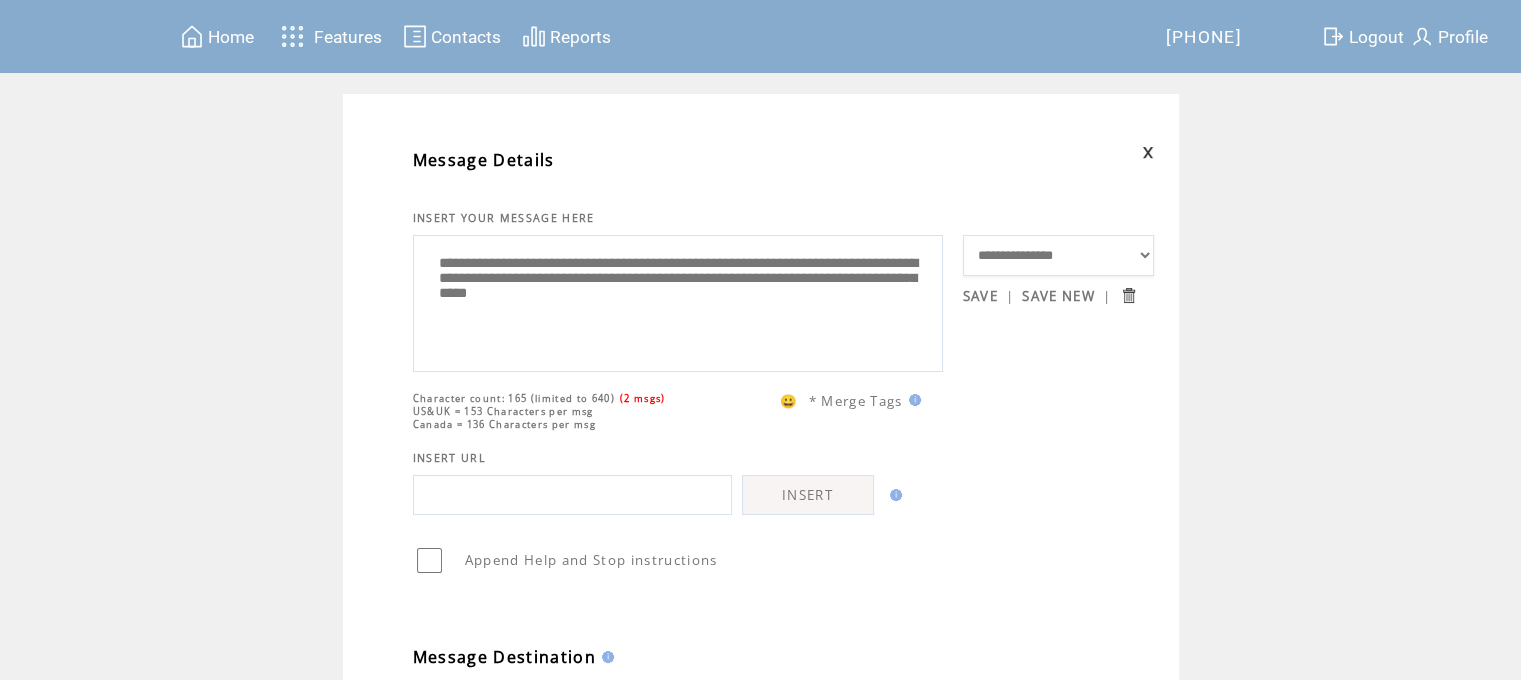click on "**********" at bounding box center (678, 301) 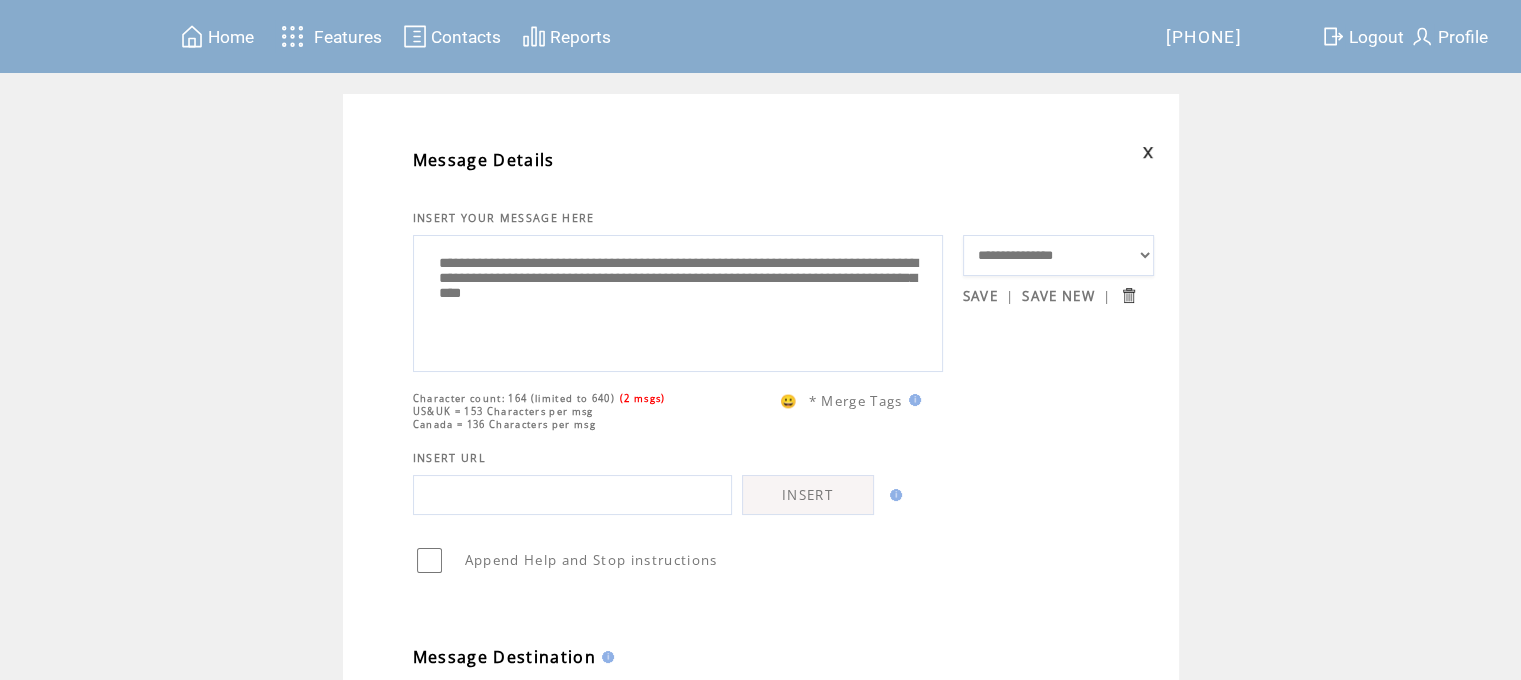 click on "**********" at bounding box center [678, 301] 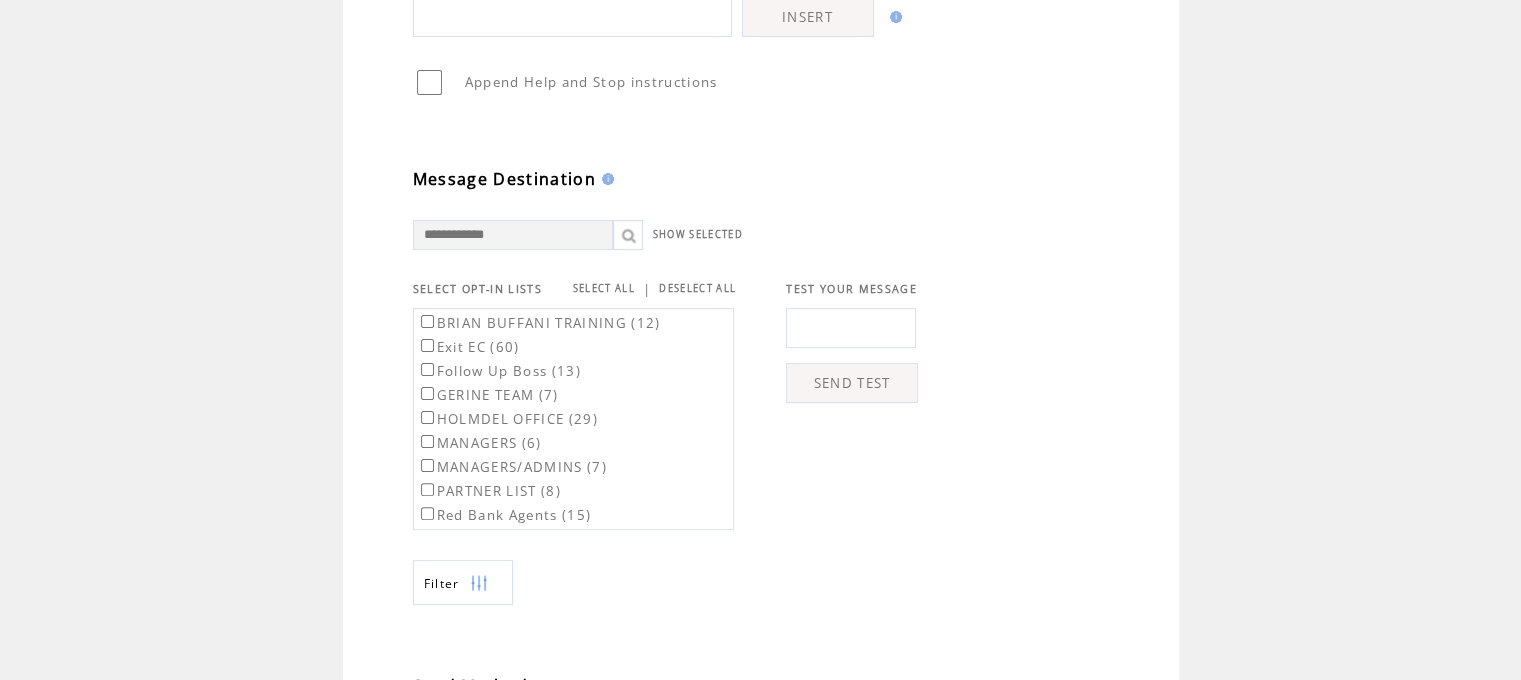 scroll, scrollTop: 500, scrollLeft: 0, axis: vertical 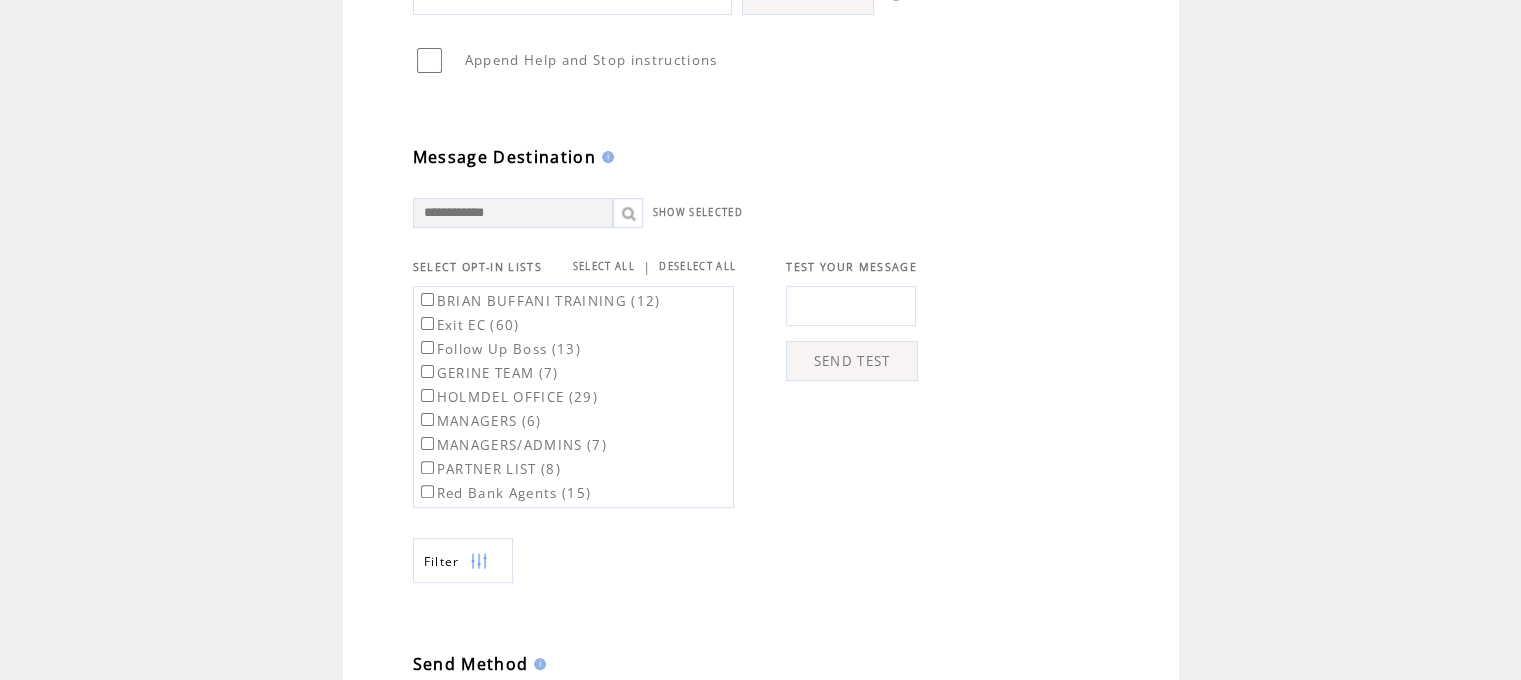 type on "**********" 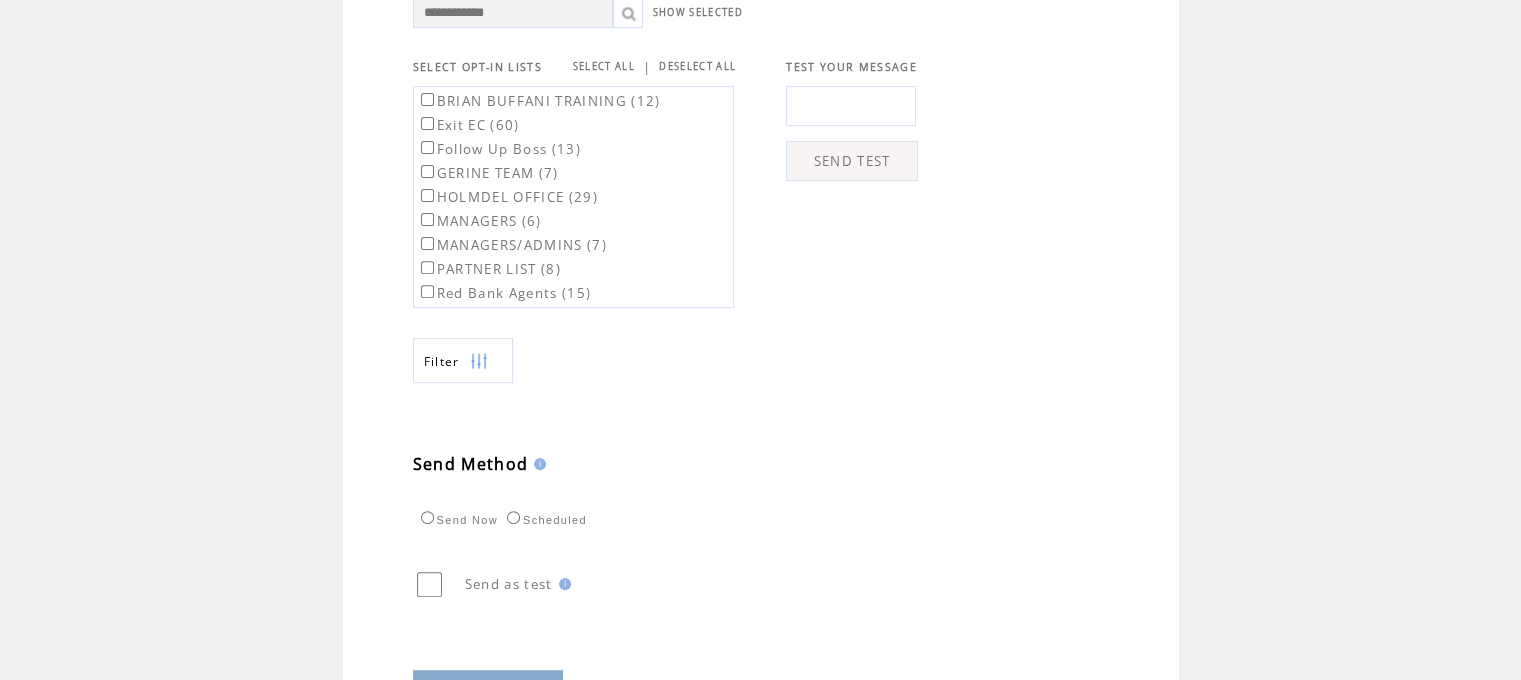 scroll, scrollTop: 800, scrollLeft: 0, axis: vertical 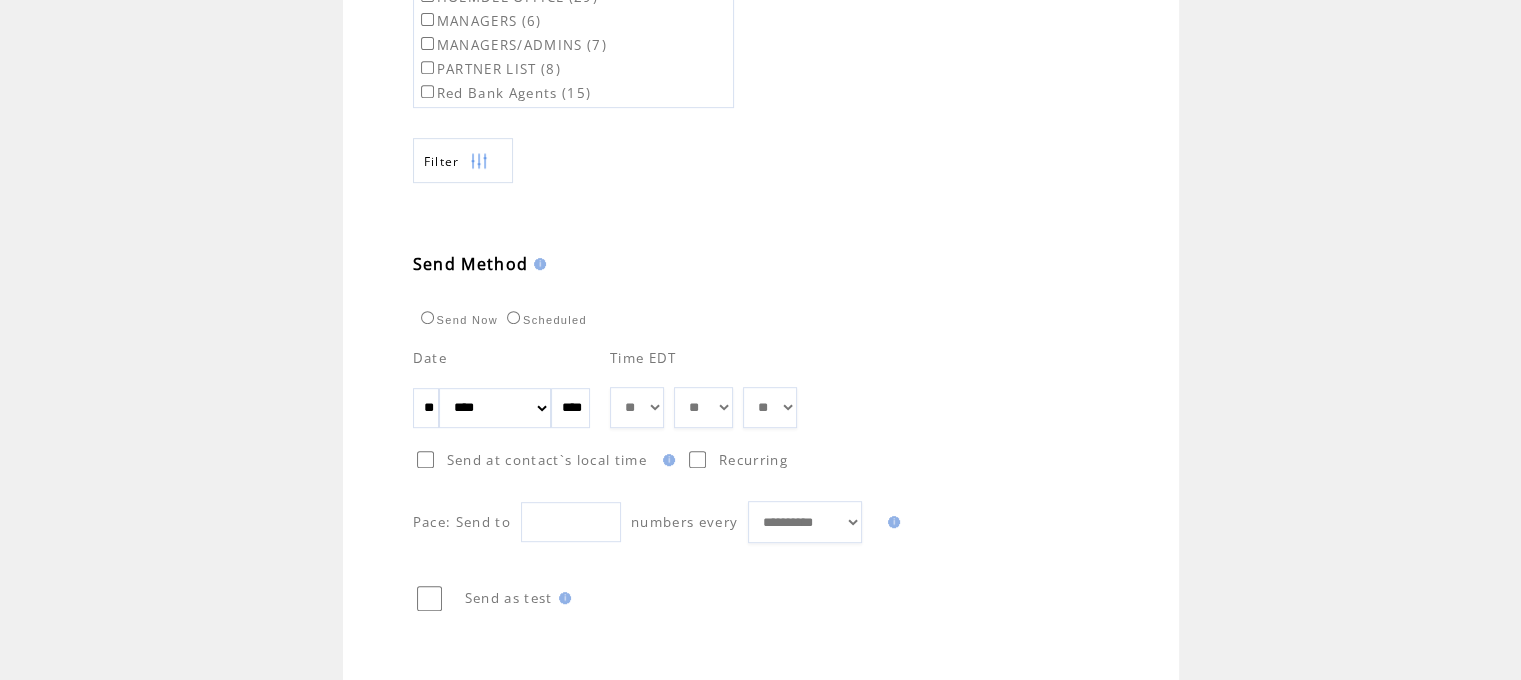 click on "** 	 ** 	 ** 	 ** 	 ** 	 ** 	 ** 	 ** 	 ** 	 ** 	 ** 	 ** 	 **" at bounding box center (637, 408) 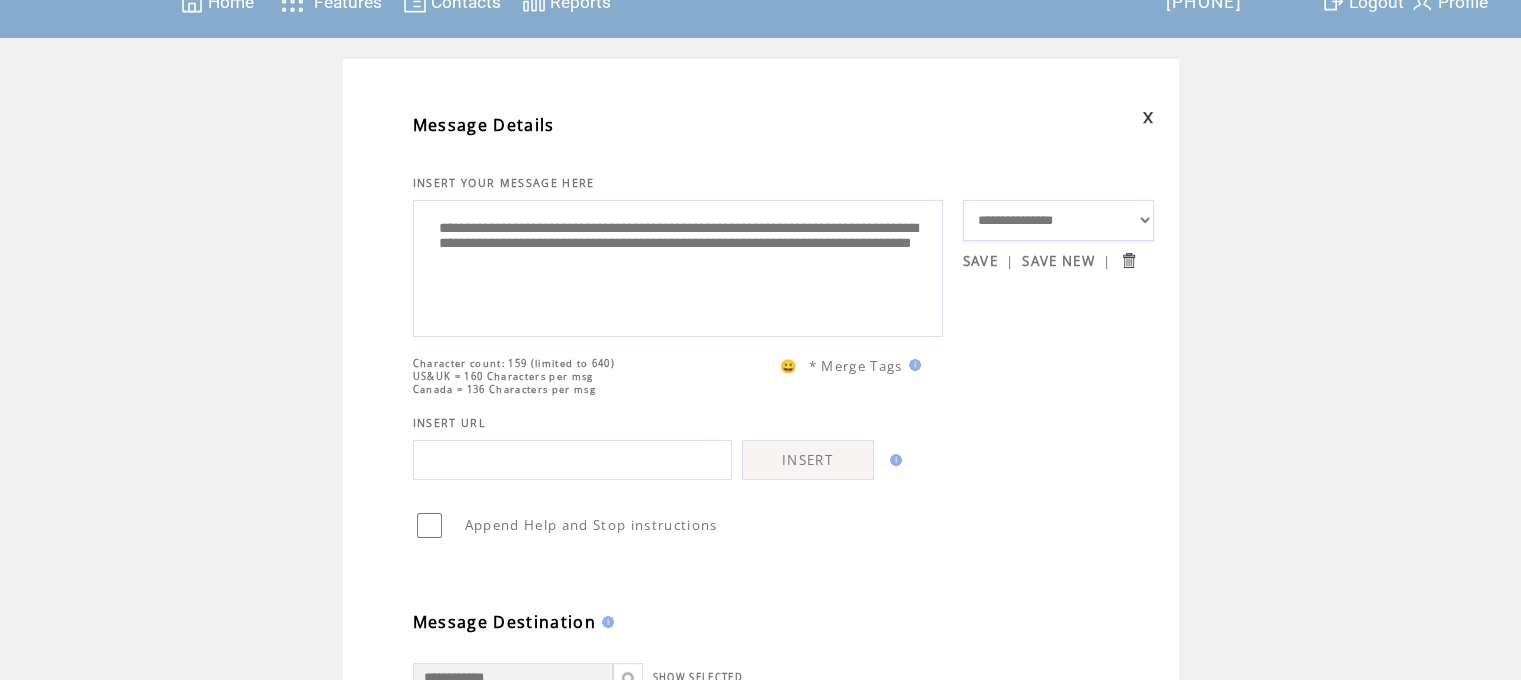 scroll, scrollTop: 0, scrollLeft: 0, axis: both 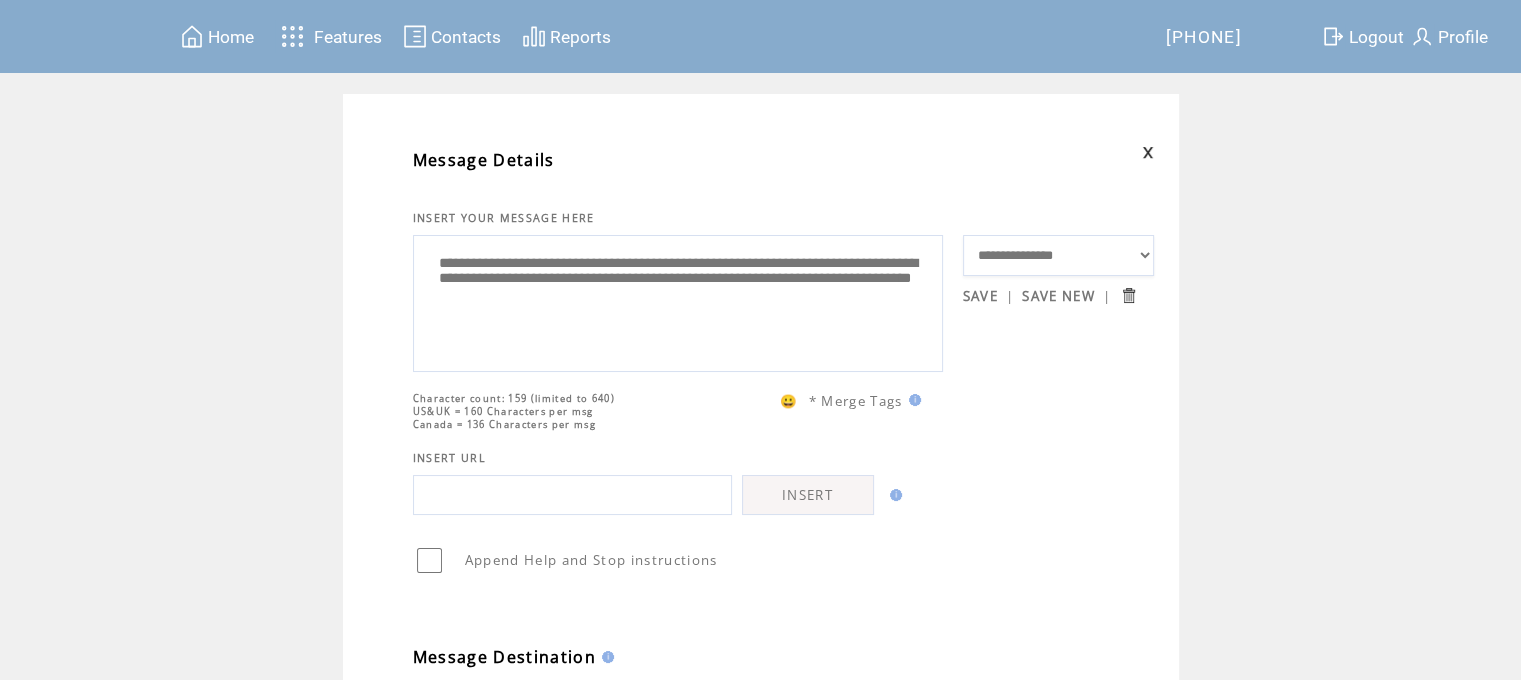 click on "**********" at bounding box center [1059, 256] 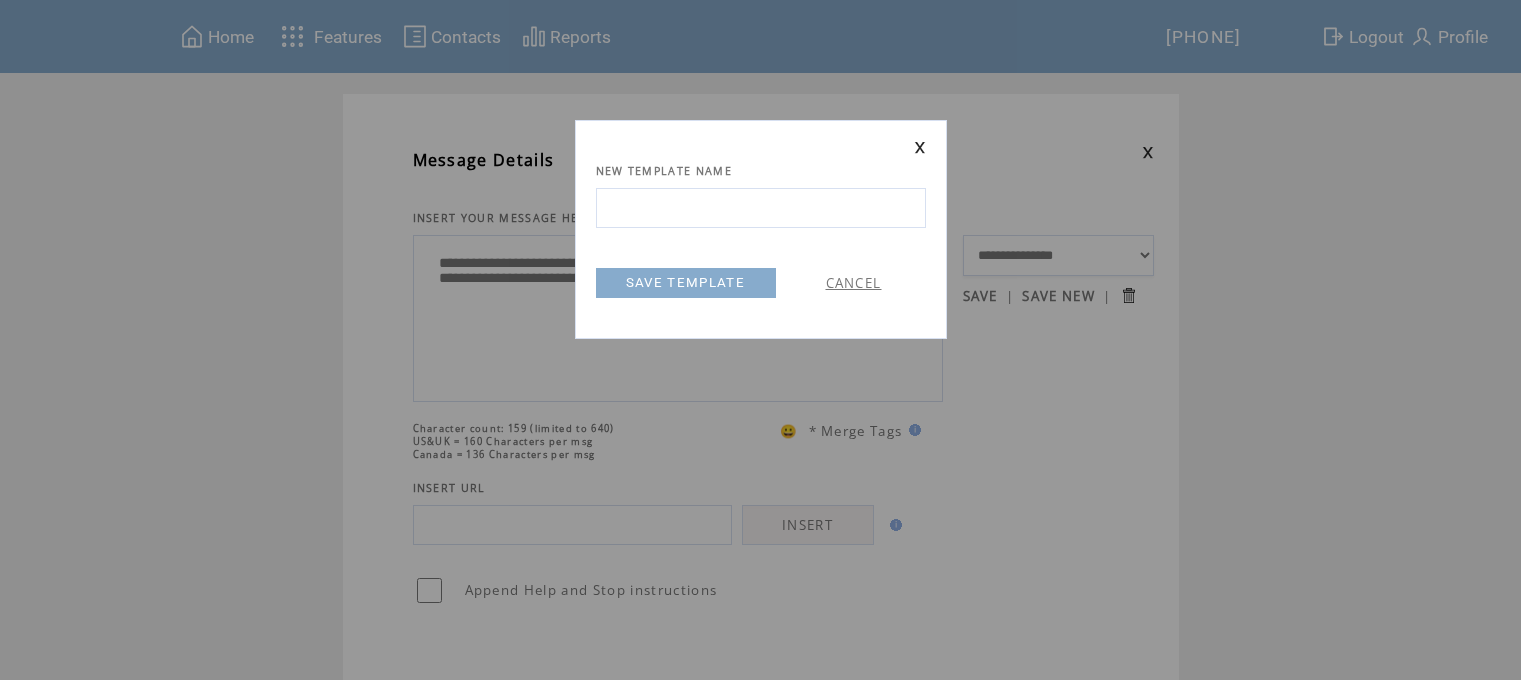 scroll, scrollTop: 0, scrollLeft: 0, axis: both 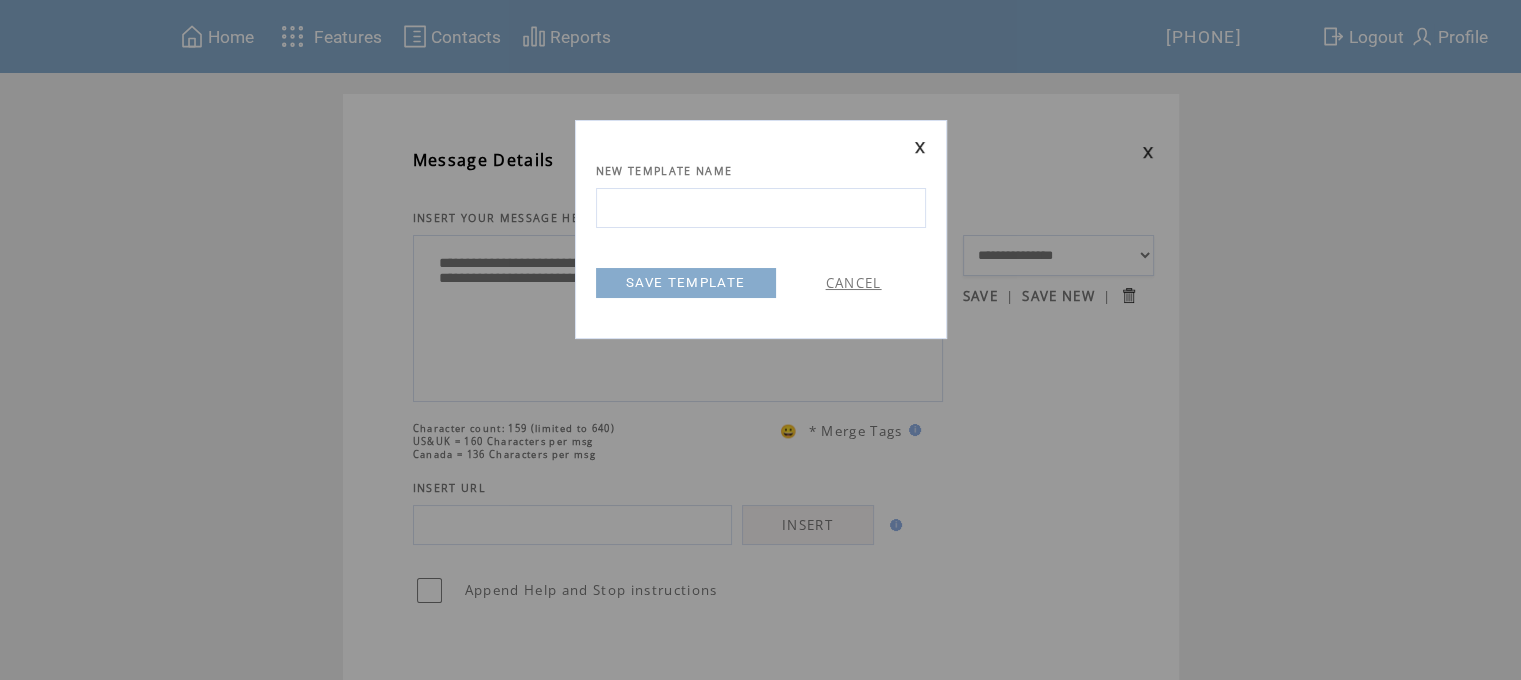click at bounding box center [761, 208] 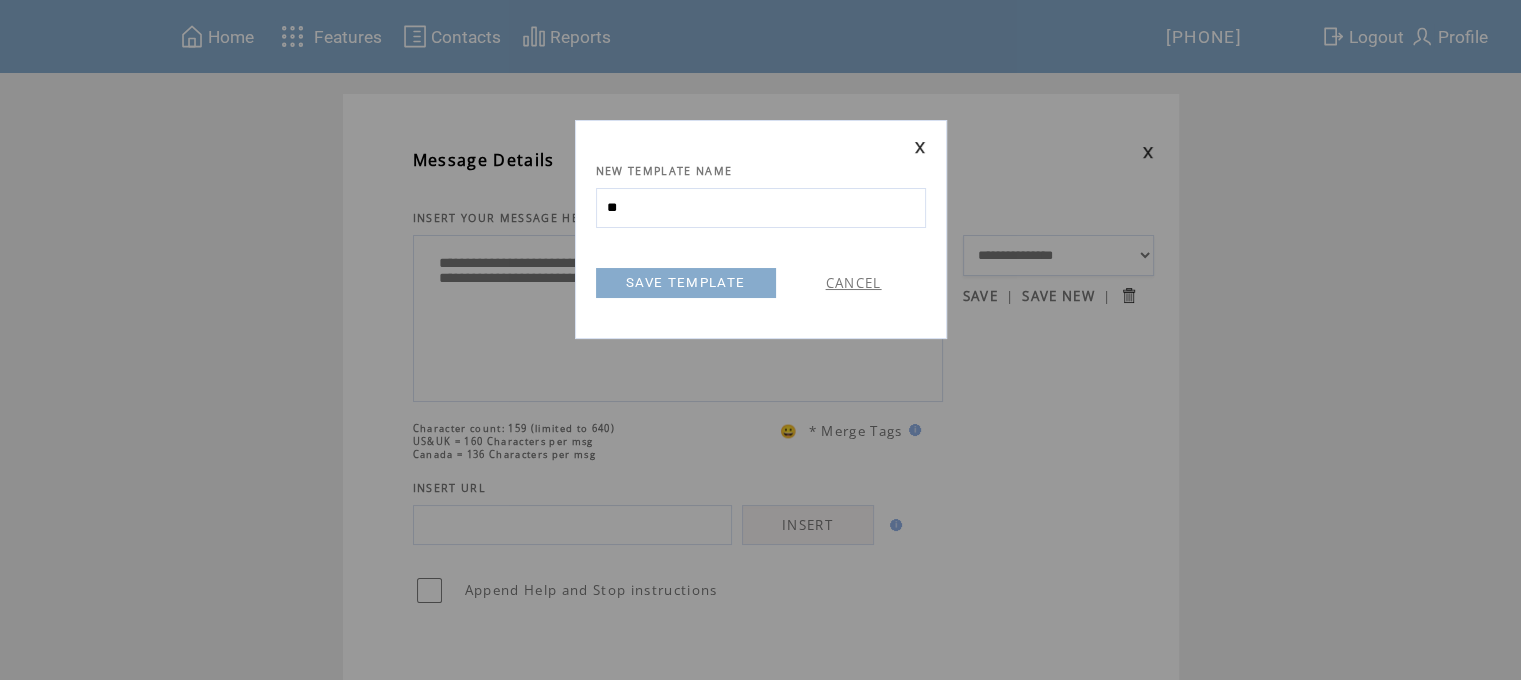 type on "*" 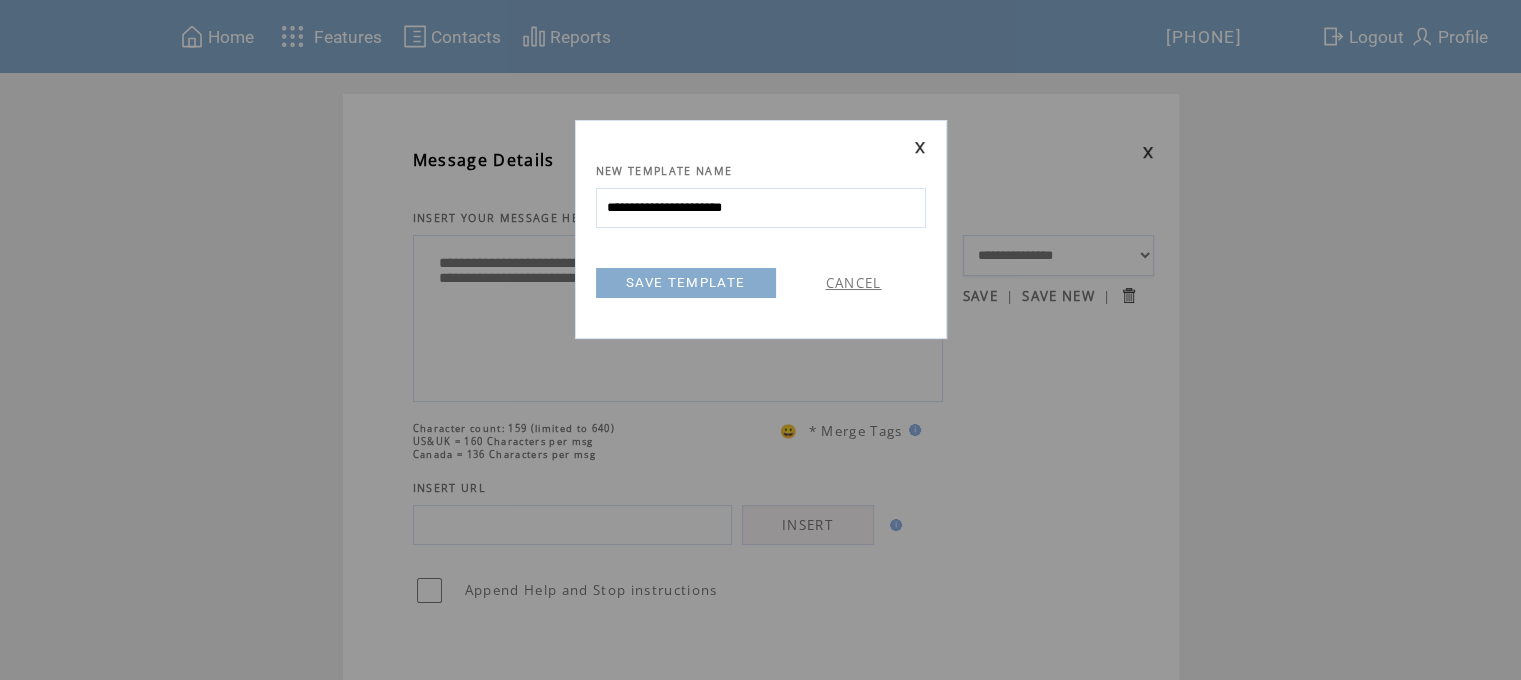 type on "**********" 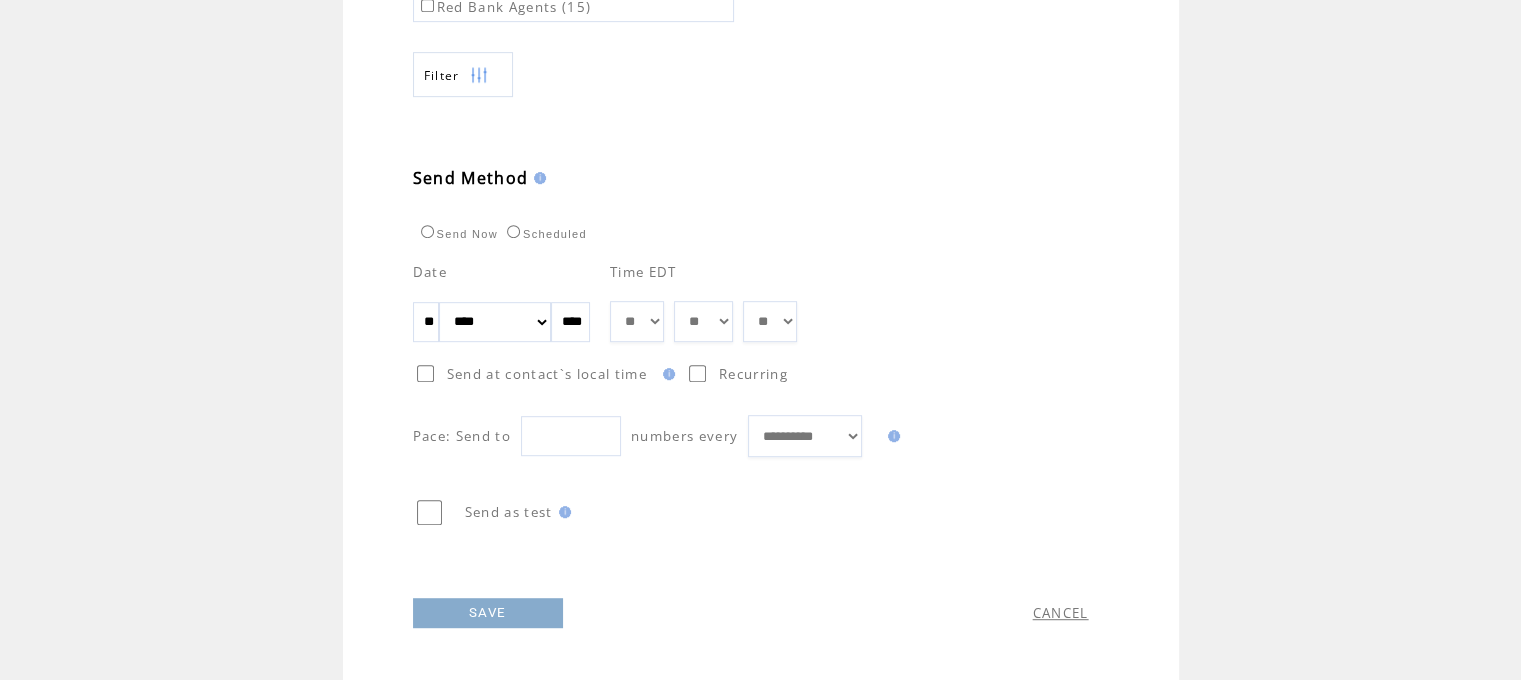 scroll, scrollTop: 1020, scrollLeft: 0, axis: vertical 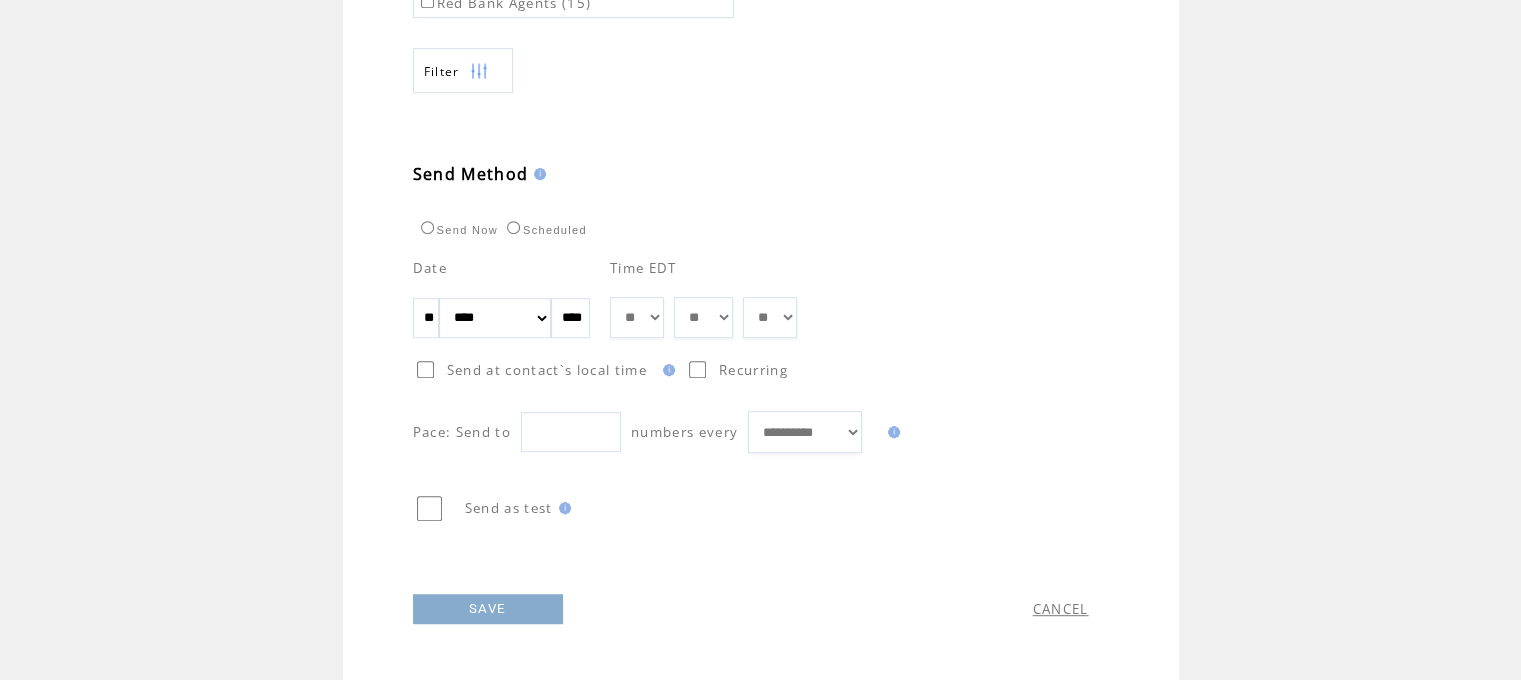 click on "SAVE" at bounding box center [488, 609] 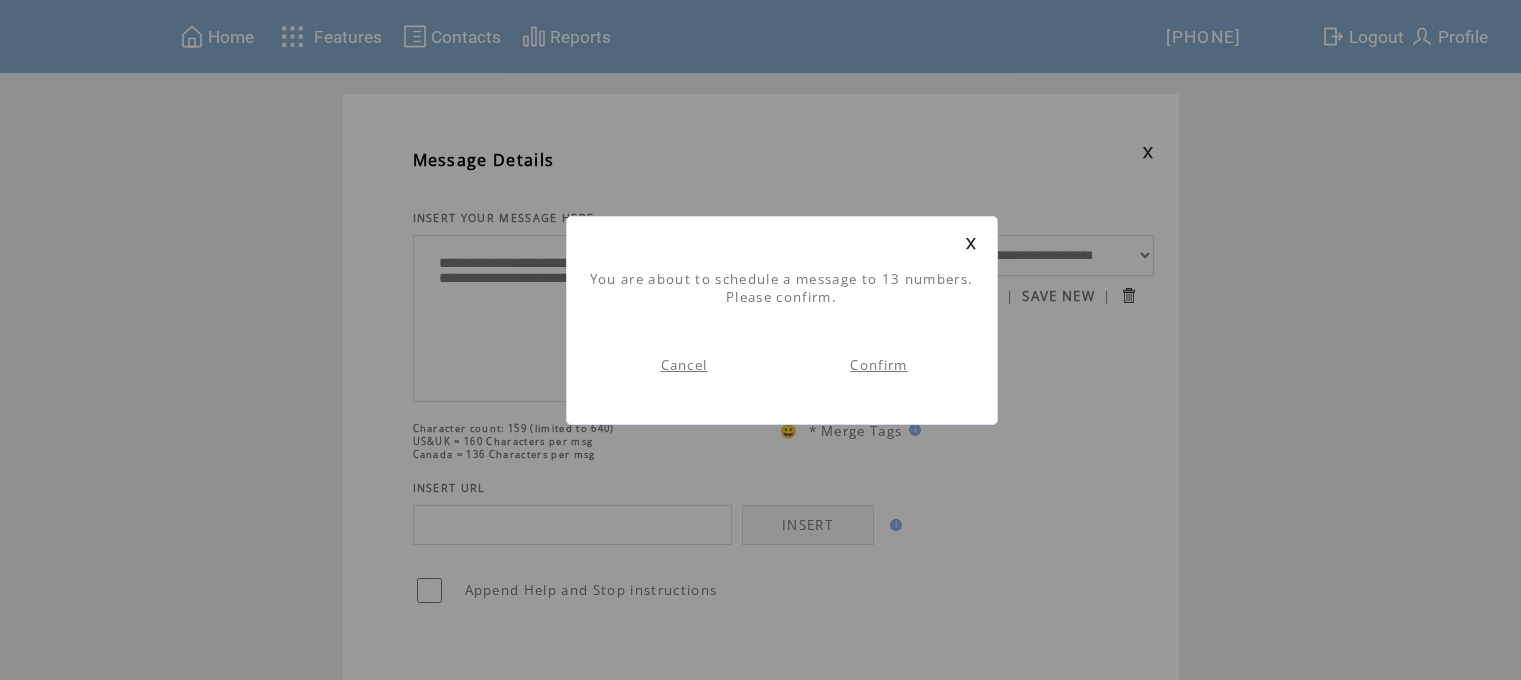 scroll, scrollTop: 0, scrollLeft: 0, axis: both 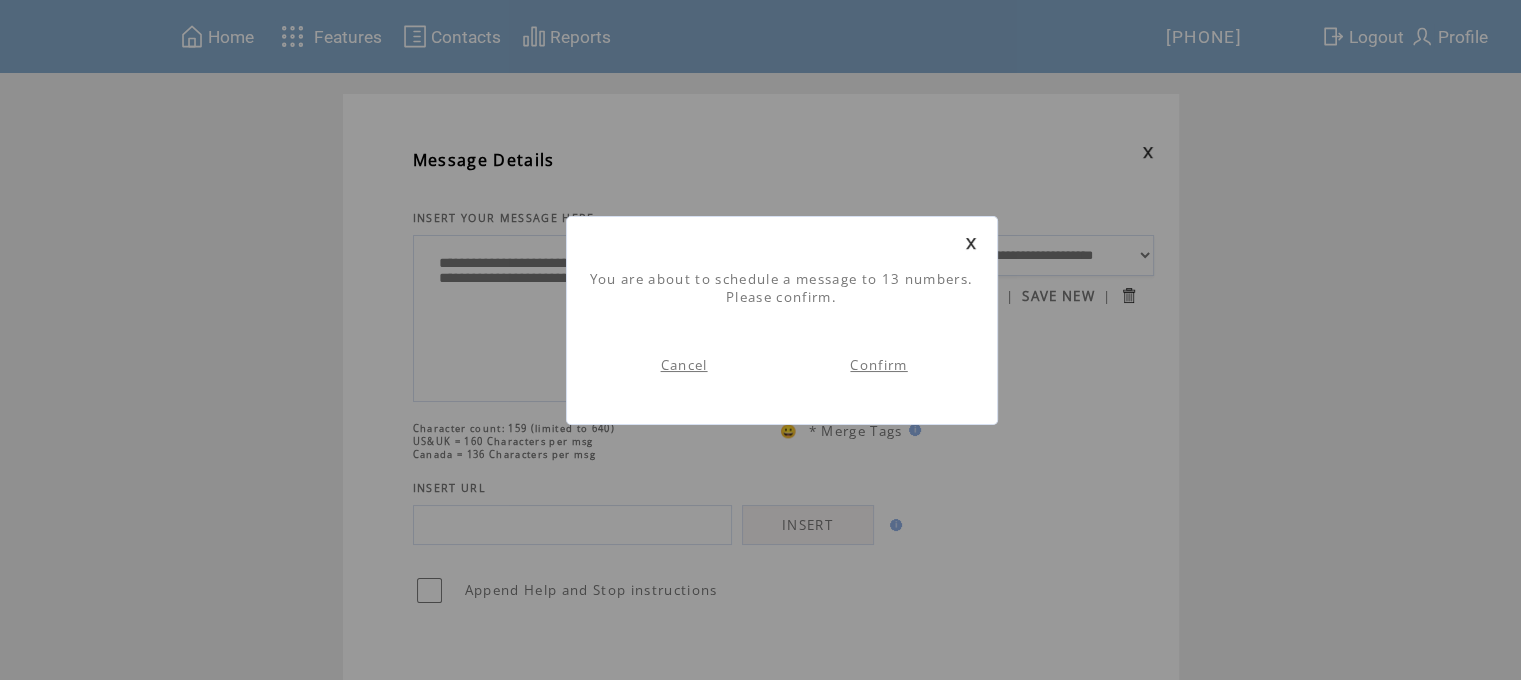 click on "Confirm" at bounding box center [878, 365] 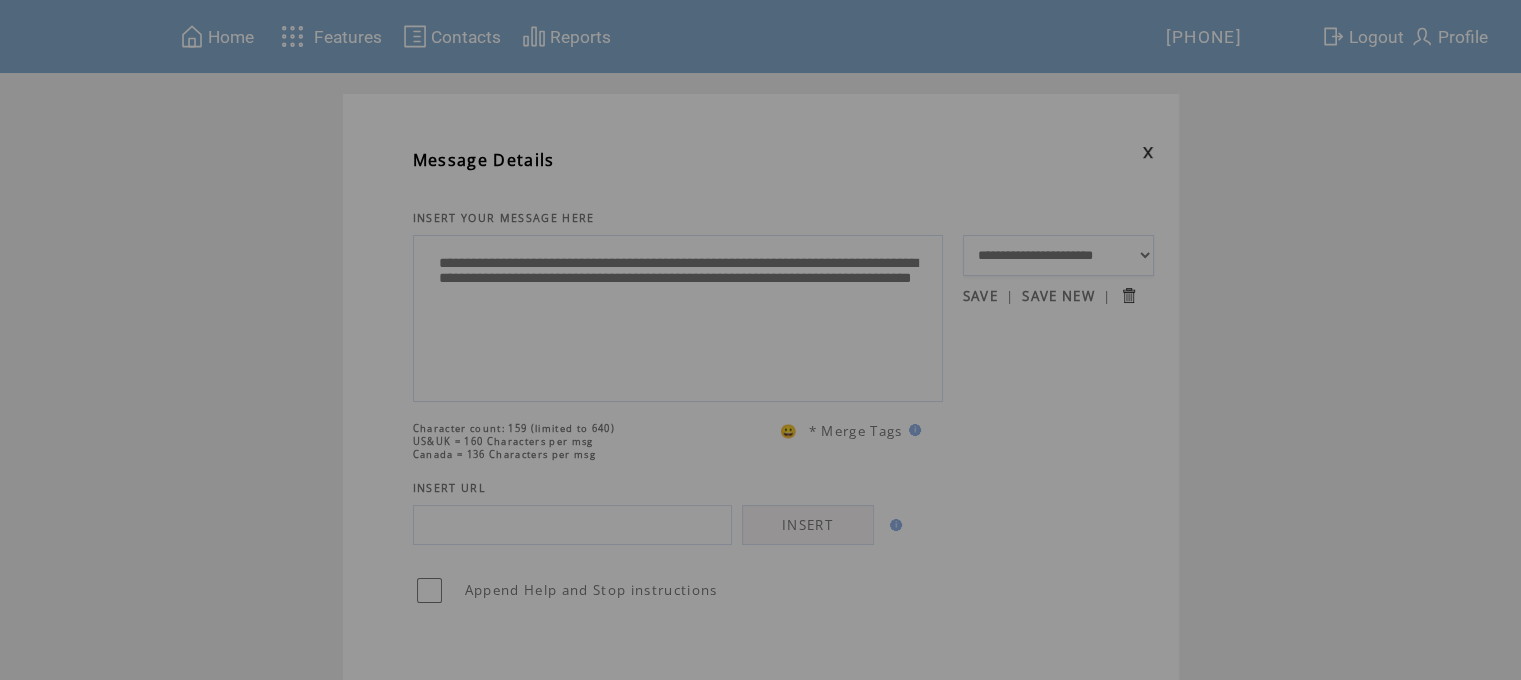 scroll, scrollTop: 0, scrollLeft: 0, axis: both 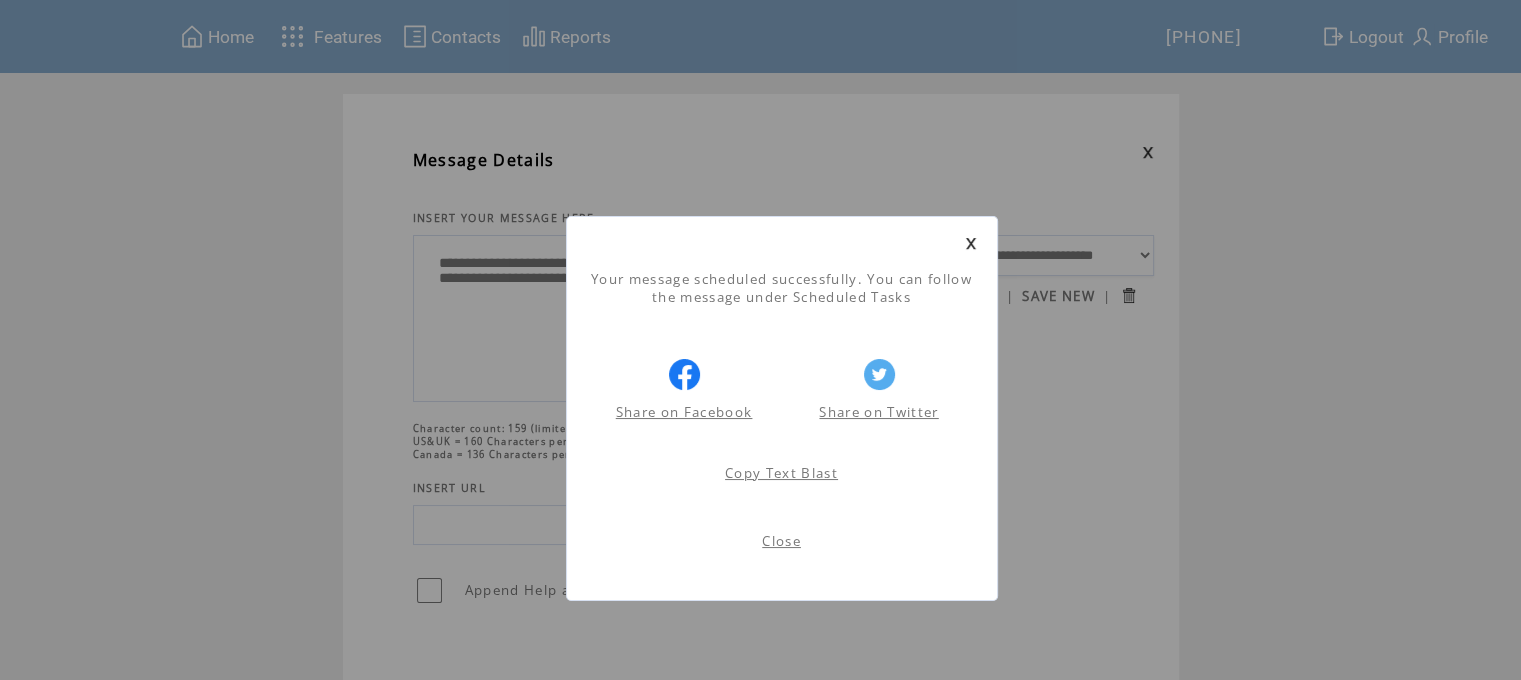 click at bounding box center [971, 243] 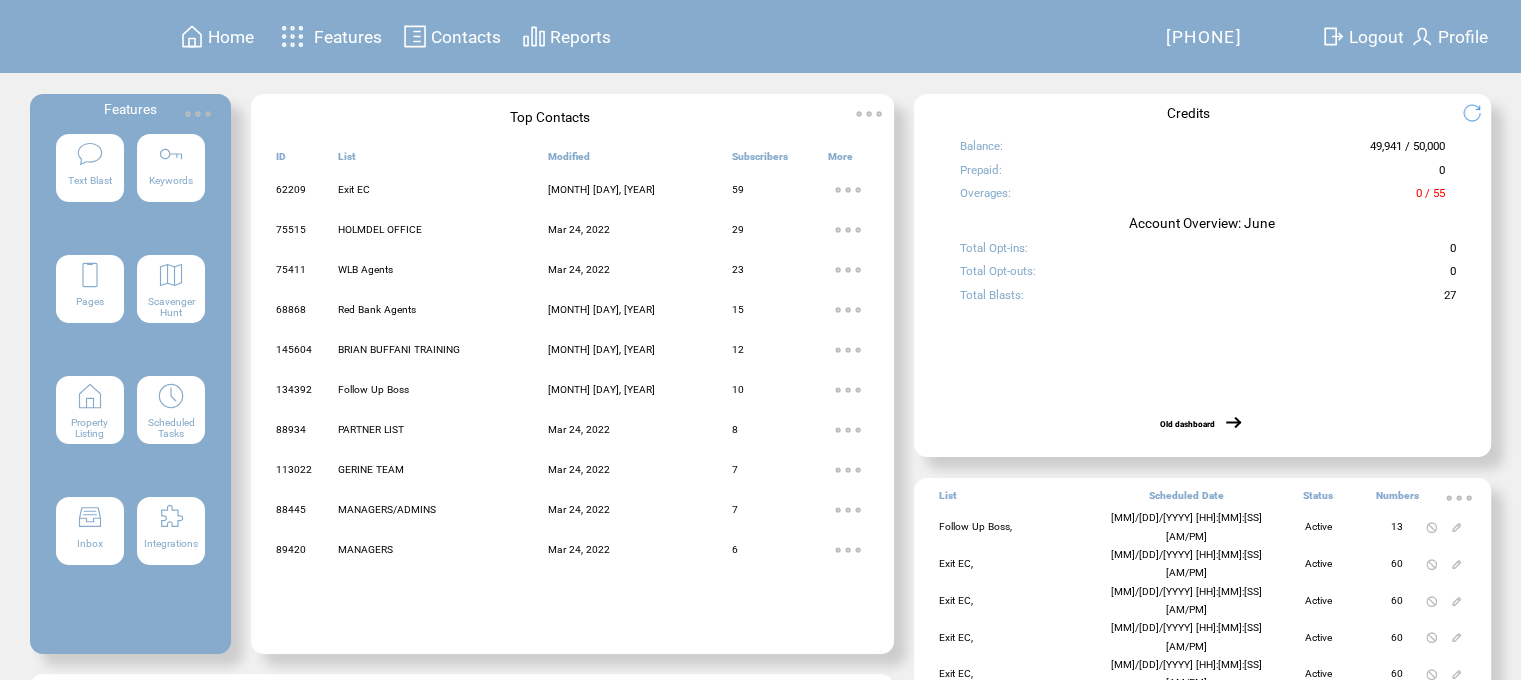 scroll, scrollTop: 0, scrollLeft: 0, axis: both 